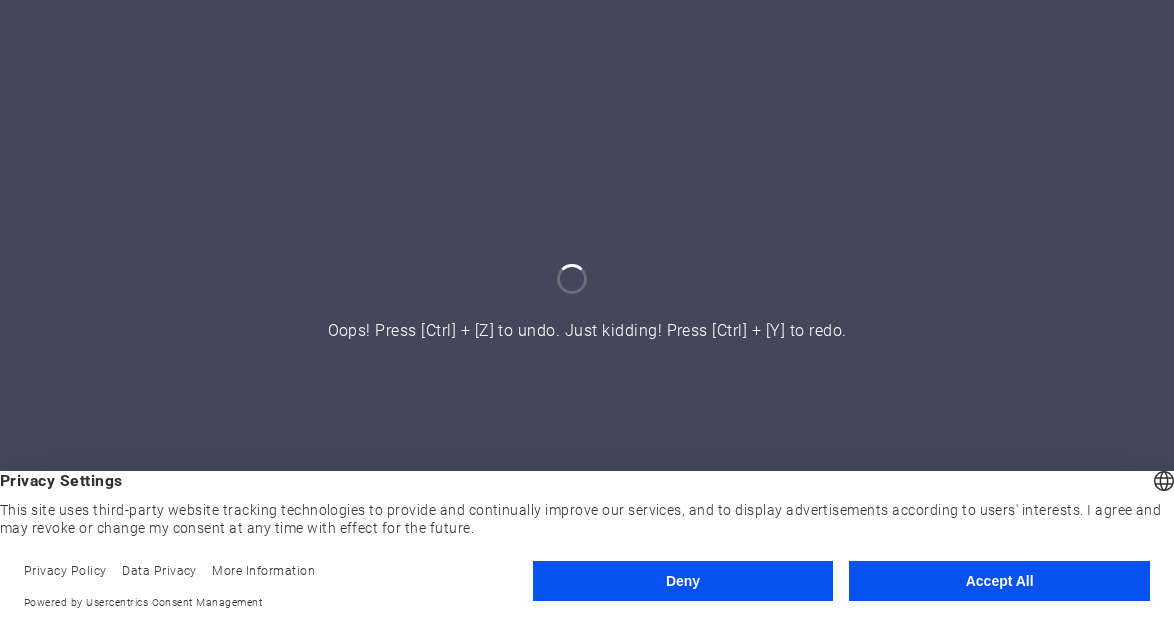 scroll, scrollTop: 0, scrollLeft: 0, axis: both 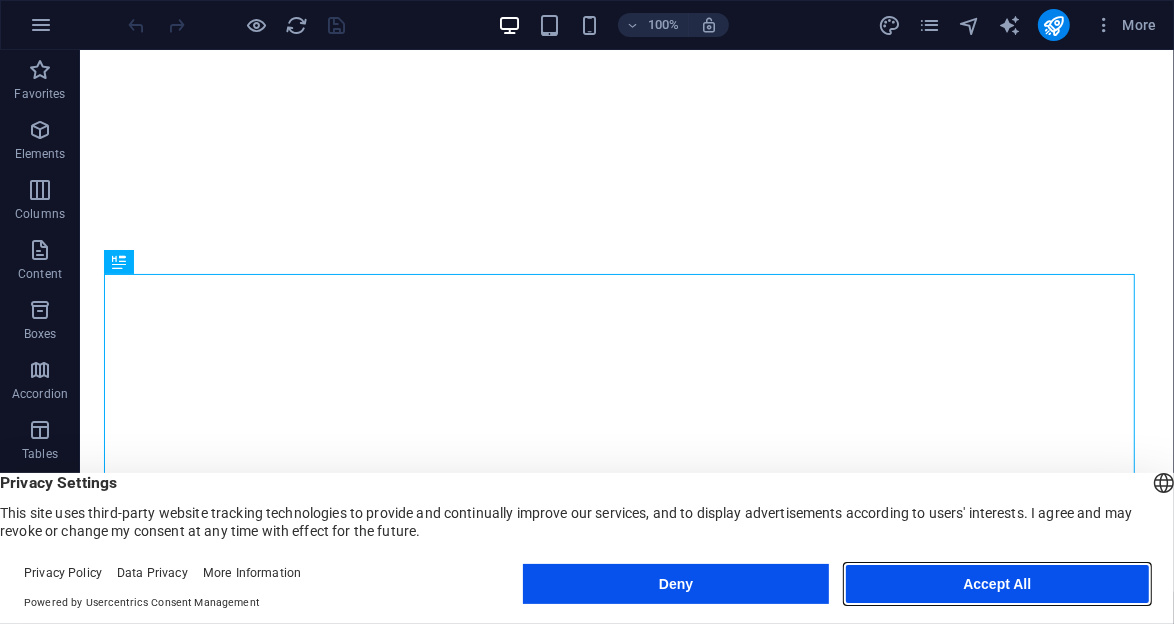 click on "Accept All" at bounding box center (997, 584) 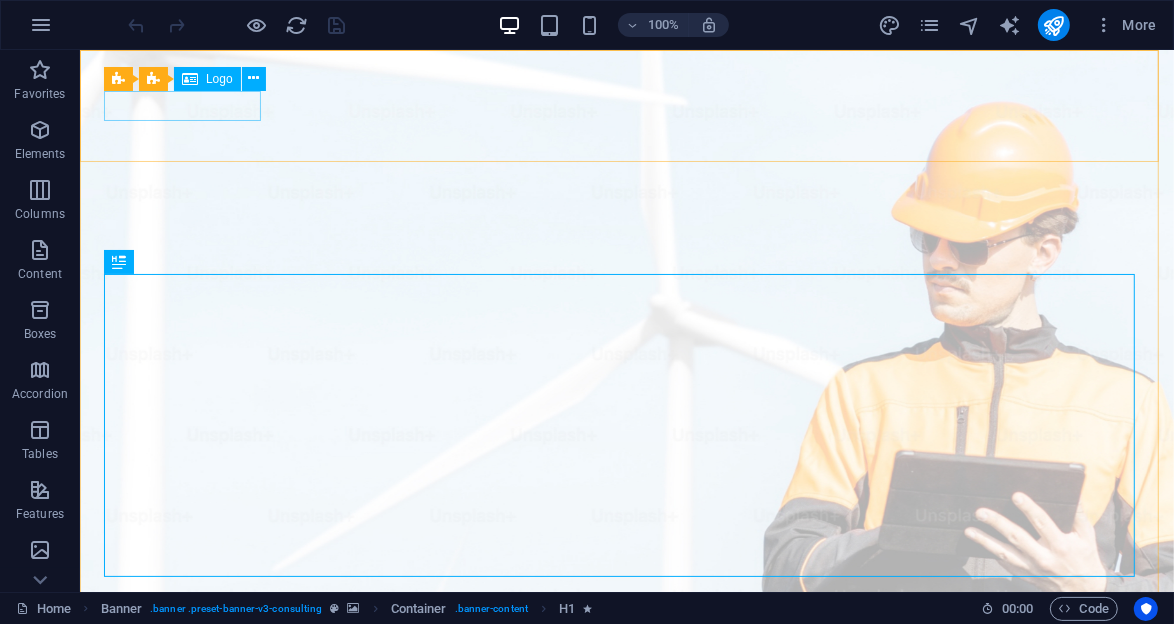 scroll, scrollTop: 0, scrollLeft: 0, axis: both 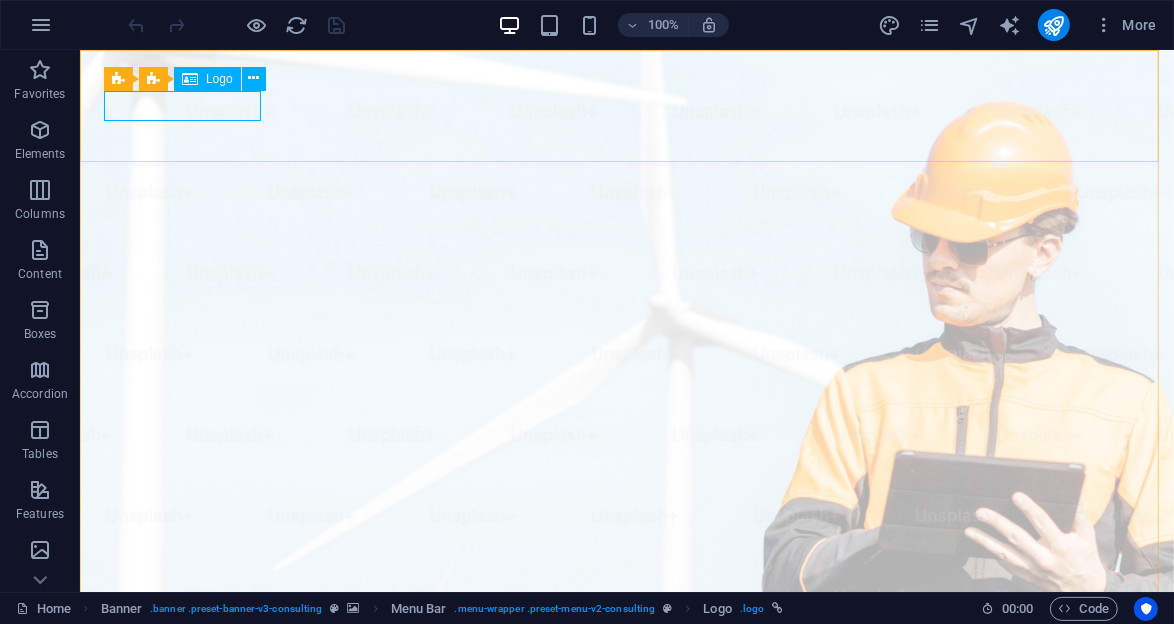 click on "Logo" at bounding box center (219, 79) 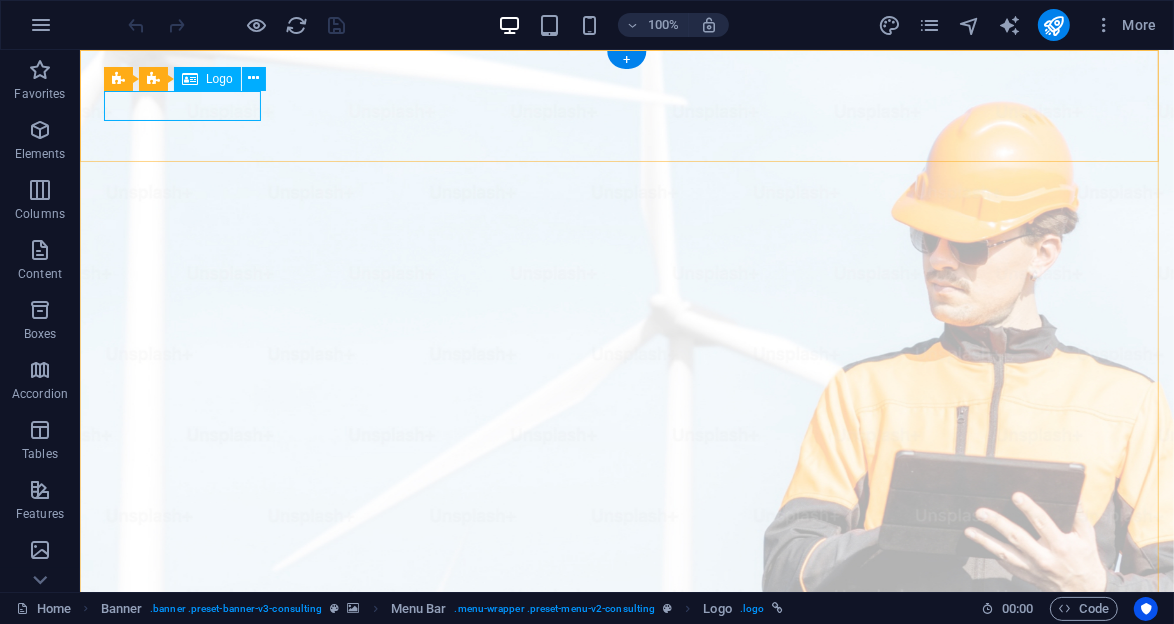 click at bounding box center [626, 996] 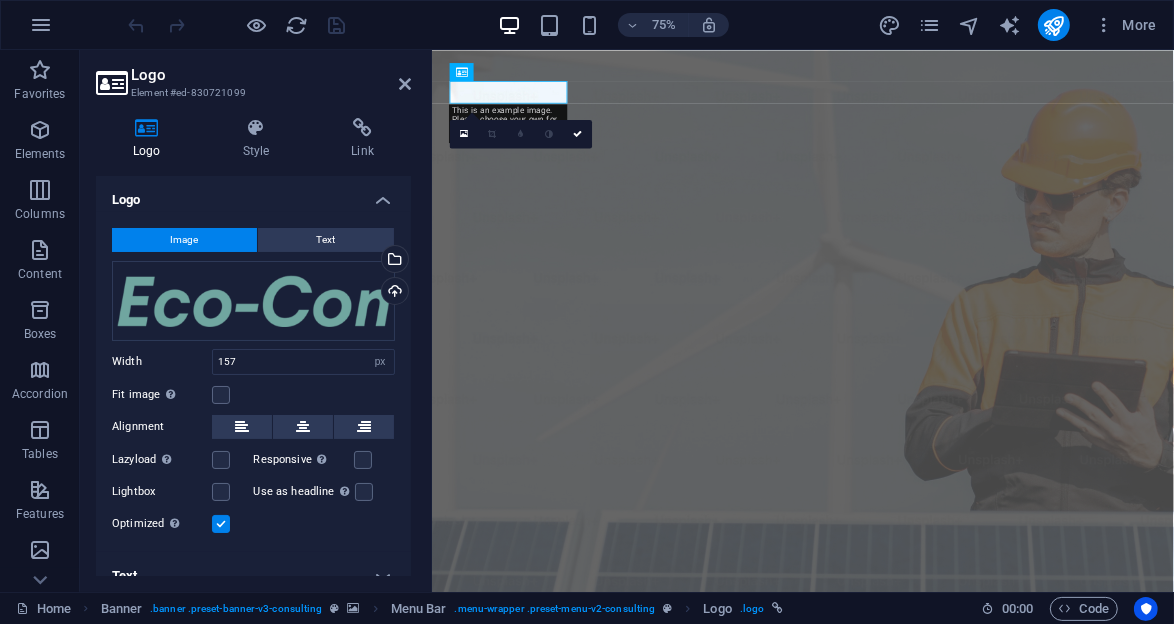 click on "Image" at bounding box center [184, 240] 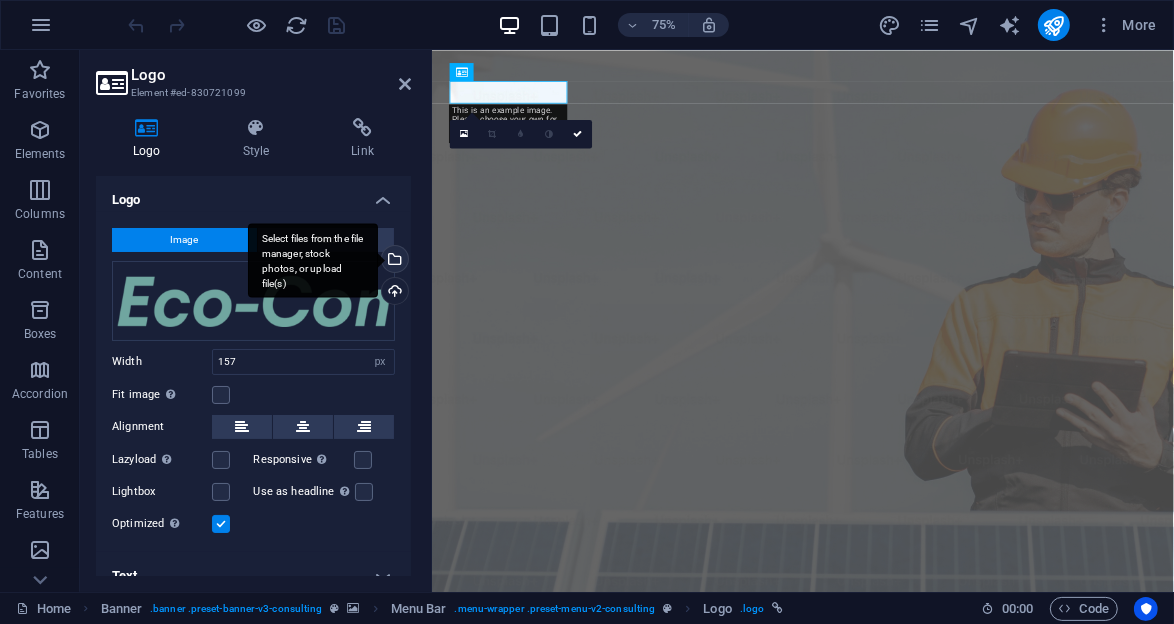 click on "Select files from the file manager, stock photos, or upload file(s)" at bounding box center [313, 260] 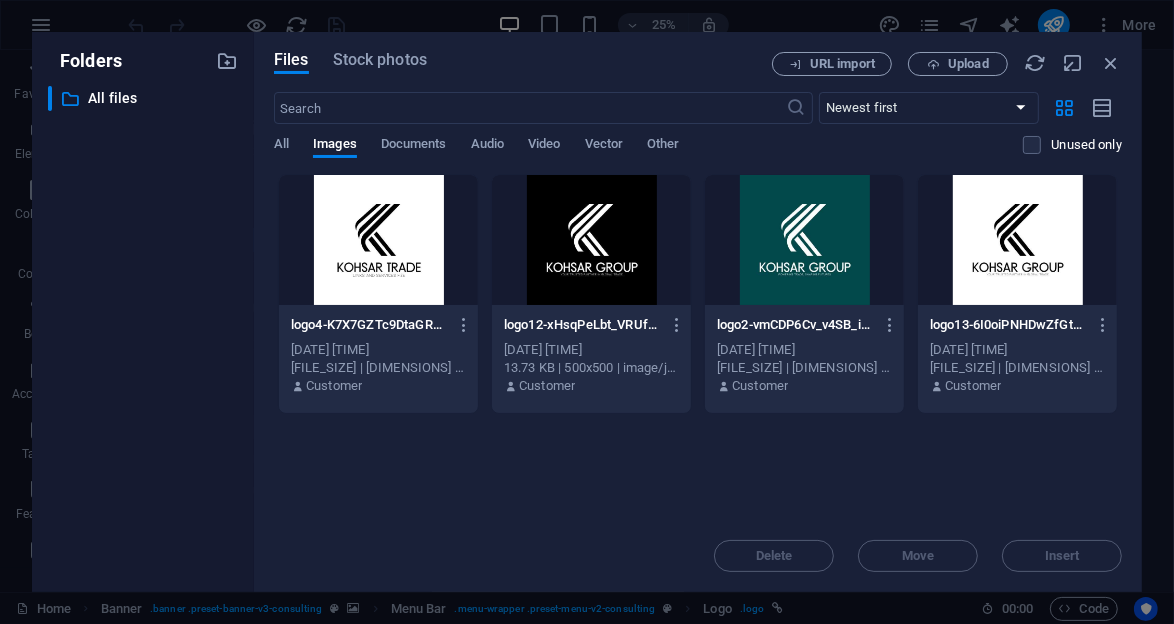 click at bounding box center (378, 240) 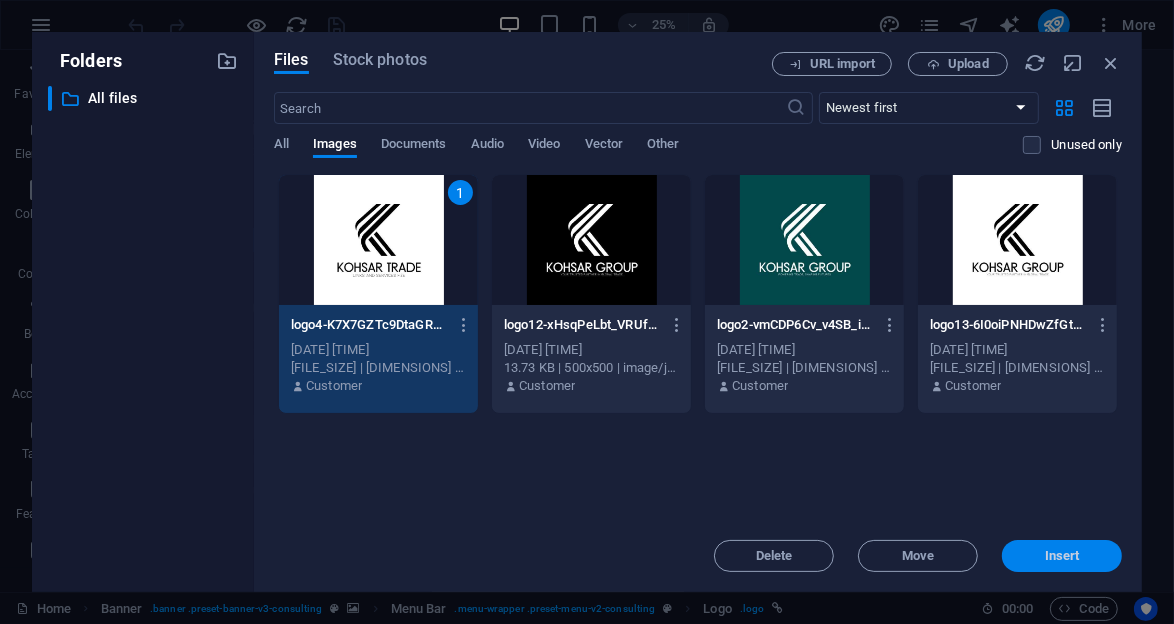 drag, startPoint x: 1083, startPoint y: 555, endPoint x: 868, endPoint y: 673, distance: 245.25293 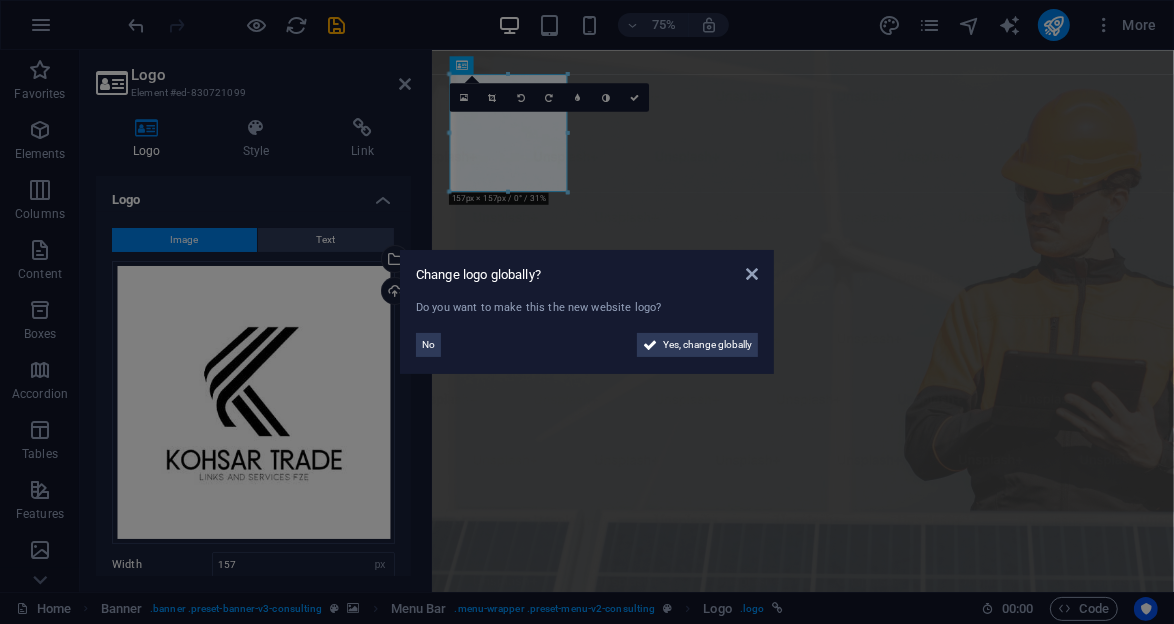 click on "Change logo globally? Do you want to make this the new website logo? No Yes, change globally" at bounding box center [587, 312] 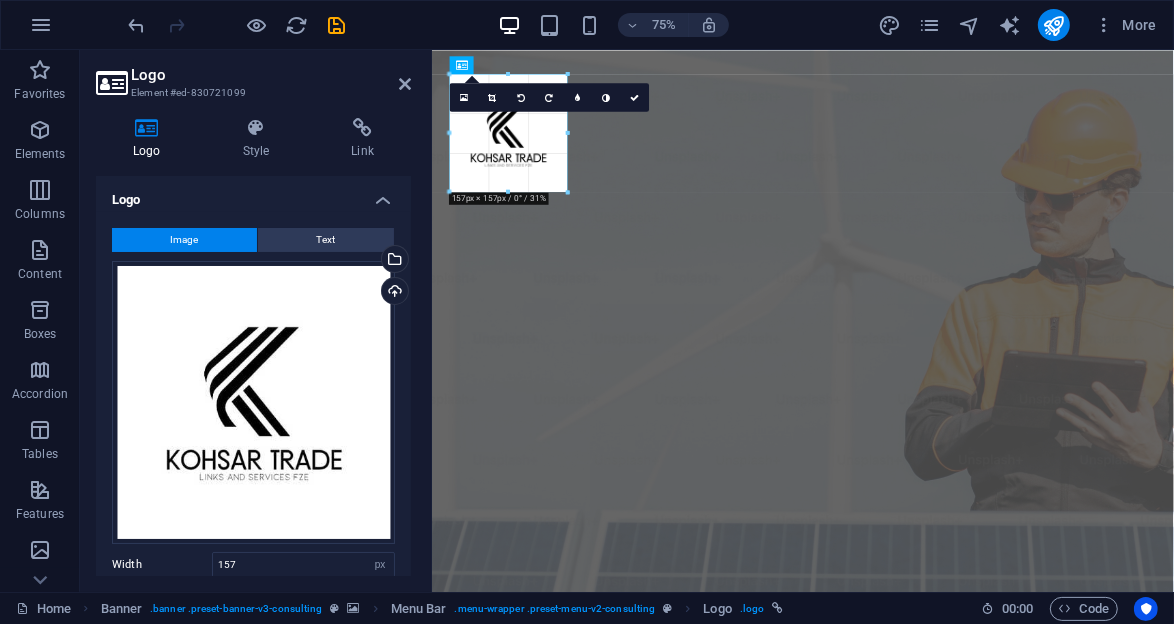 drag, startPoint x: 568, startPoint y: 191, endPoint x: 565, endPoint y: 174, distance: 17.262676 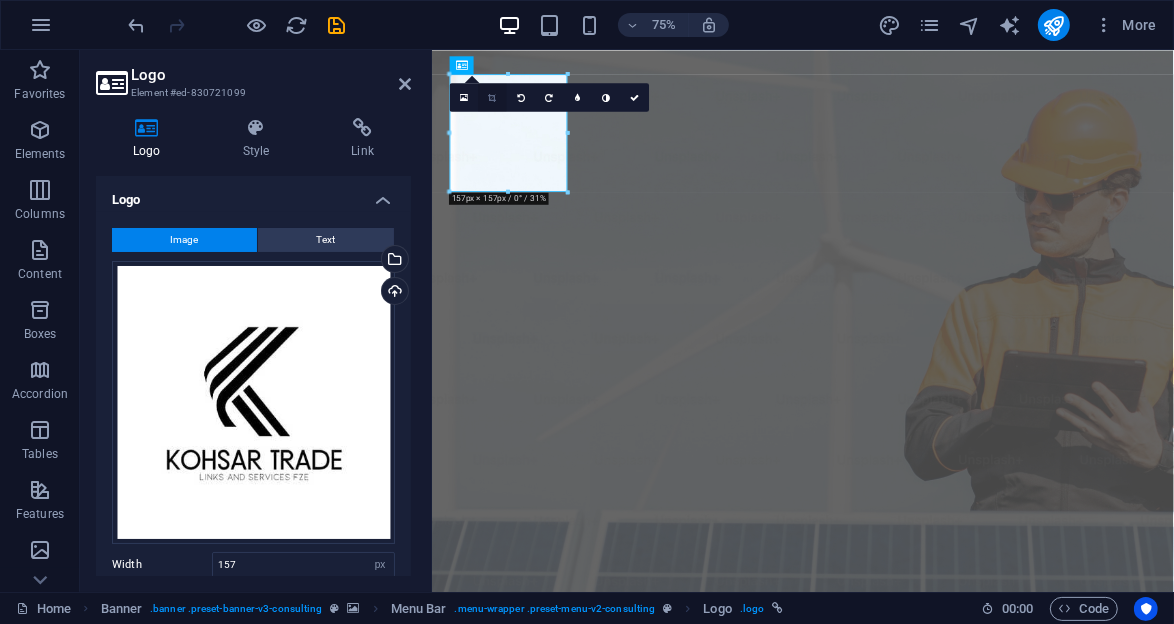 click at bounding box center (493, 97) 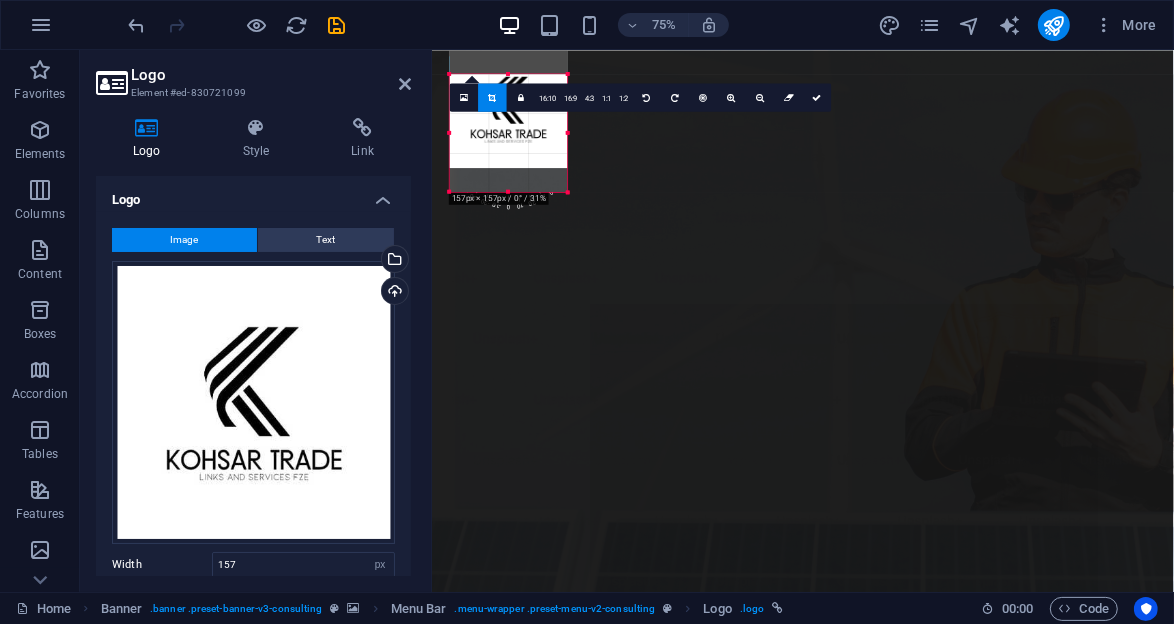 drag, startPoint x: 562, startPoint y: 188, endPoint x: 556, endPoint y: 156, distance: 32.55764 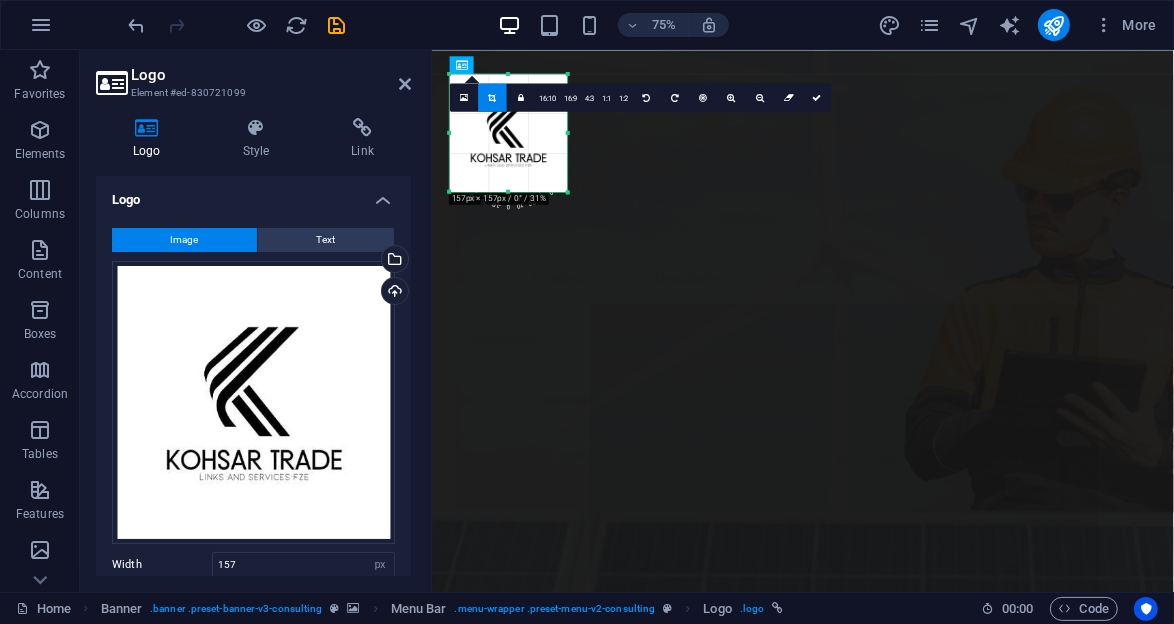 click at bounding box center (509, 133) 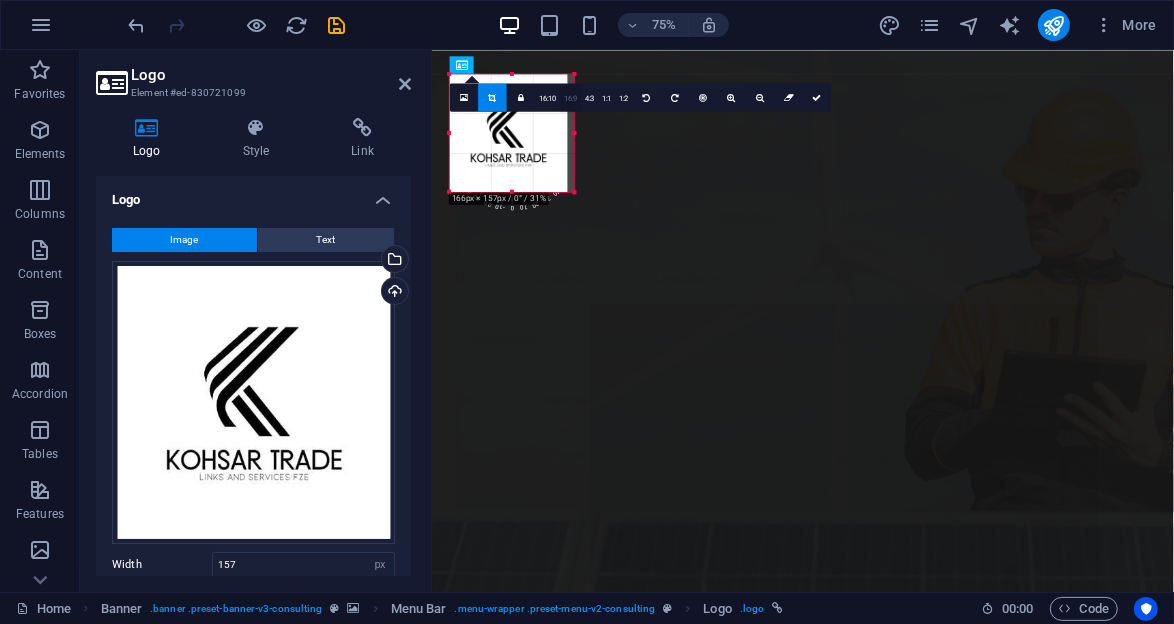 drag, startPoint x: 567, startPoint y: 77, endPoint x: 576, endPoint y: 110, distance: 34.20526 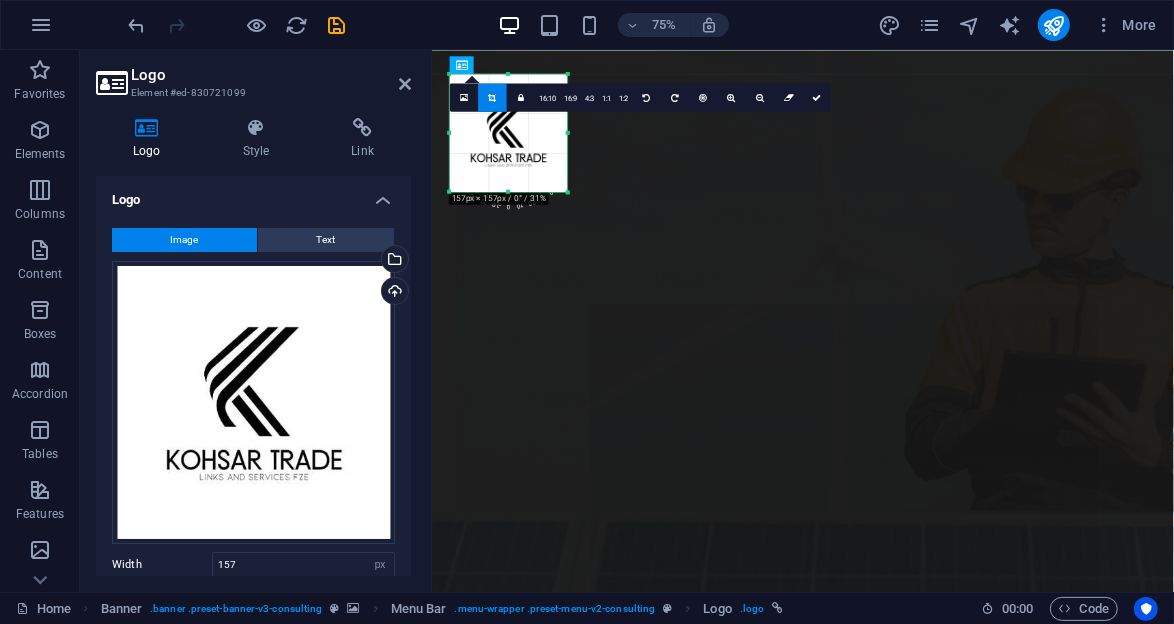 click at bounding box center (567, 133) 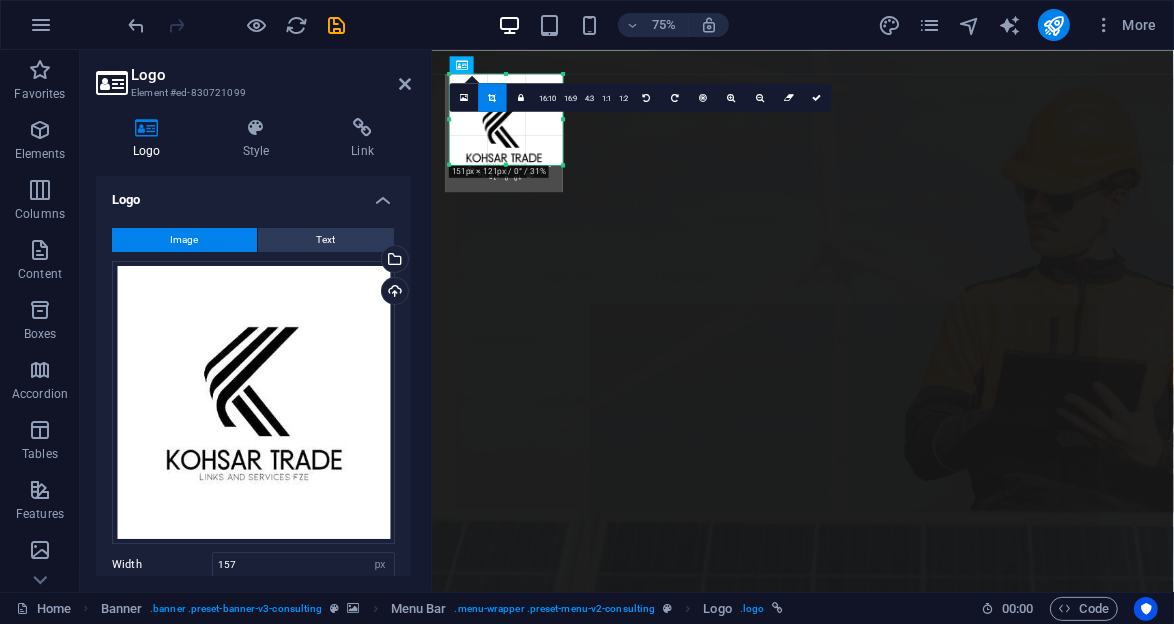 drag, startPoint x: 451, startPoint y: 188, endPoint x: 457, endPoint y: 152, distance: 36.496574 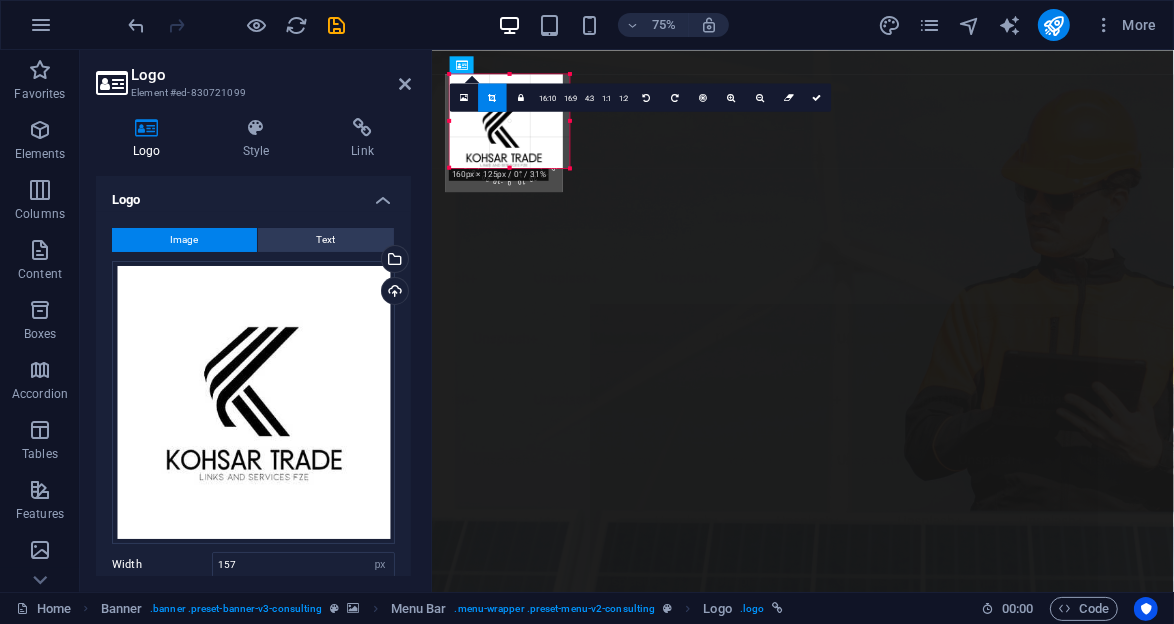 click at bounding box center (570, 168) 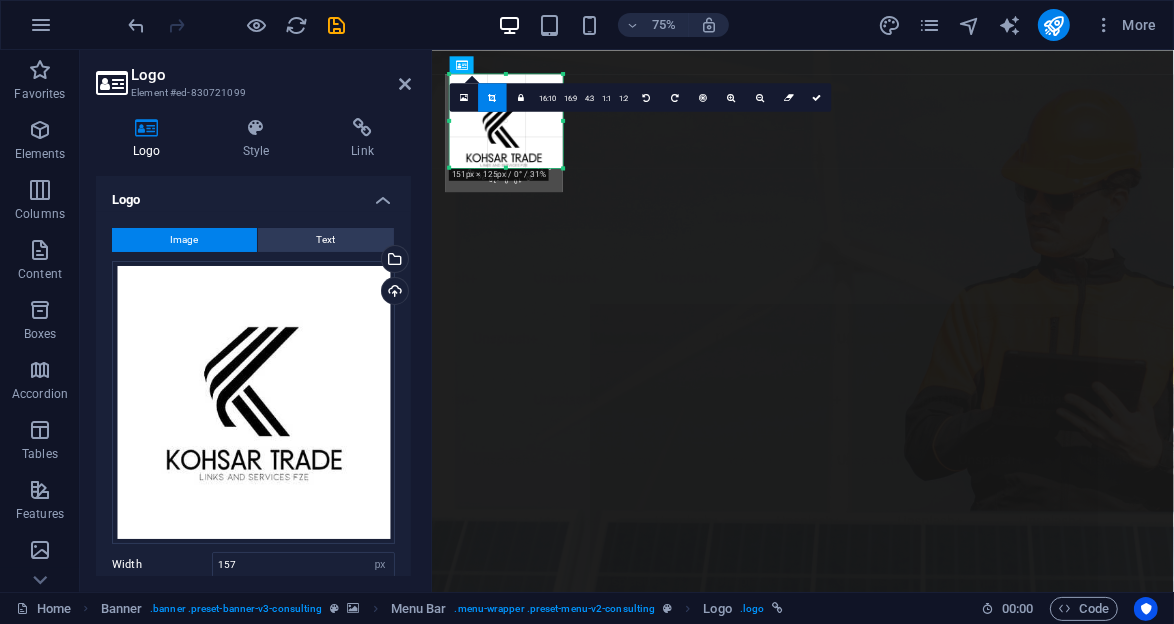 click at bounding box center [563, 121] 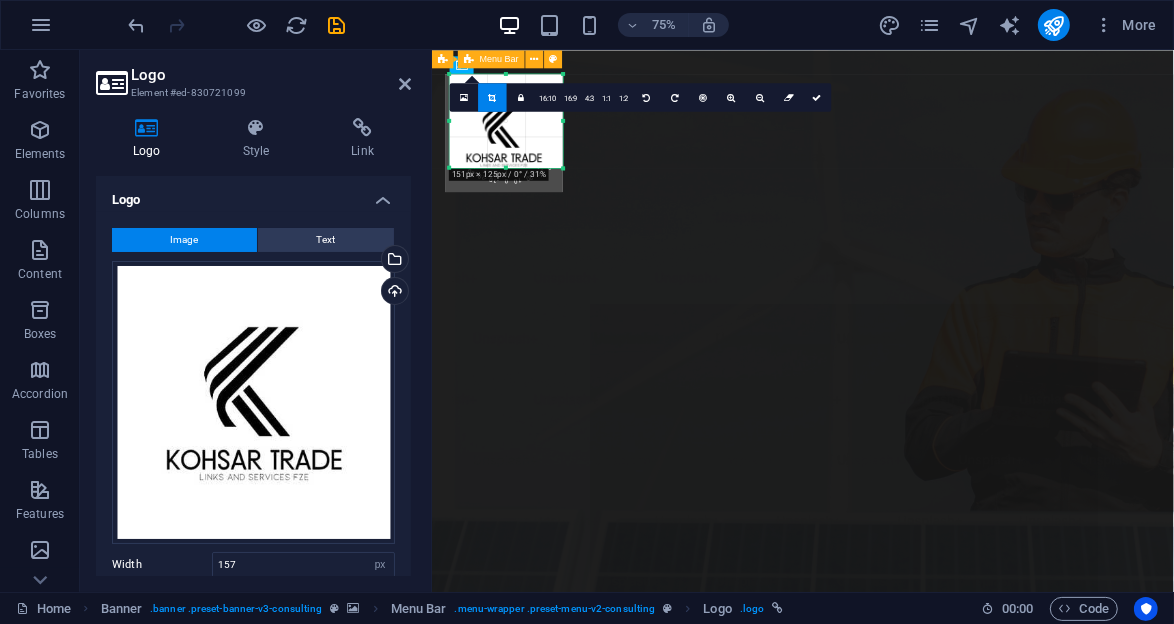 click on "Our Story Our Team Our Strengths Projects Contact Us Get Started" at bounding box center [925, 1091] 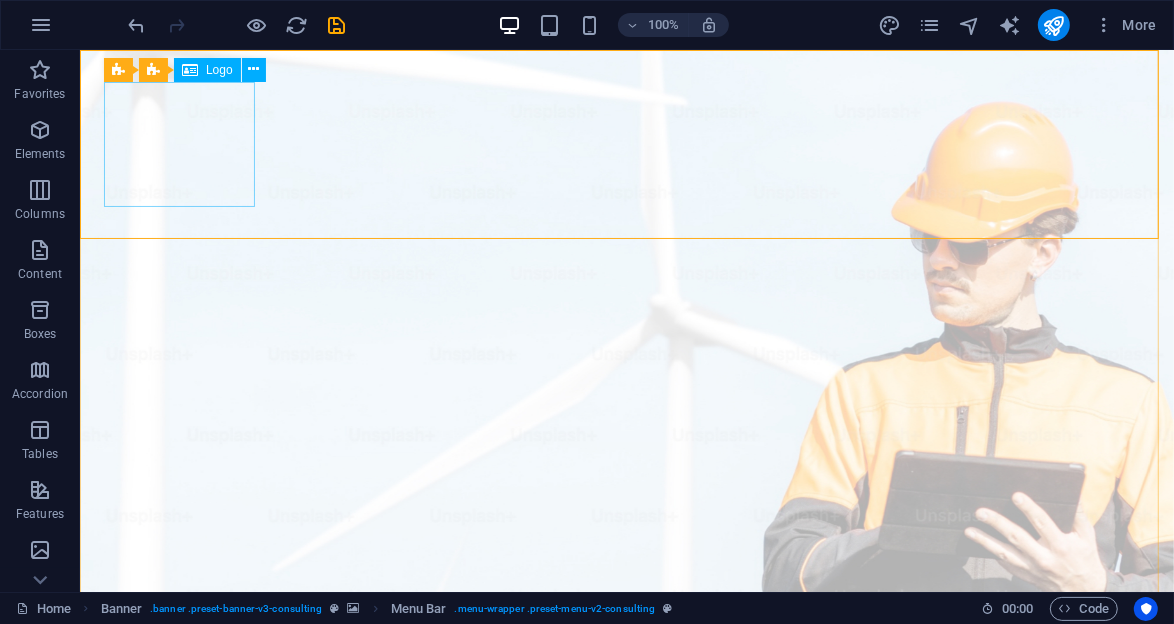 click on "Logo" at bounding box center [219, 70] 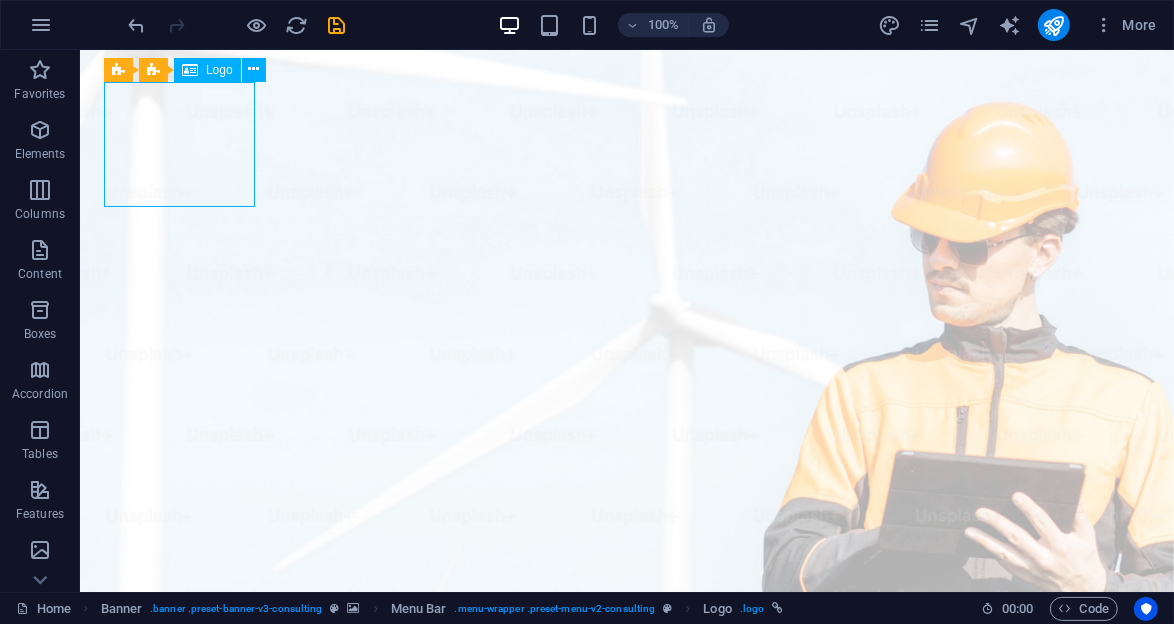 click on "Logo" at bounding box center (219, 70) 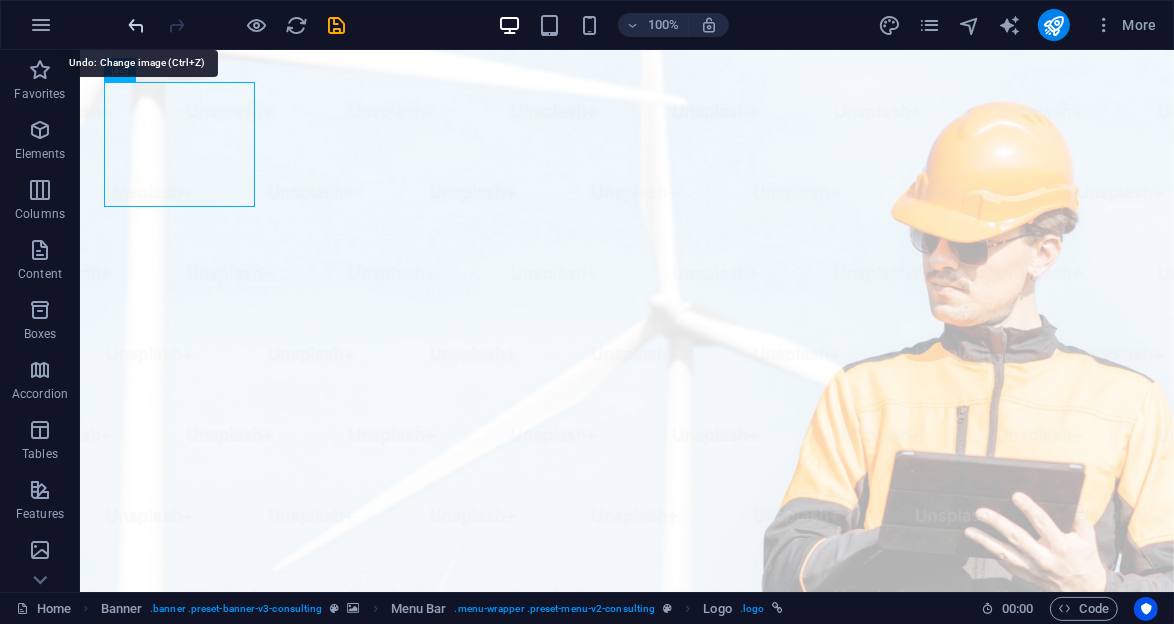 click at bounding box center (137, 25) 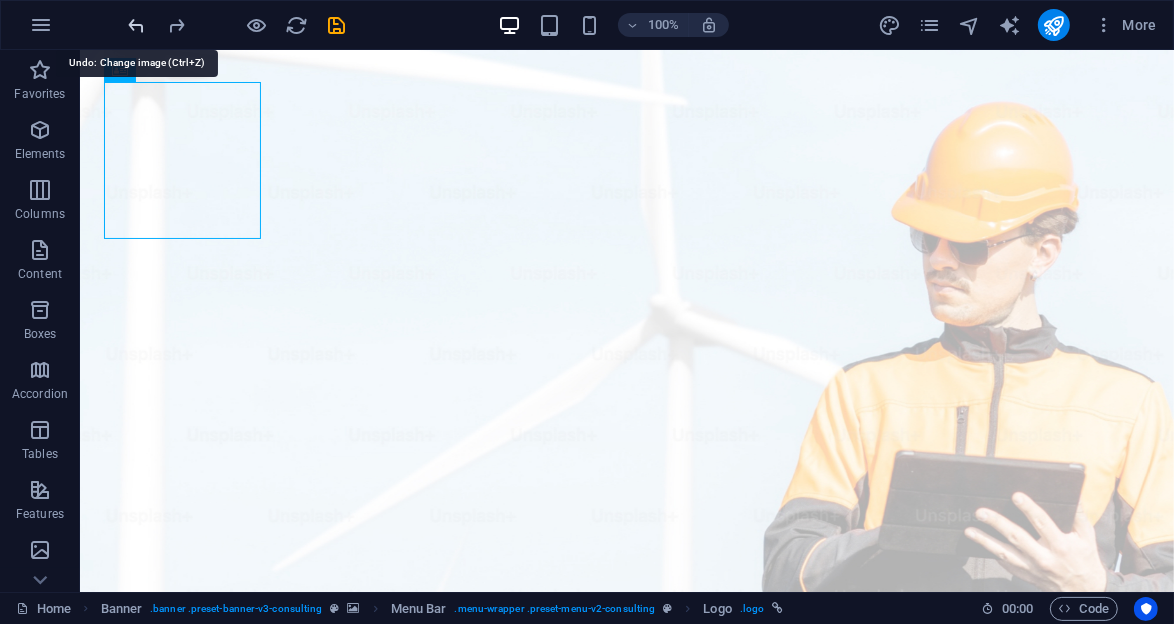 click at bounding box center [137, 25] 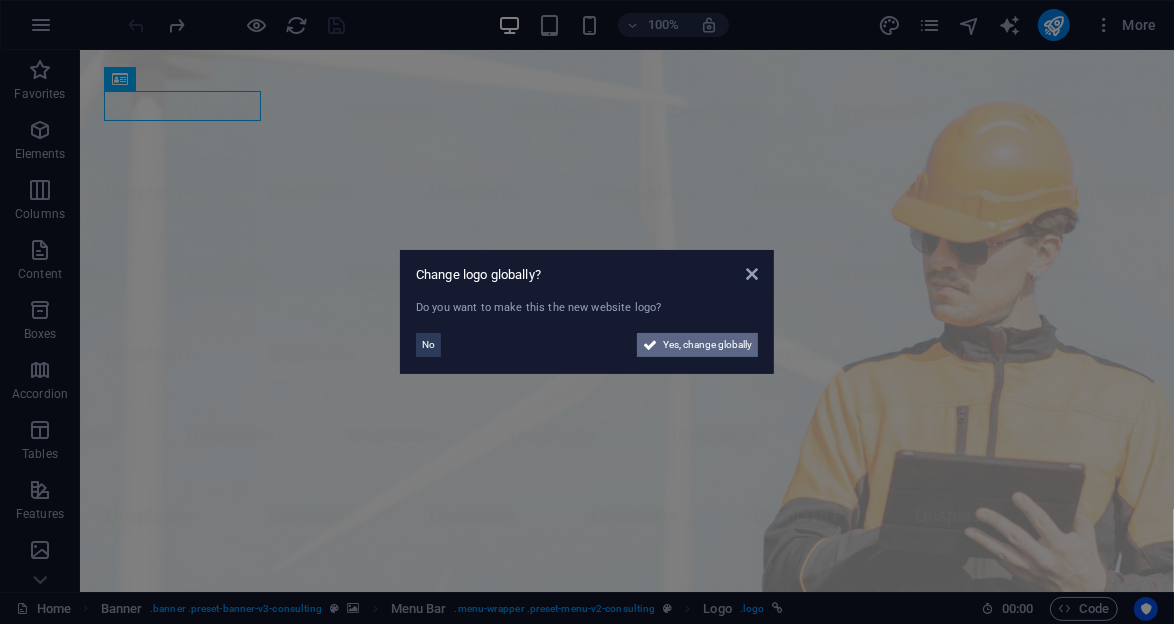 click on "Yes, change globally" at bounding box center [707, 345] 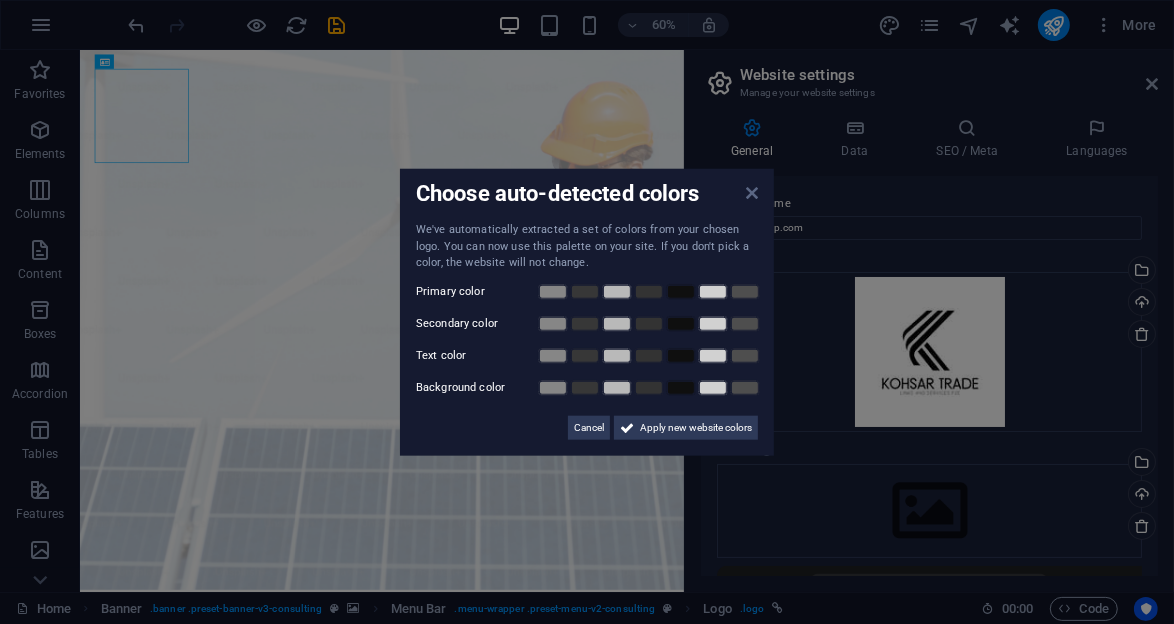 click at bounding box center [752, 193] 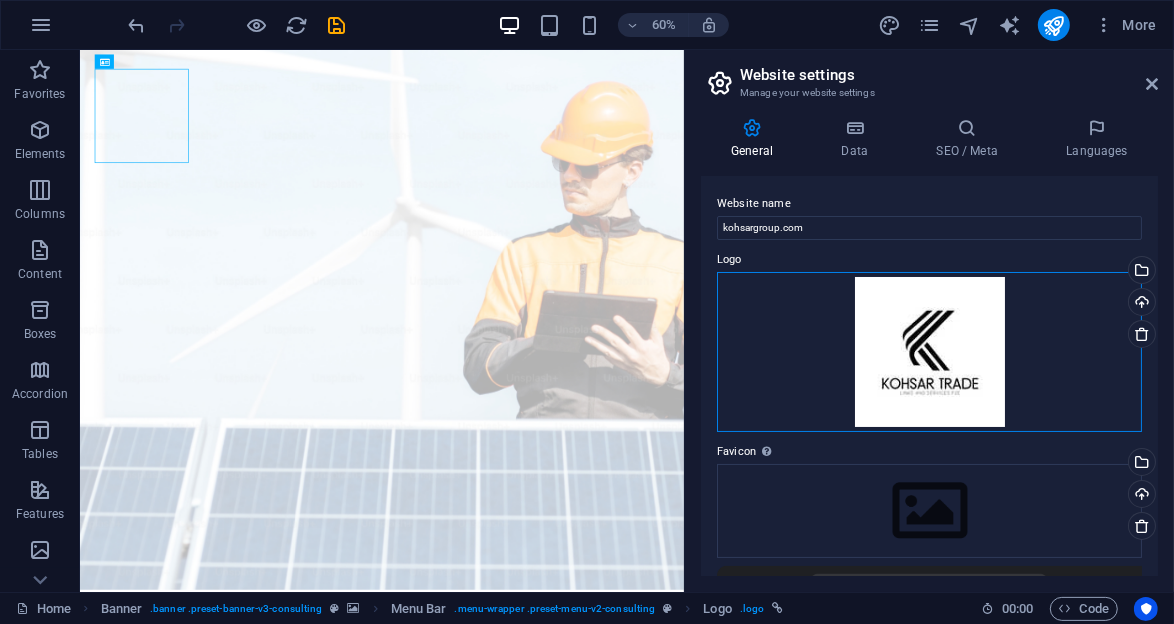 click on "Drag files here, click to choose files or select files from Files or our free stock photos & videos" at bounding box center [929, 352] 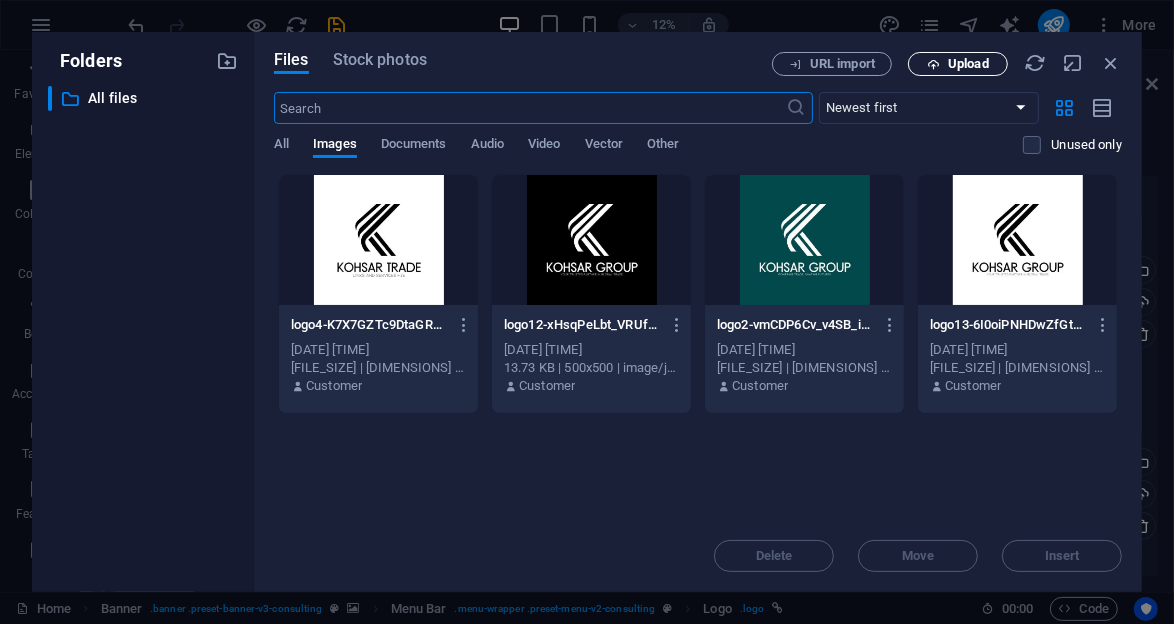 click on "Upload" at bounding box center (968, 64) 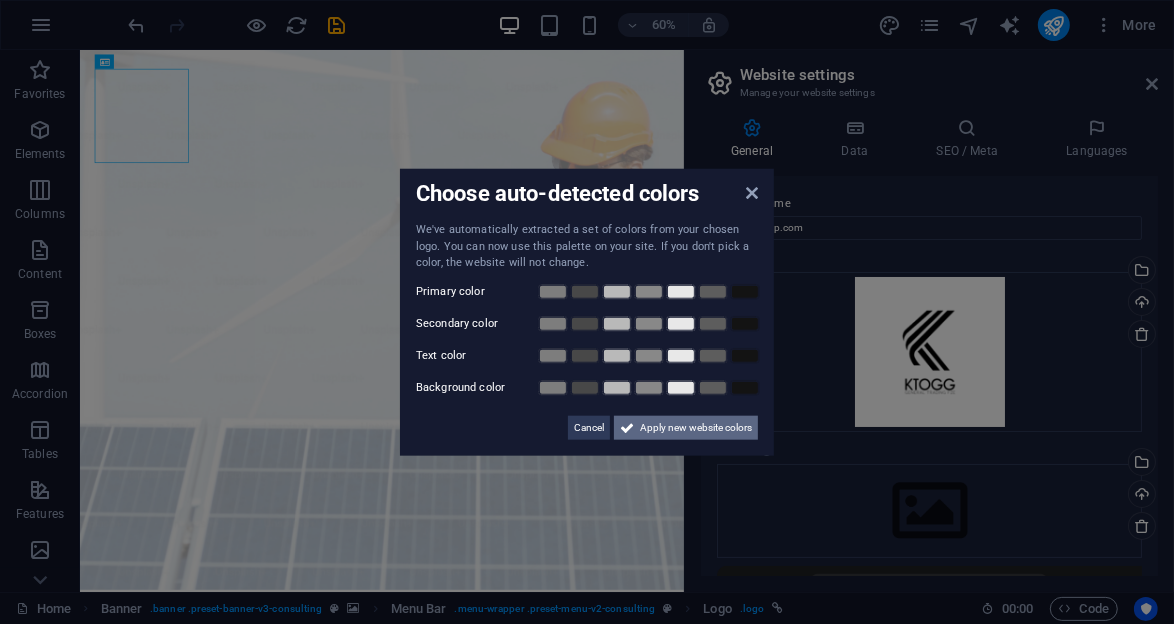 click on "Apply new website colors" at bounding box center (696, 427) 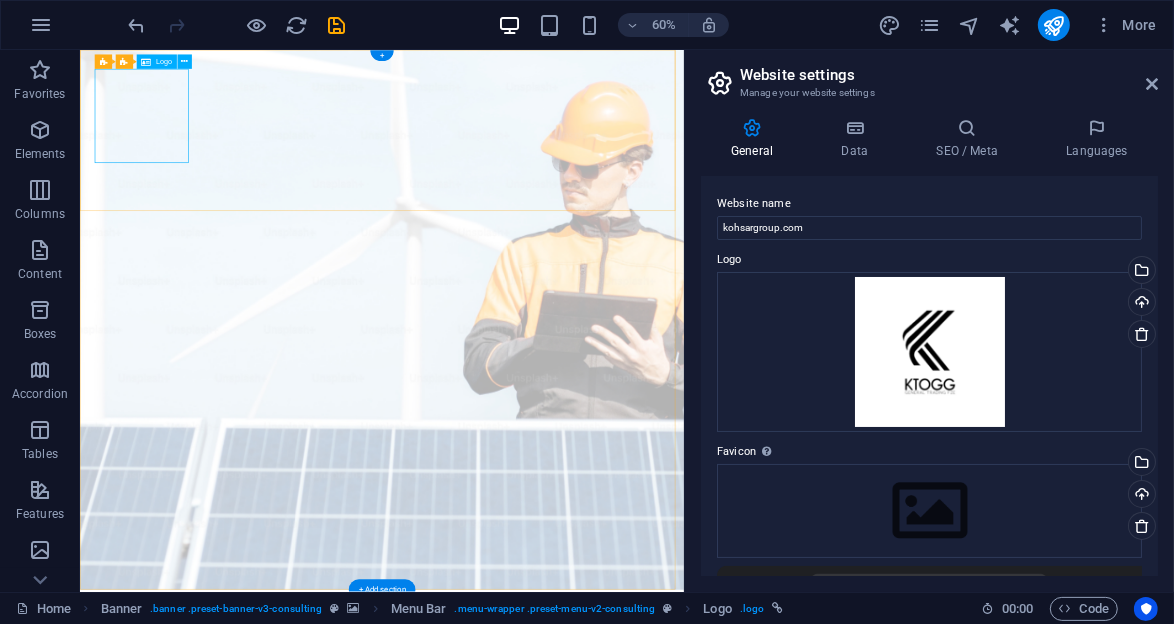 click at bounding box center [582, 1060] 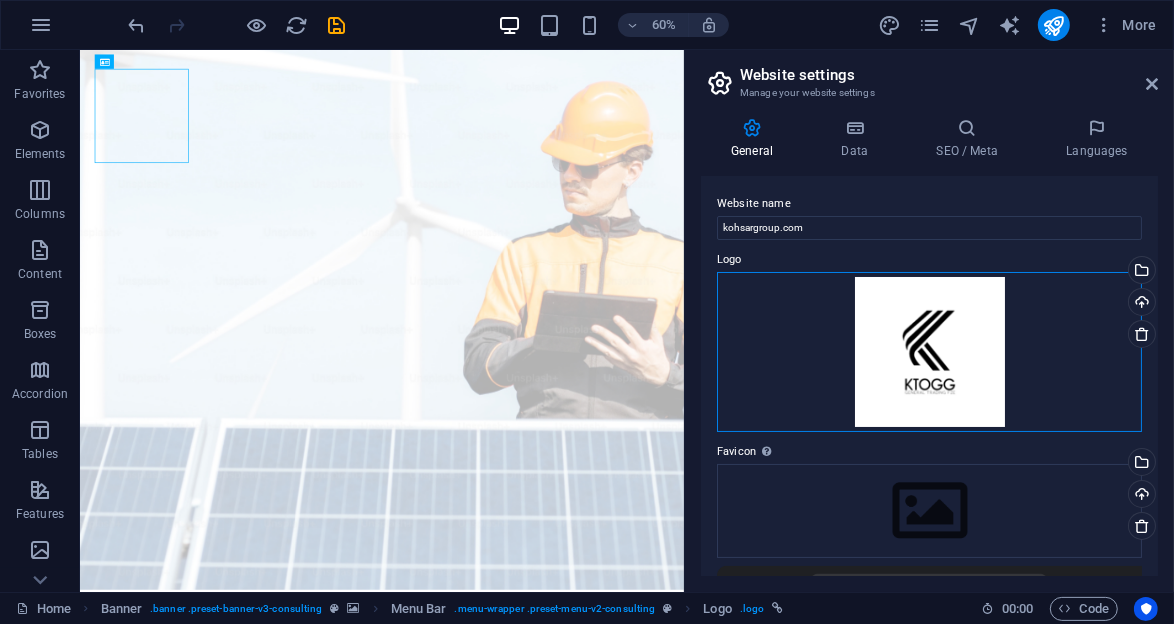 click on "Drag files here, click to choose files or select files from Files or our free stock photos & videos" at bounding box center (929, 352) 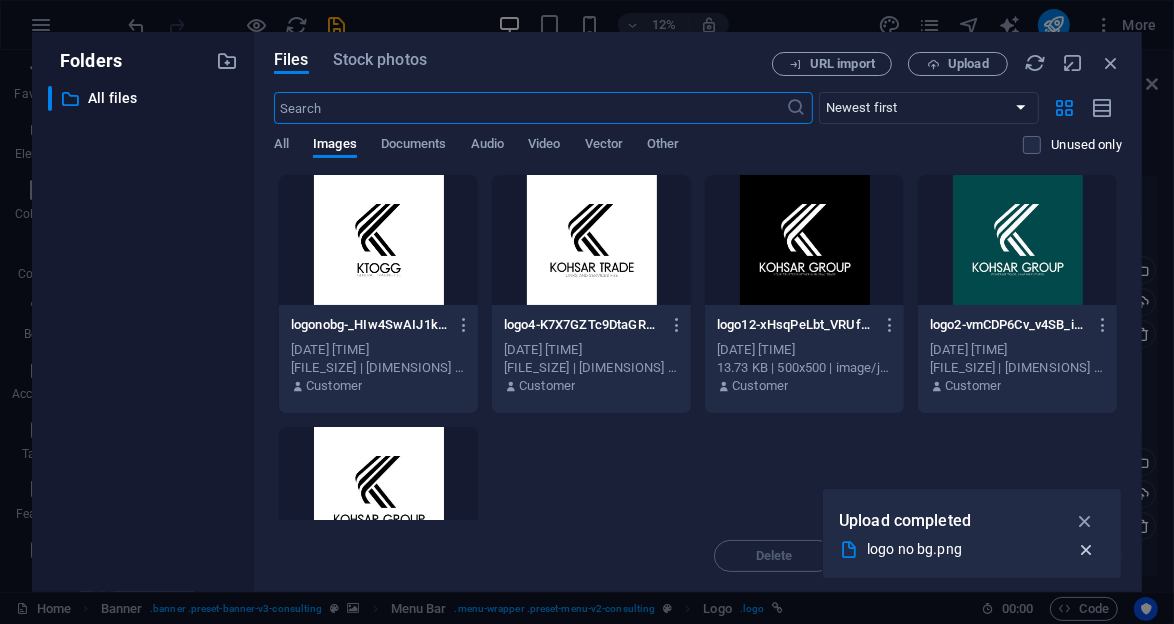 click at bounding box center (1086, 550) 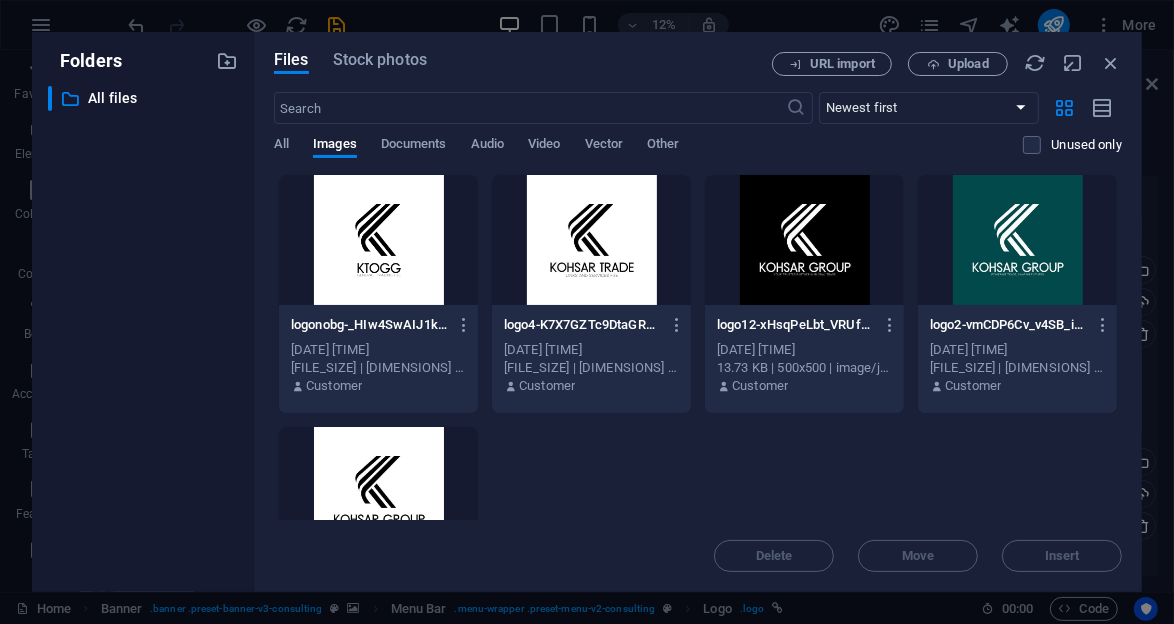 click at bounding box center [378, 492] 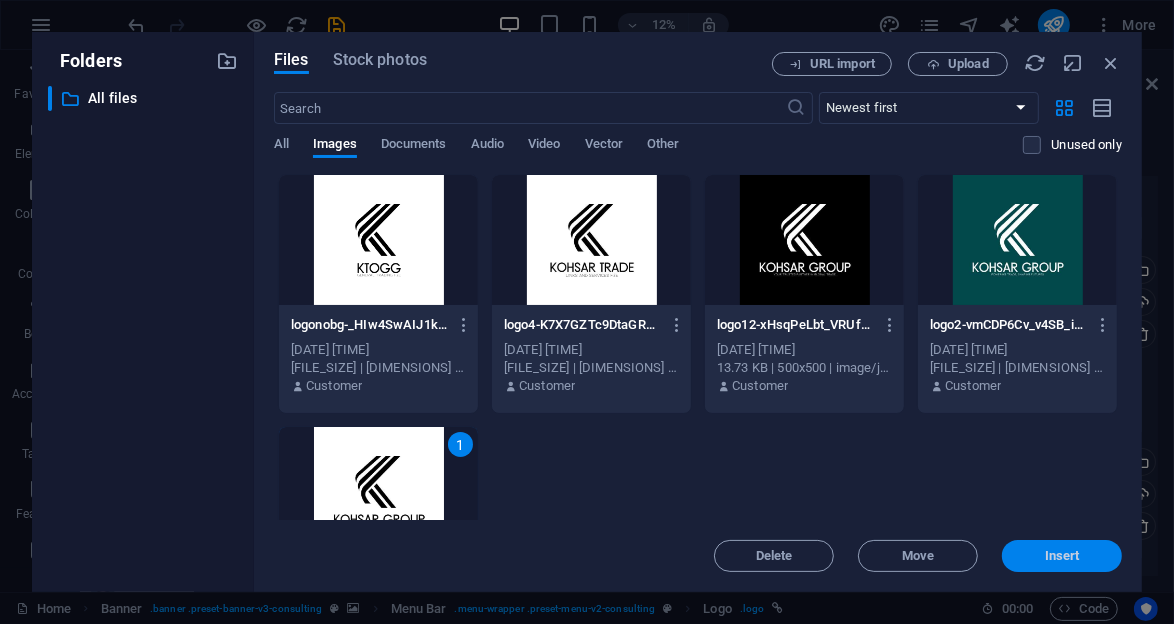 click on "Insert" at bounding box center (1062, 556) 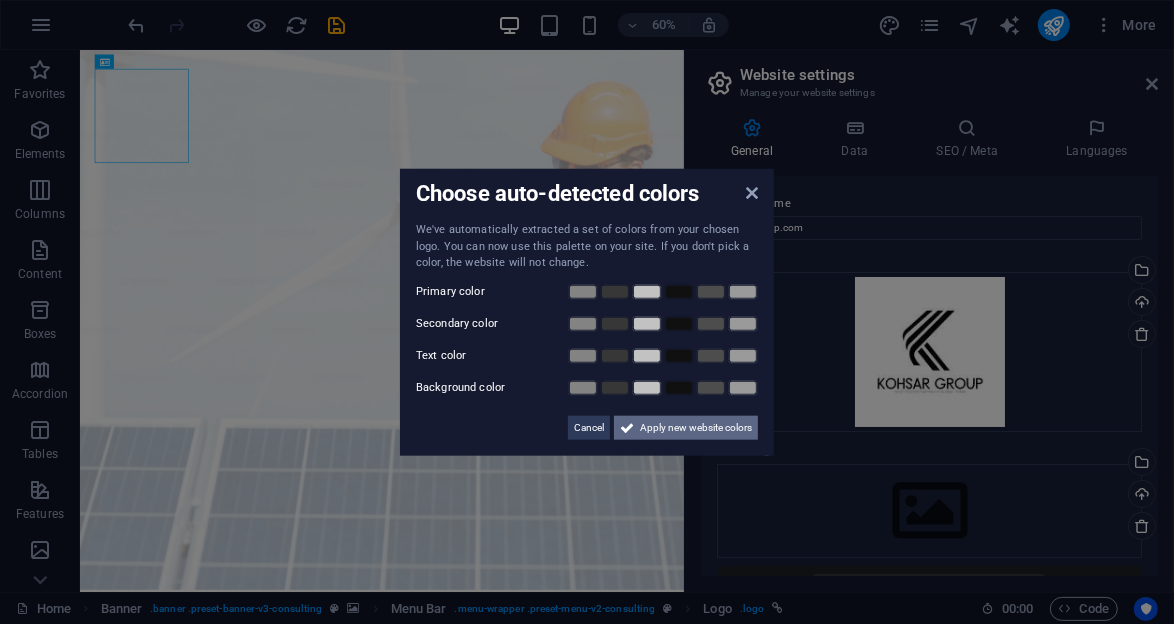 click on "Apply new website colors" at bounding box center [696, 427] 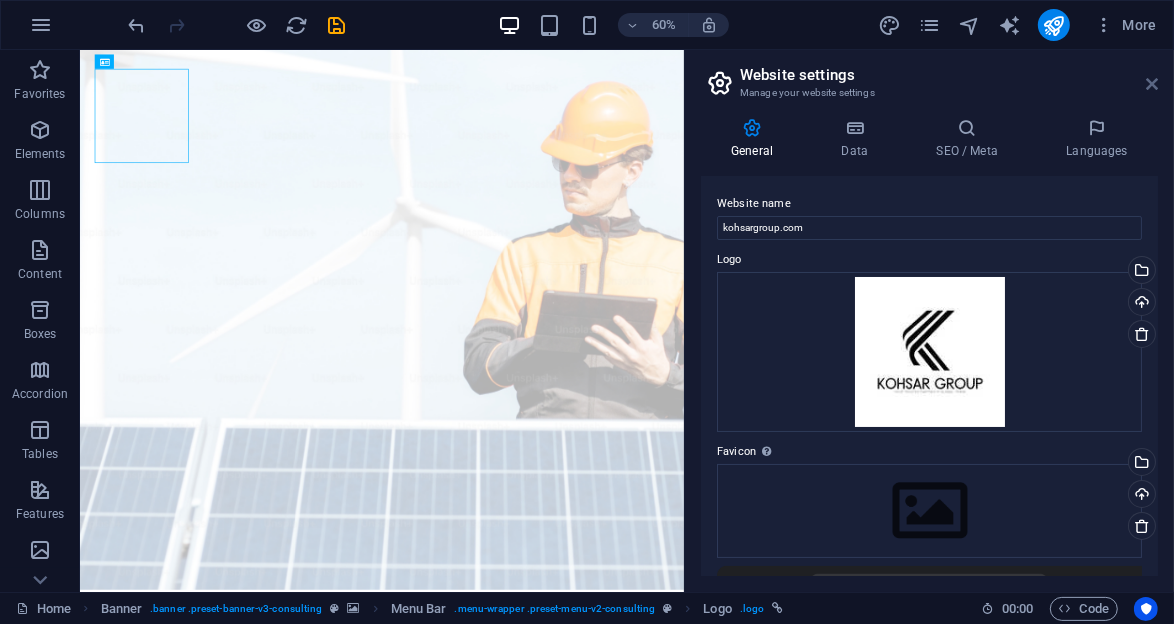 click at bounding box center (1152, 84) 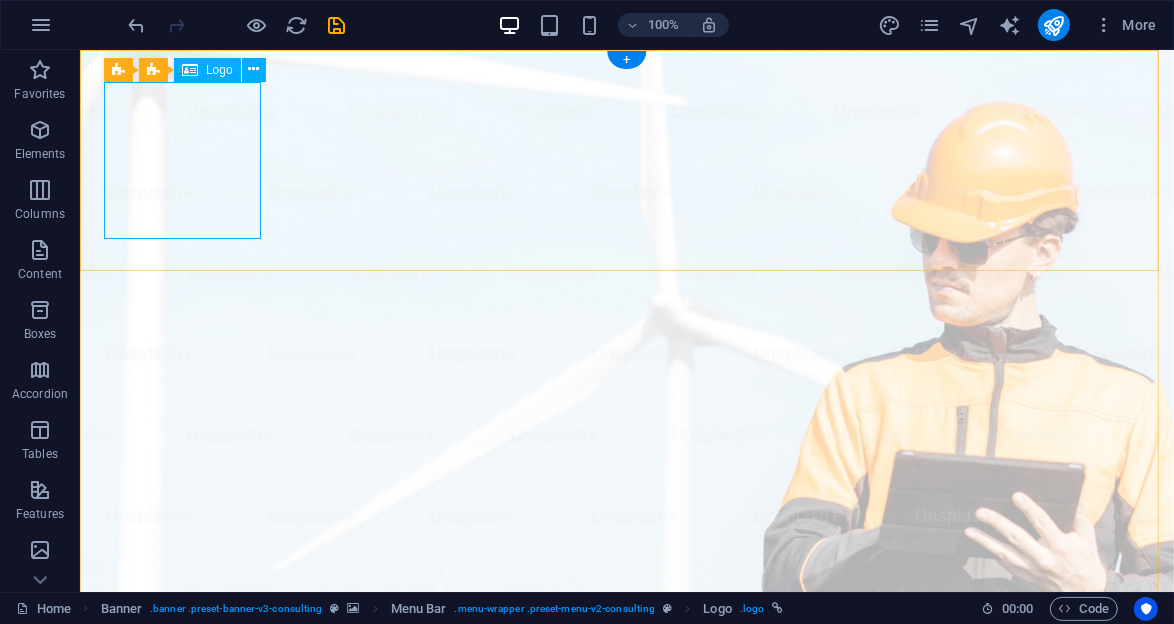 click at bounding box center [626, 1059] 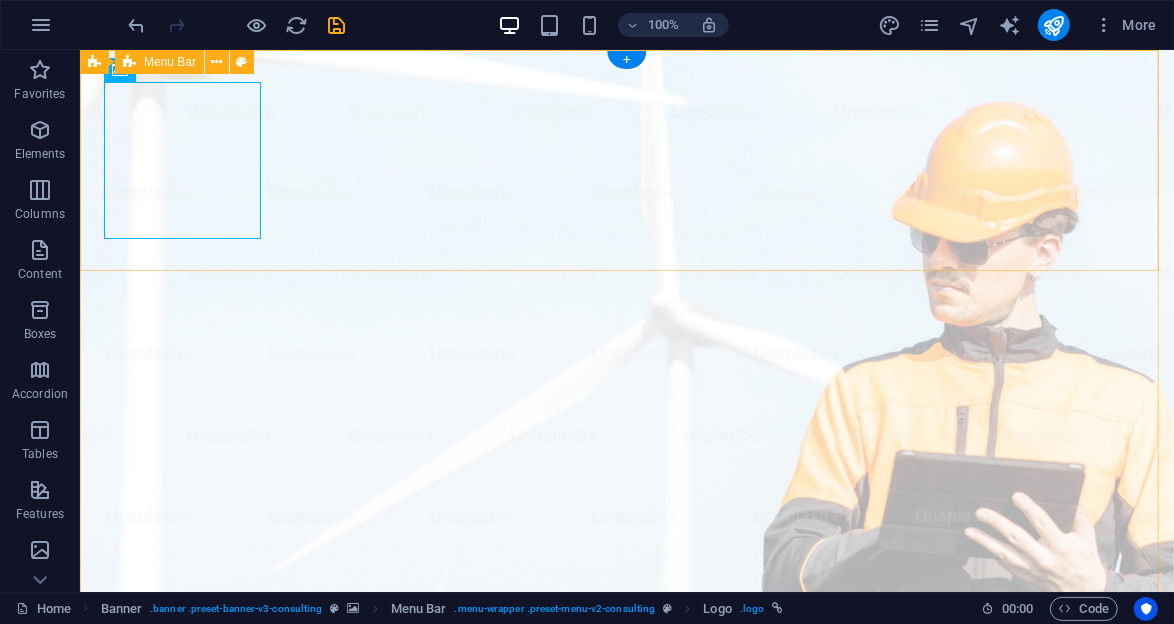 click on "Our Story Our Team Our Strengths Projects Contact Us Get Started" at bounding box center (626, 1107) 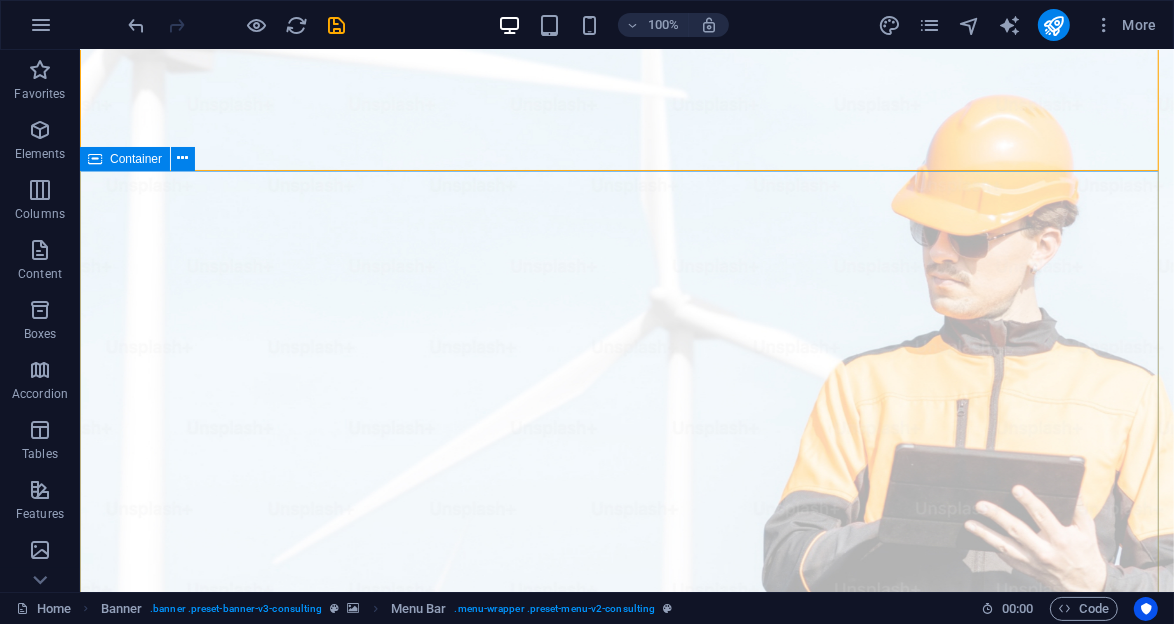 scroll, scrollTop: 0, scrollLeft: 0, axis: both 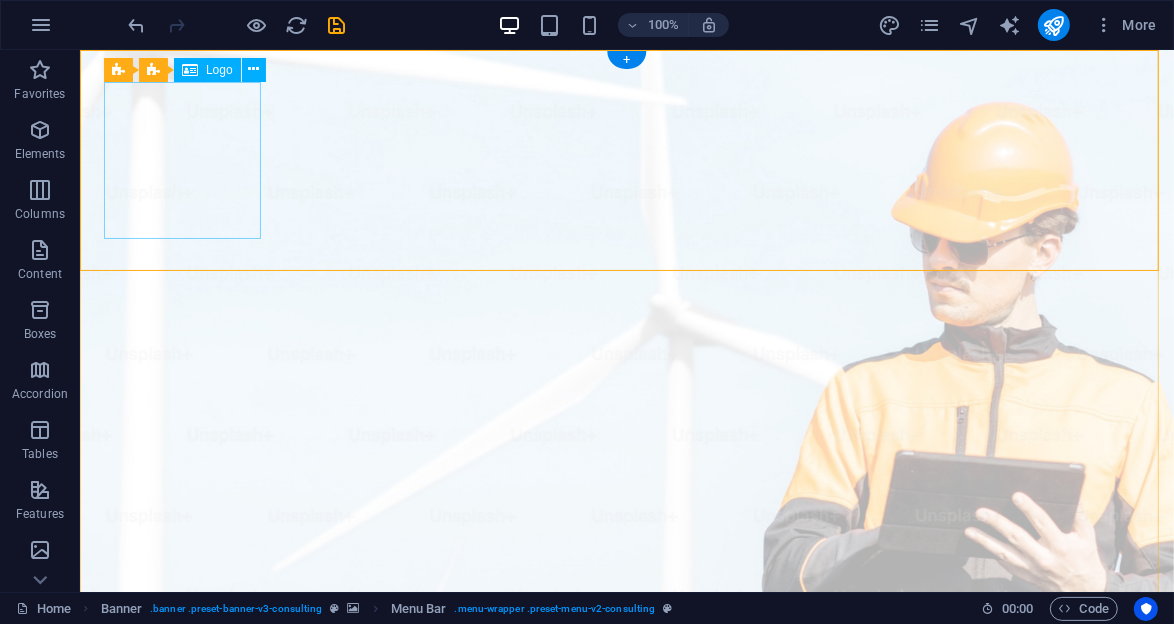 click at bounding box center (626, 1059) 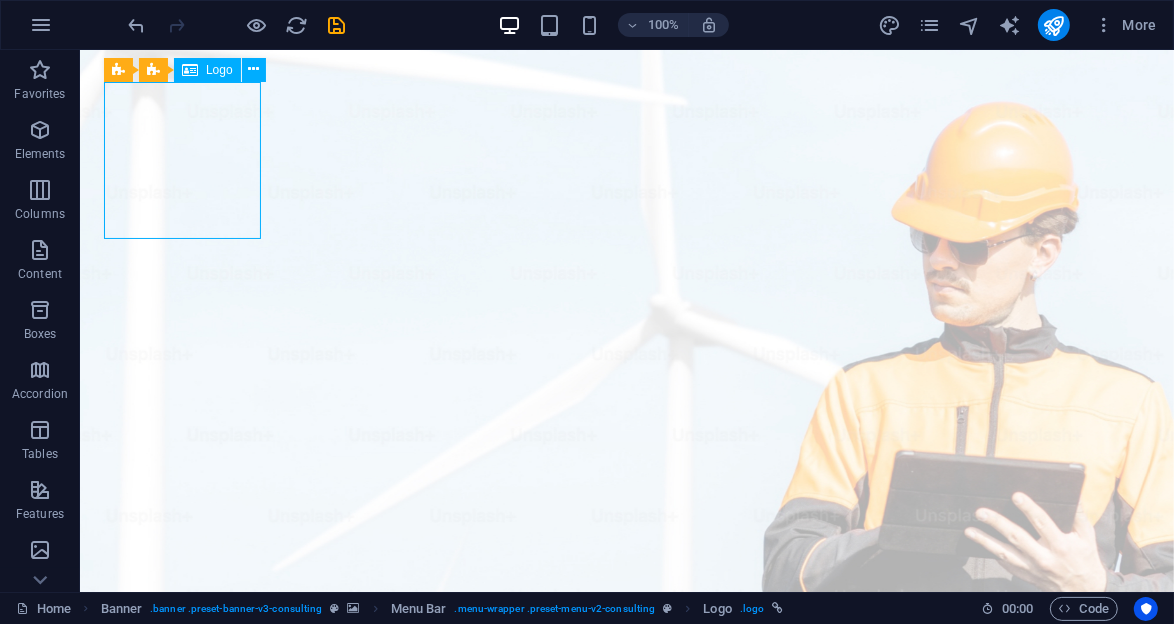 click on "Logo" at bounding box center [207, 70] 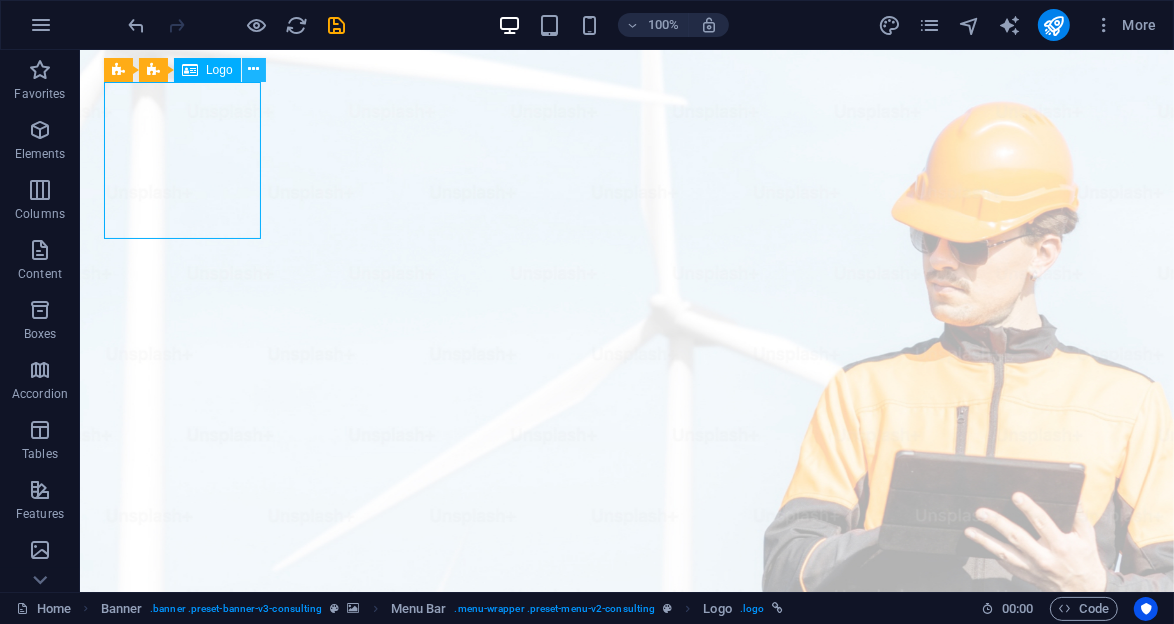 click at bounding box center (254, 70) 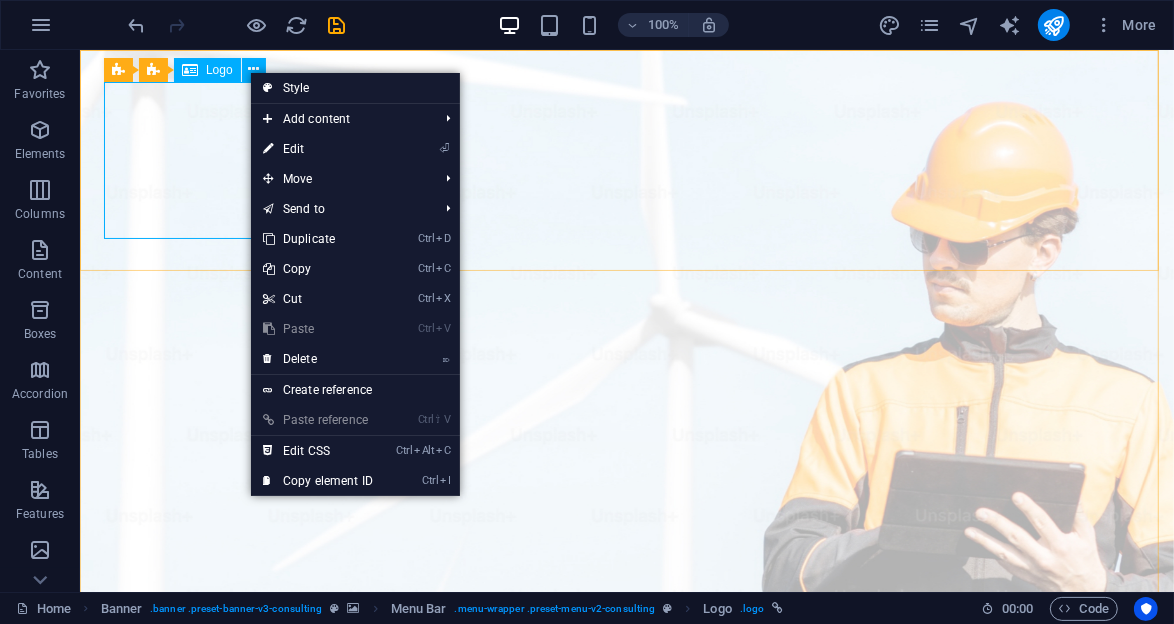 click at bounding box center (190, 70) 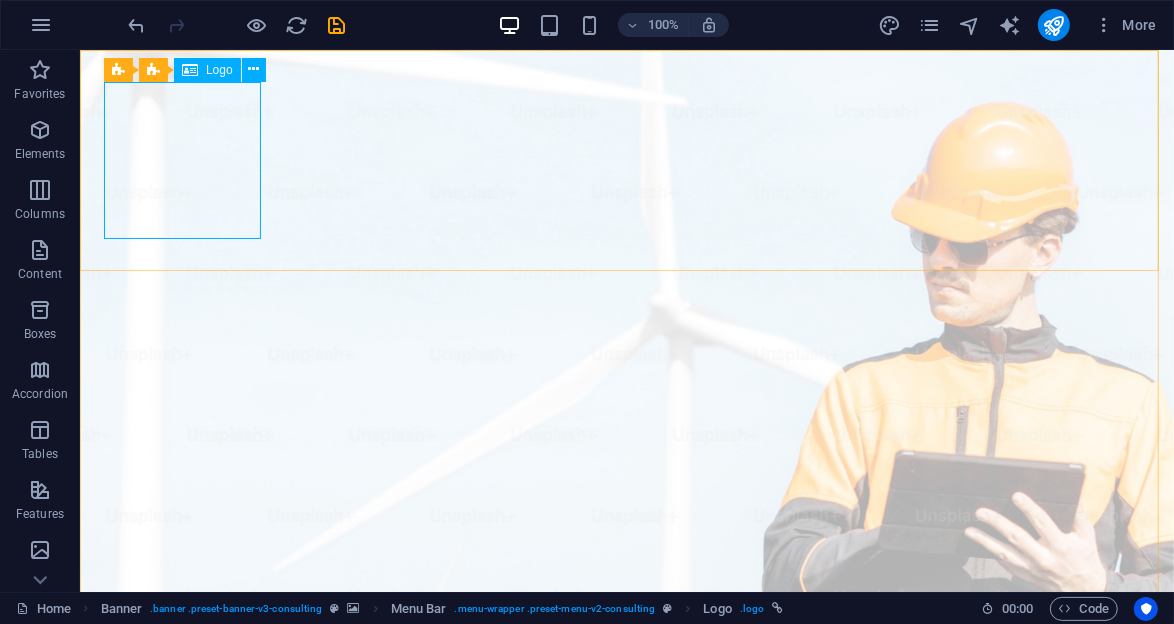 click on "Logo" at bounding box center (207, 70) 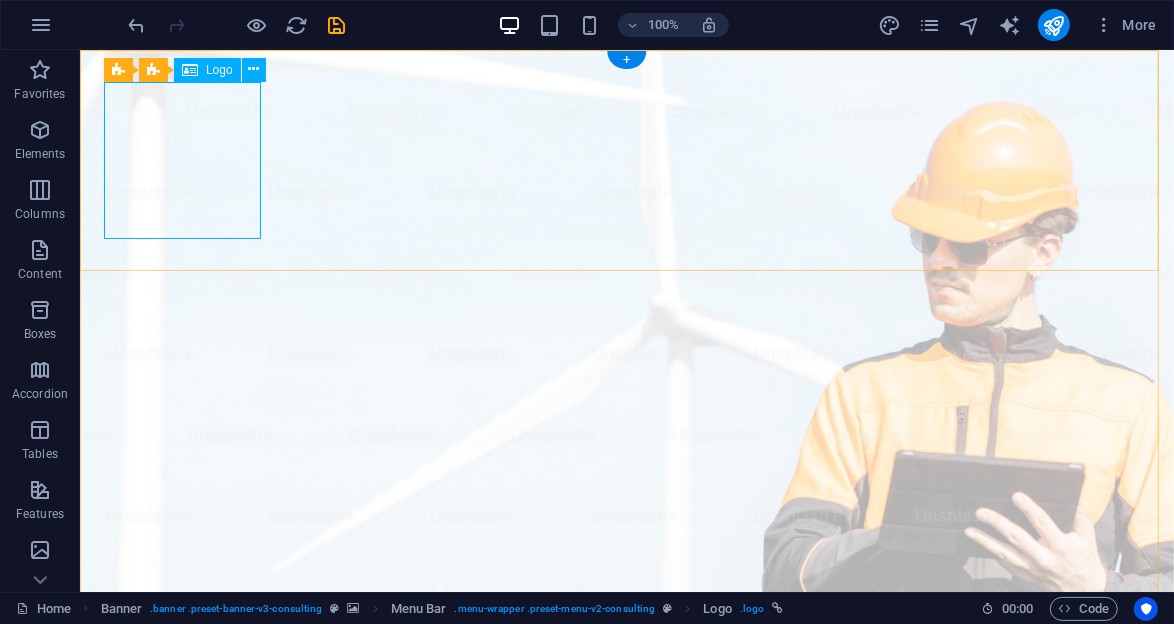 click at bounding box center [626, 1059] 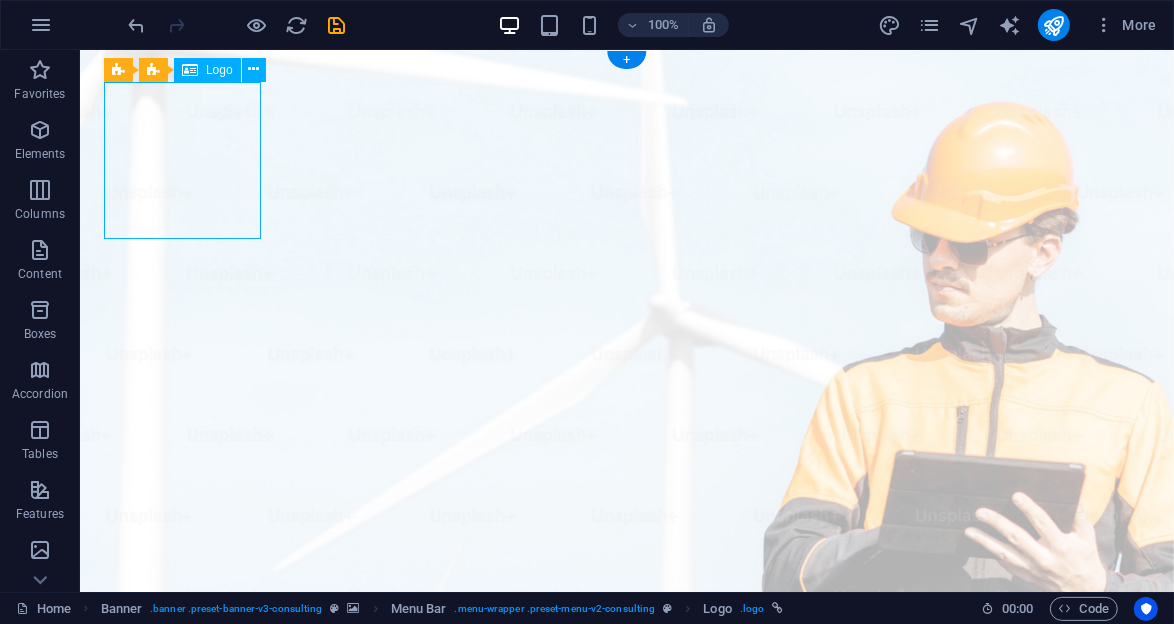 click at bounding box center (626, 1059) 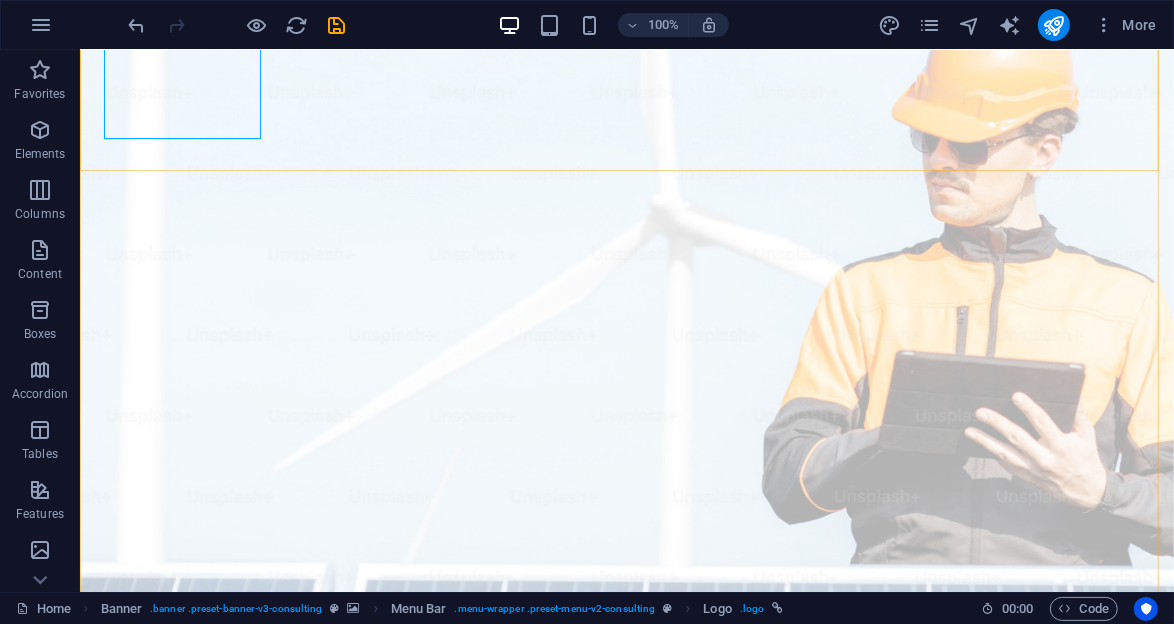 scroll, scrollTop: 0, scrollLeft: 0, axis: both 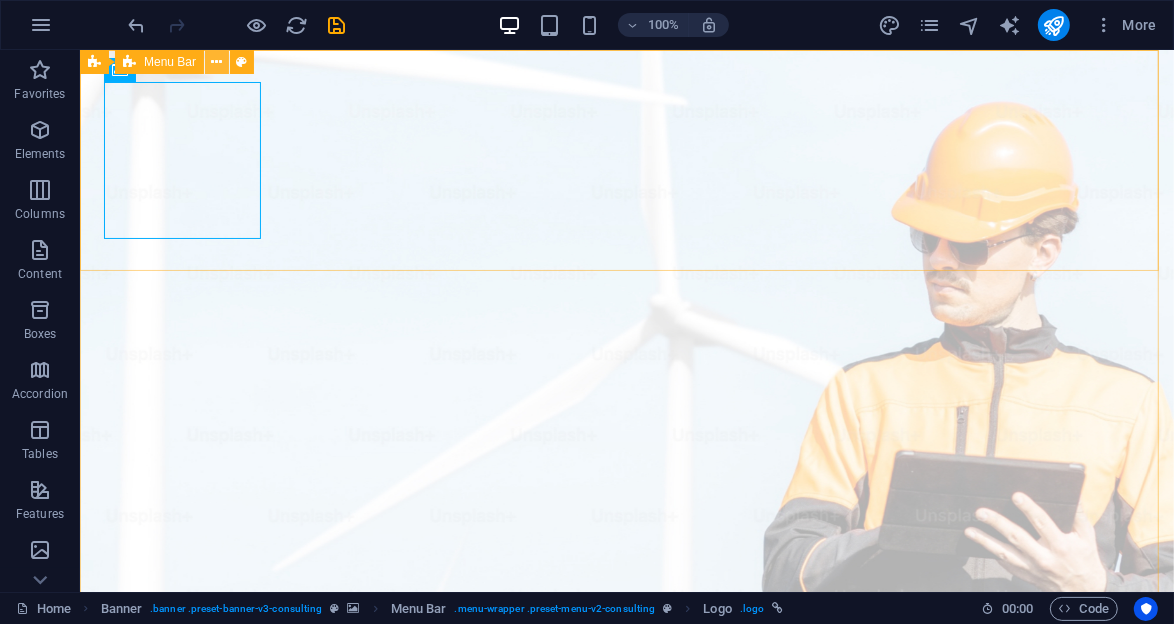 click at bounding box center [217, 62] 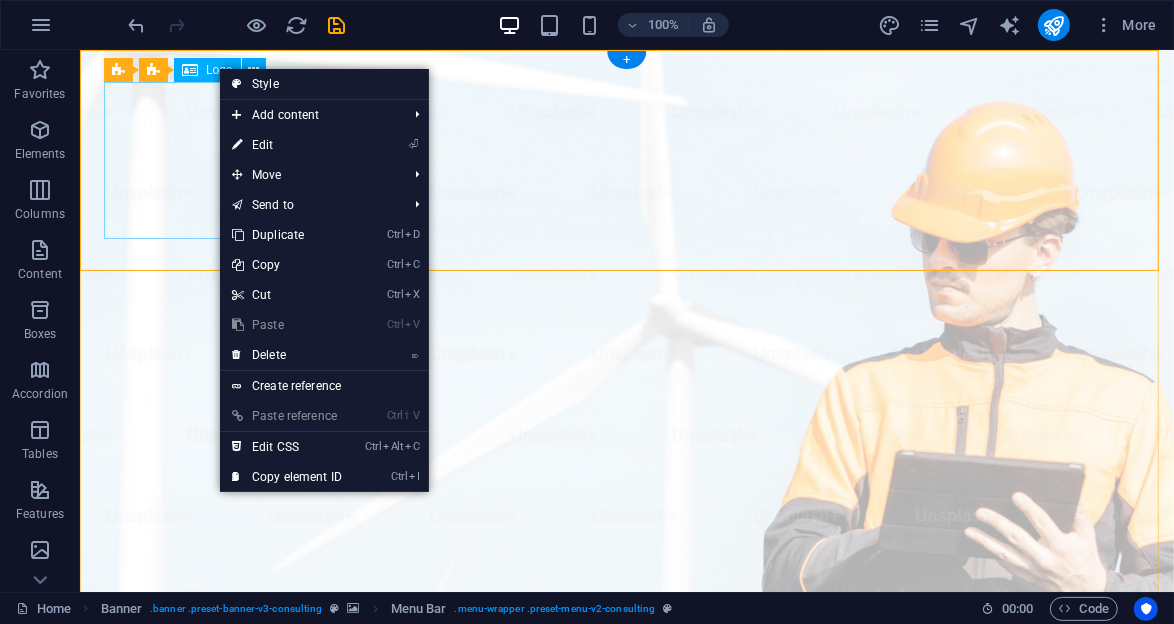 click at bounding box center (626, 1059) 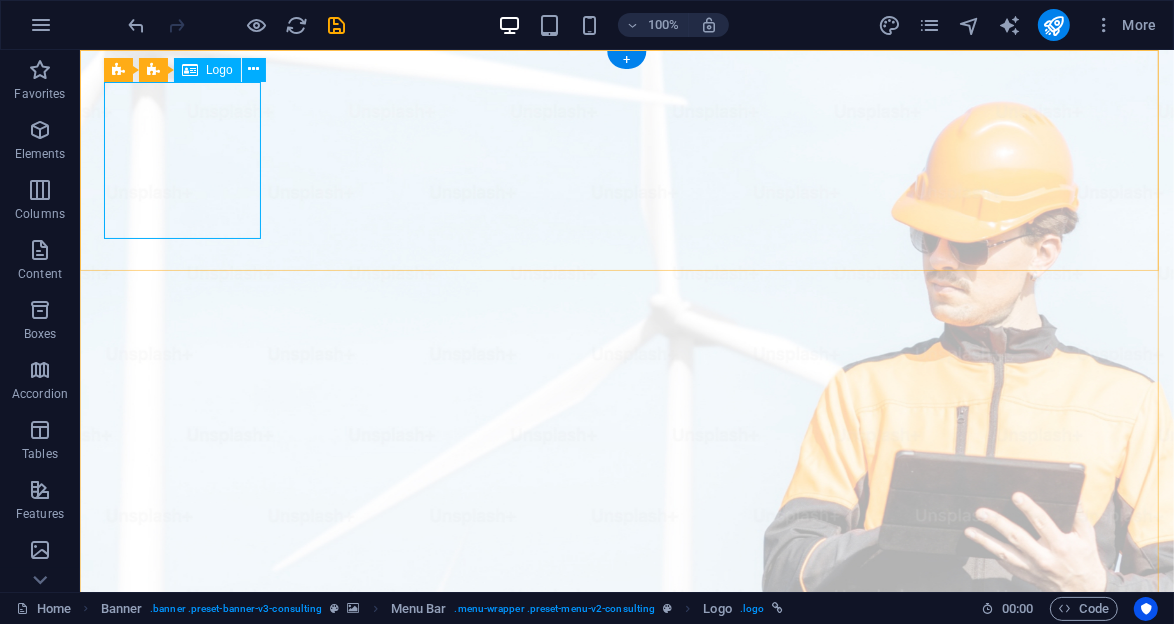 click on "Menu Bar   Banner   Logo" at bounding box center (191, 70) 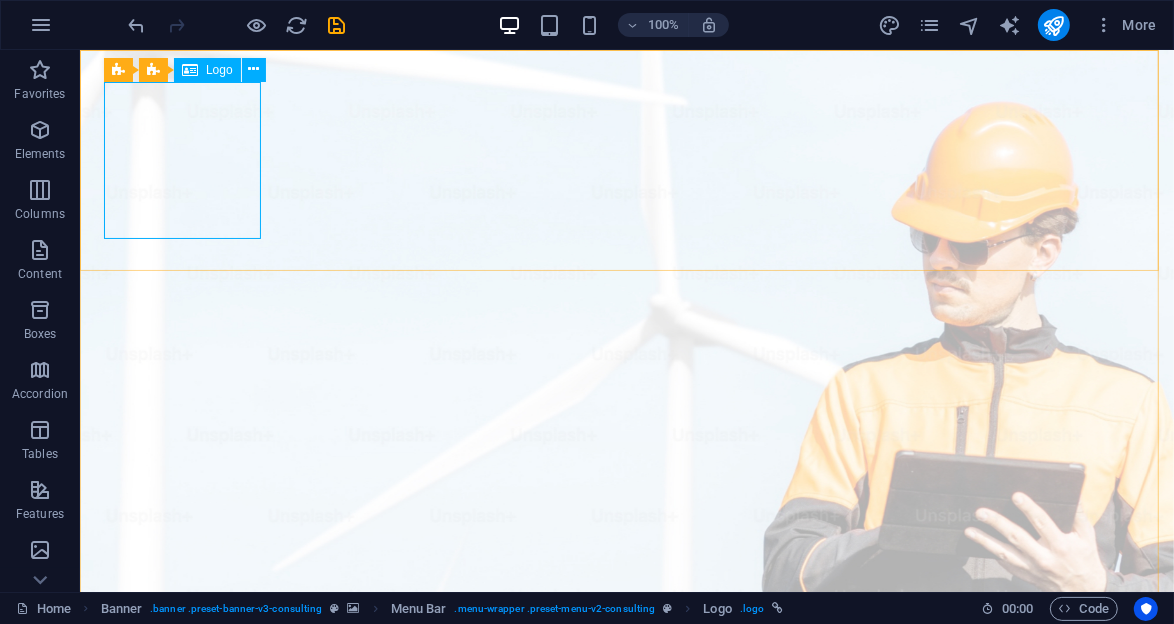 click on "Logo" at bounding box center [207, 70] 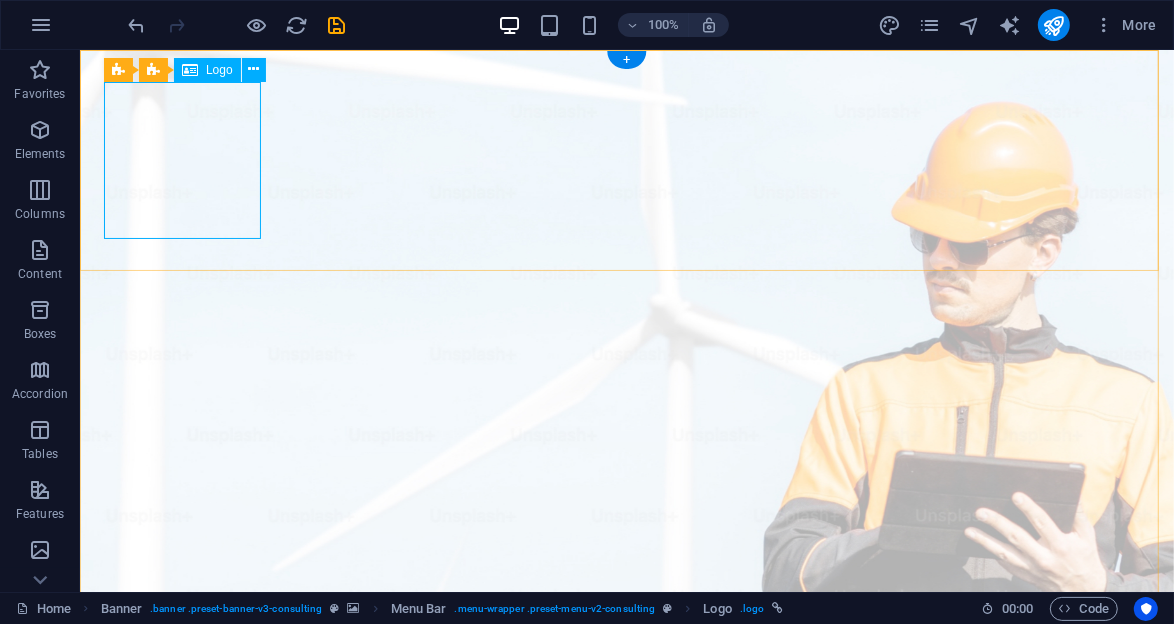 click at bounding box center [626, 1059] 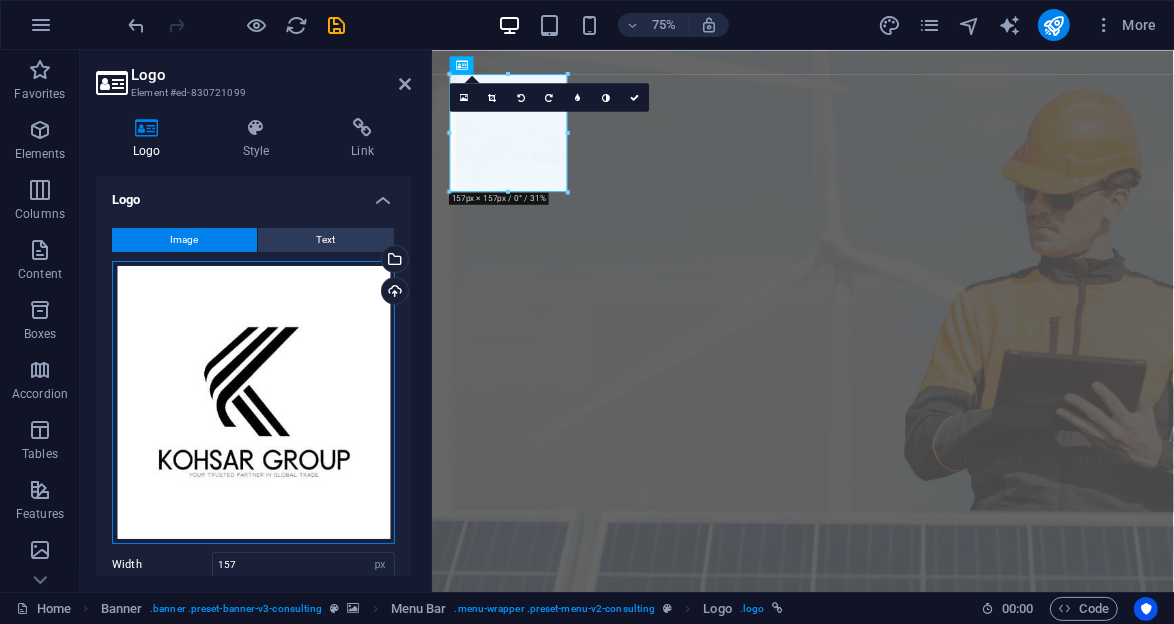 click on "Drag files here, click to choose files or select files from Files or our free stock photos & videos" at bounding box center (253, 402) 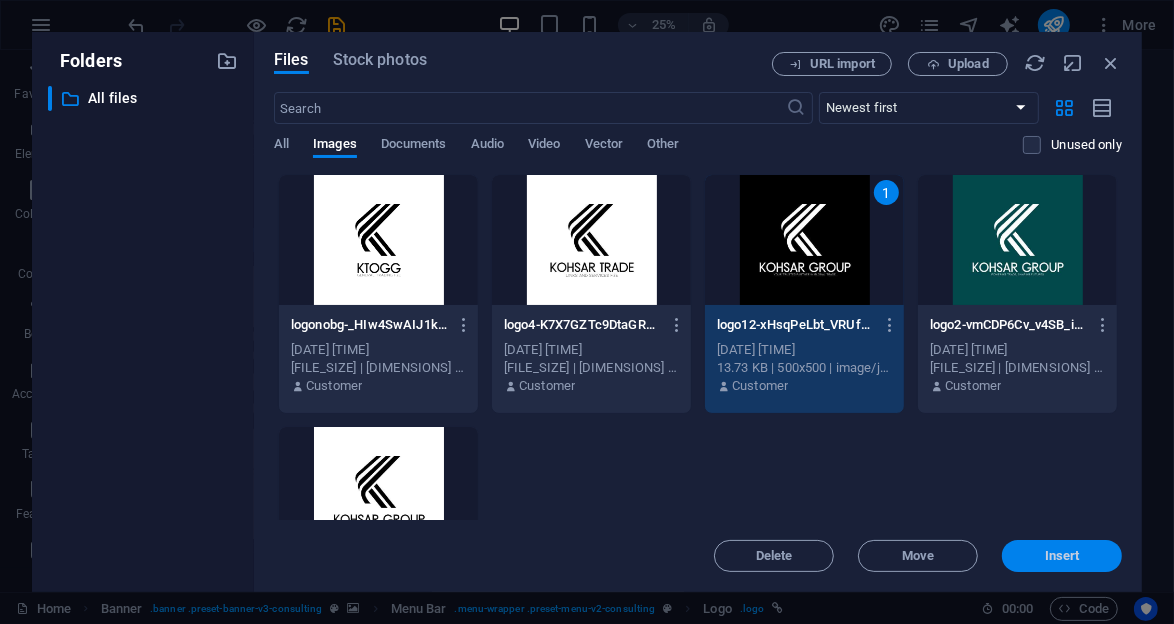 click on "Insert" at bounding box center [1062, 556] 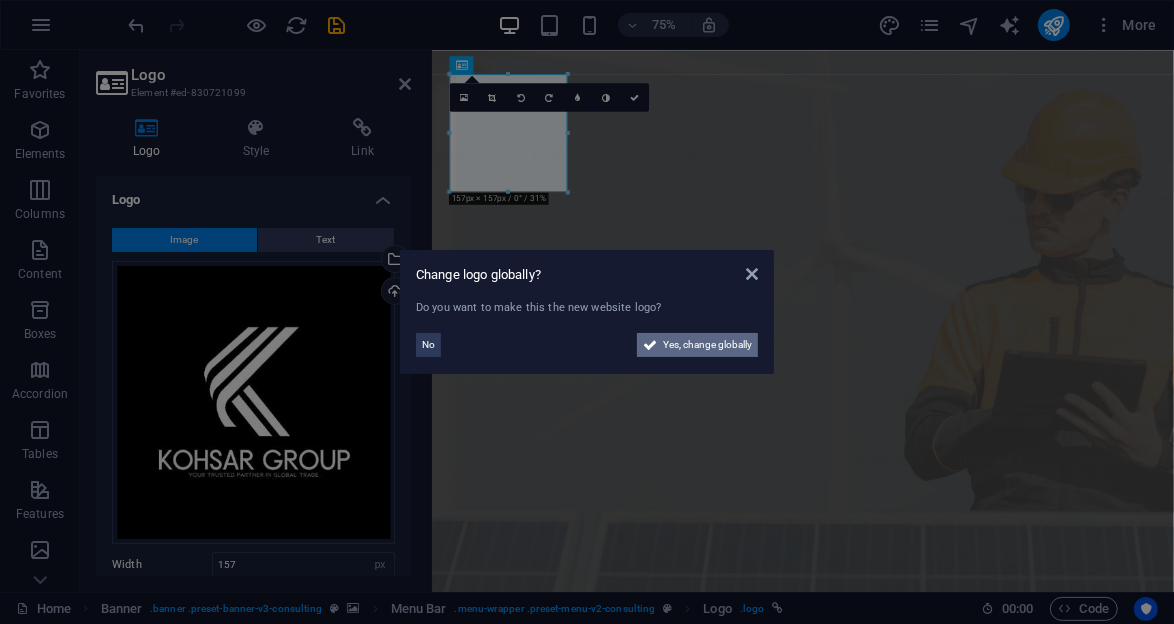 click on "Yes, change globally" at bounding box center (707, 345) 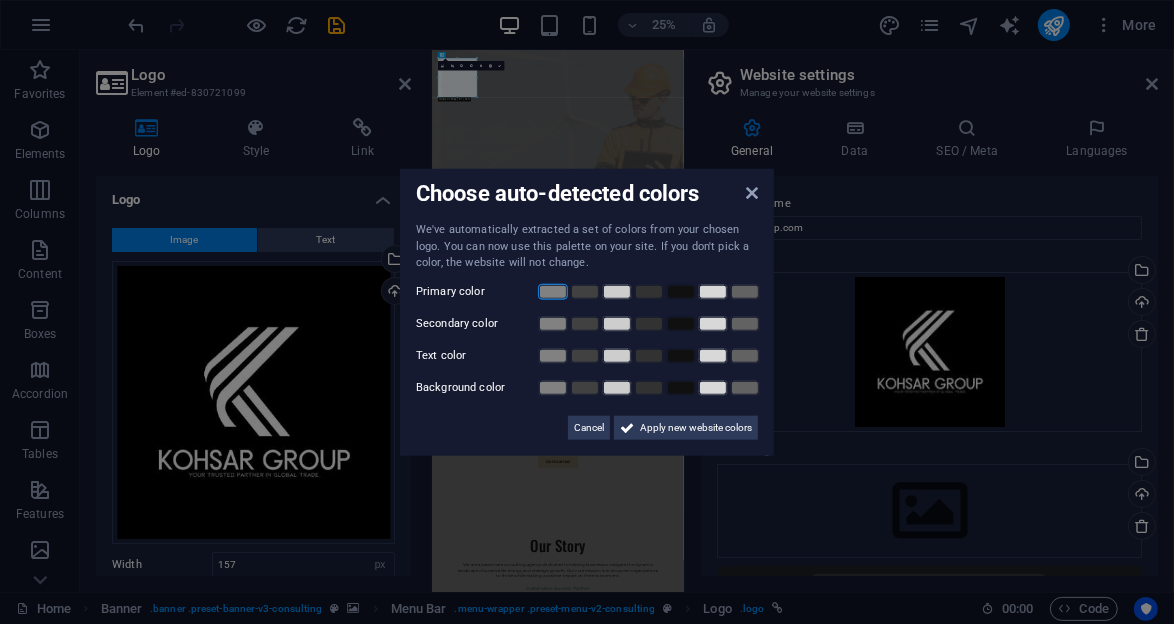 click at bounding box center [553, 291] 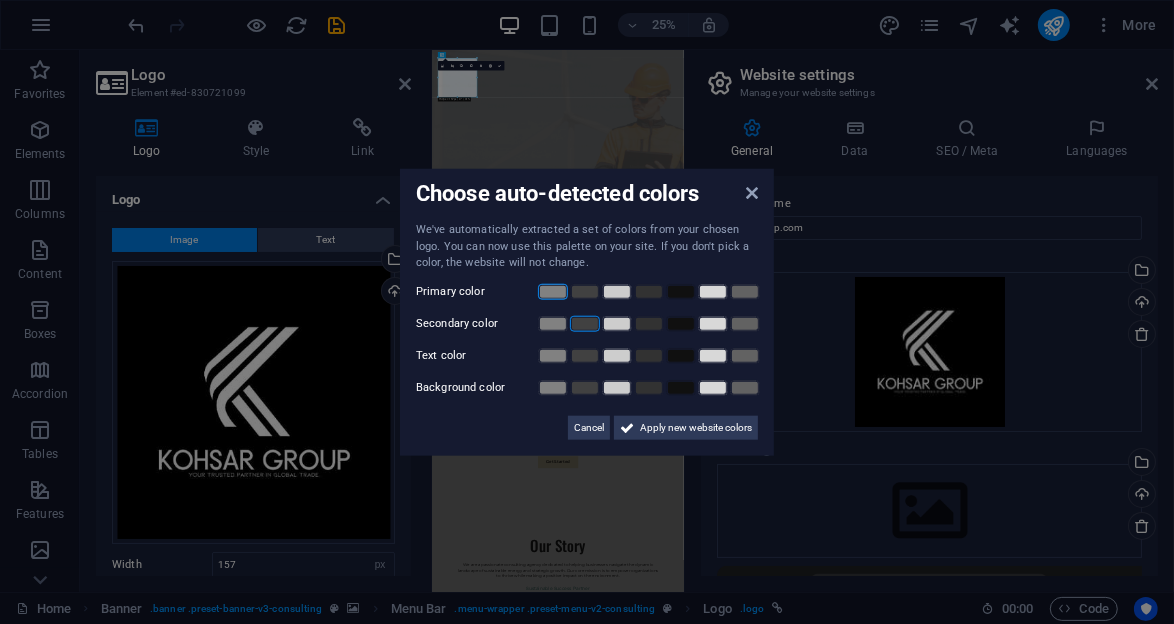 click at bounding box center [585, 323] 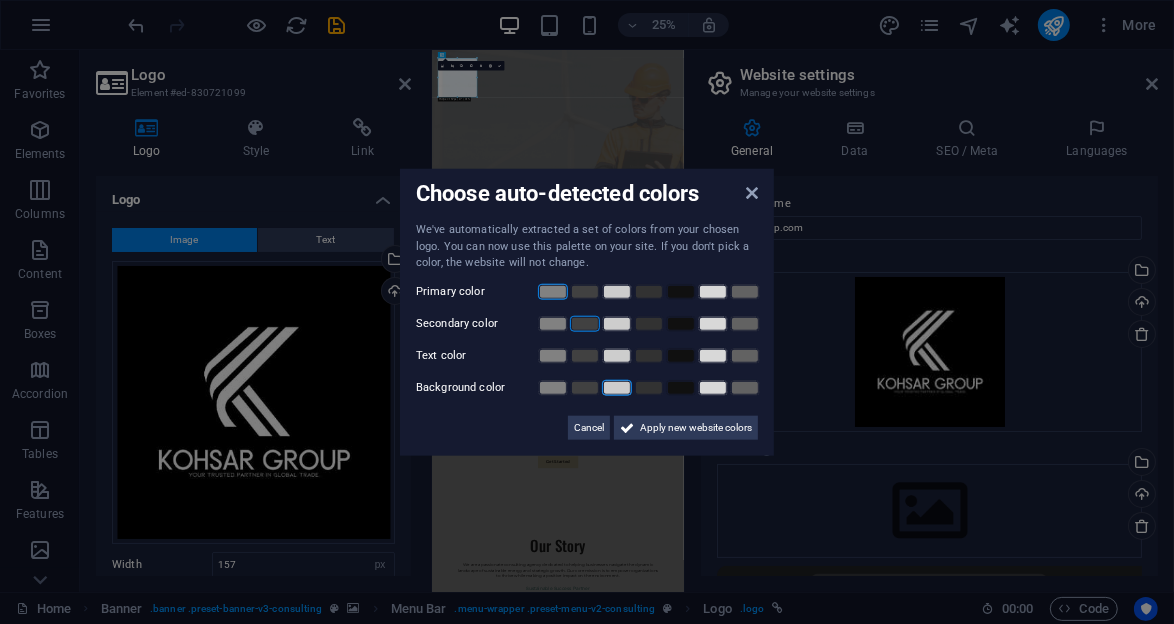 click at bounding box center [617, 387] 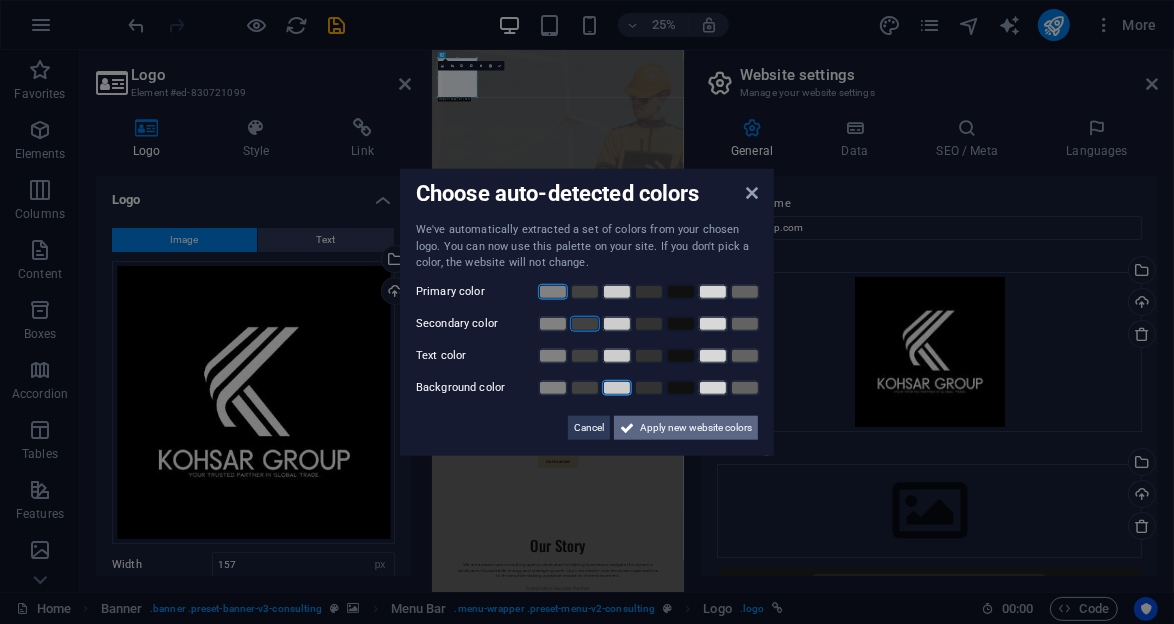 click on "Apply new website colors" at bounding box center (696, 427) 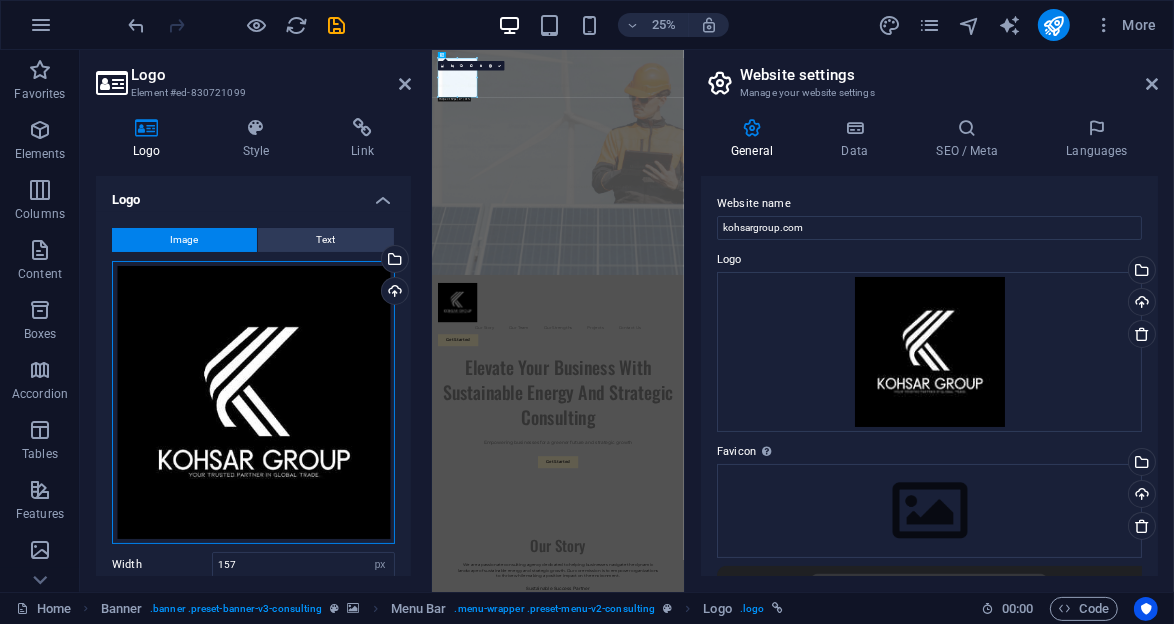 click on "Drag files here, click to choose files or select files from Files or our free stock photos & videos" at bounding box center [253, 402] 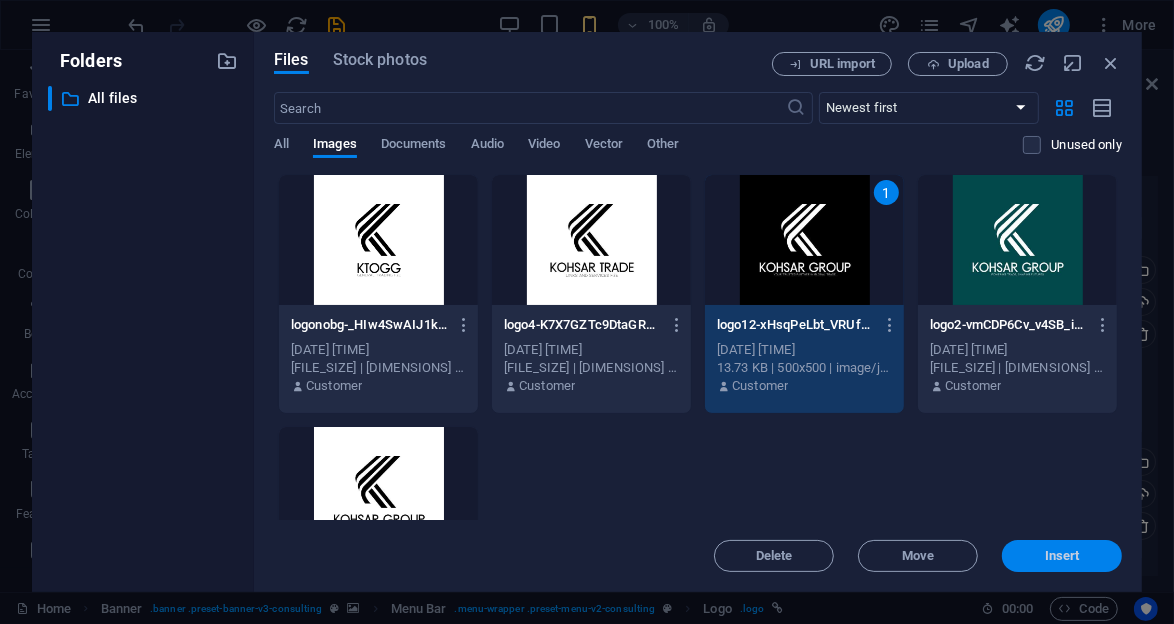 click on "Insert" at bounding box center [1062, 556] 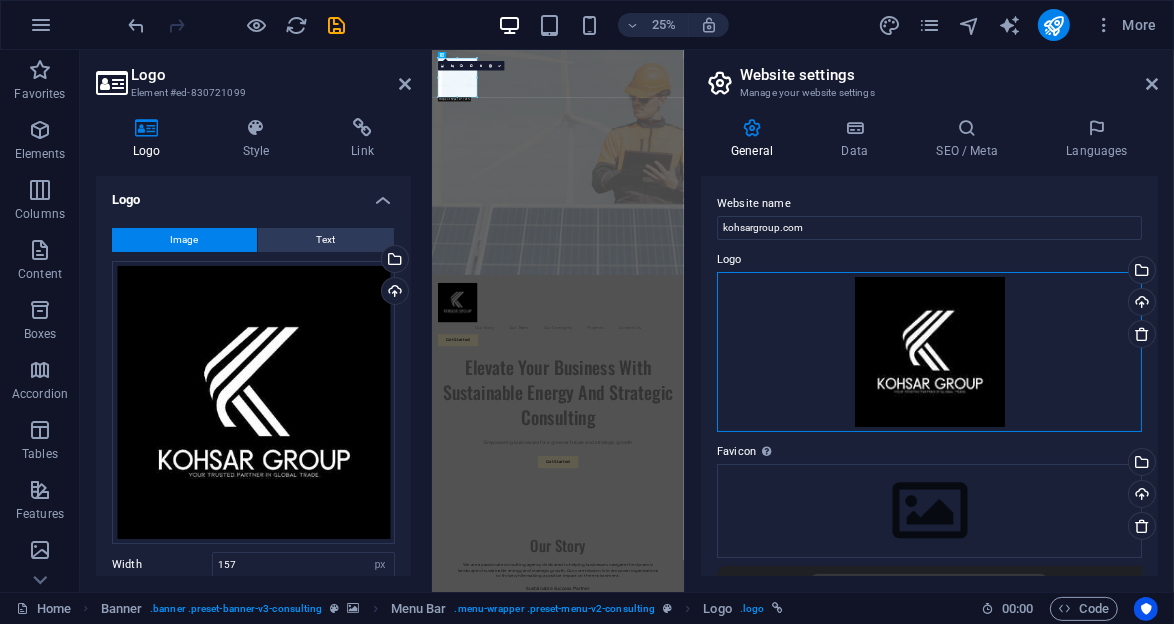 click on "Drag files here, click to choose files or select files from Files or our free stock photos & videos" at bounding box center [929, 352] 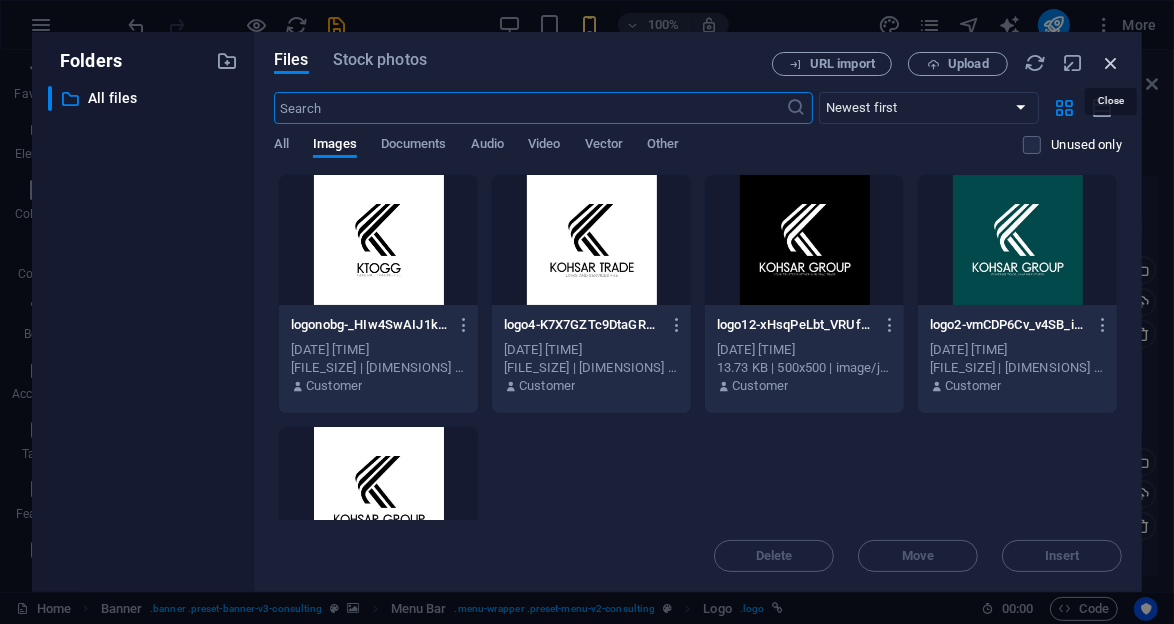 click at bounding box center [1111, 63] 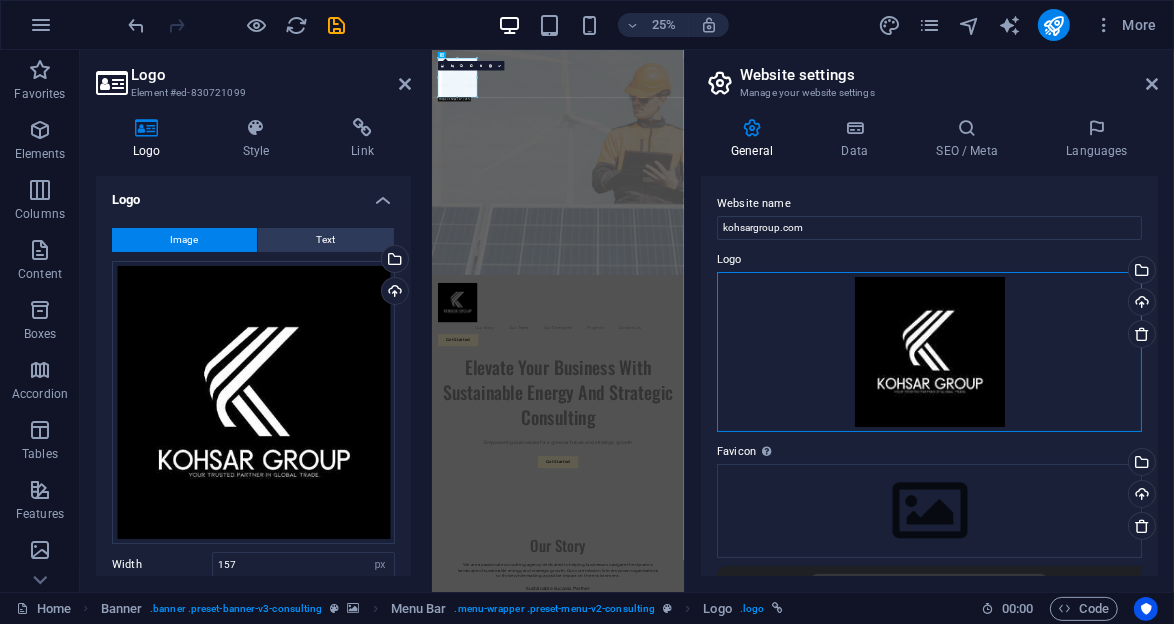 click on "Drag files here, click to choose files or select files from Files or our free stock photos & videos" at bounding box center (929, 352) 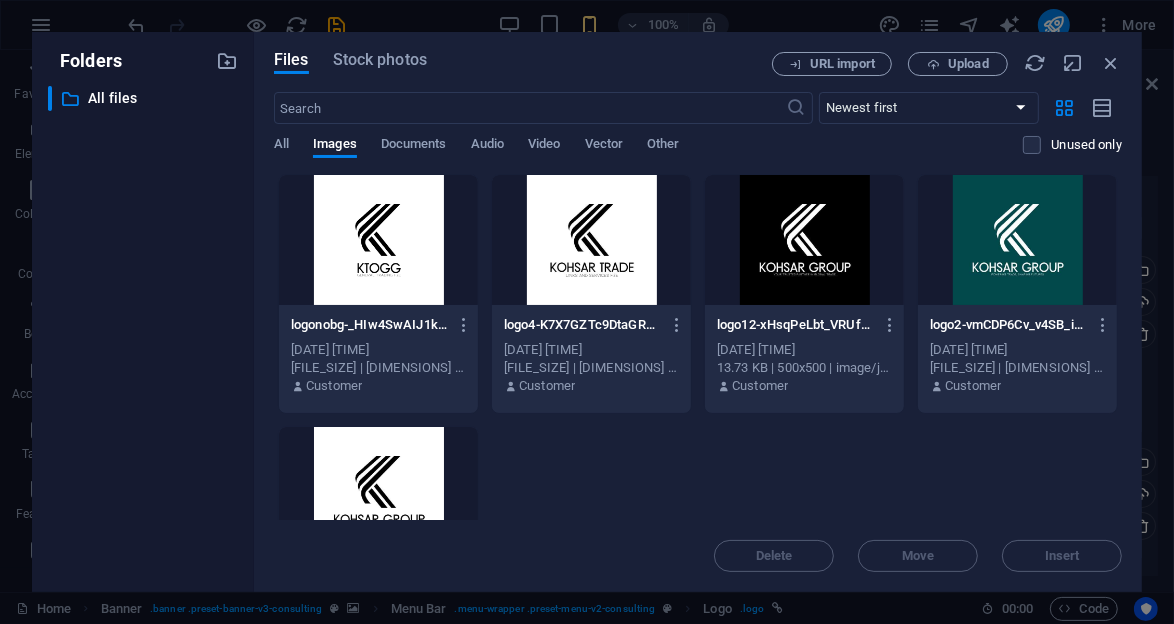 click on "Folders All files All files Files Stock photos URL import Upload Newest first Oldest first Name (A-Z) Name (Z-A) Size (0-9) Size (9-0) Resolution (0-9) Resolution (9-0) All Images Documents Audio Video Vector Other Unused only Drop files here to upload them instantly logonobg-_HIw4SwAIJ1k6-GF8UA_2A.png logonobg-_HIw4SwAIJ1k6-GF8UA_2A.png [DATE] [TIME] [FILE_SIZE] | [DIMENSIONS] | [FILE_TYPE] Customer logo4-K7X7GZTc9DtaGR7yADSKpw.jpg logo4-K7X7GZTc9DtaGR7yADSKpw.jpg [DATE] [TIME] [FILE_SIZE] | [DIMENSIONS] | [FILE_TYPE] Customer logo12-xHsqPeLbt_VRUfruLR-wSQ.jpg logo12-xHsqPeLbt_VRUfruLR-wSQ.jpg [DATE] [TIME] [FILE_SIZE] | [DIMENSIONS] | [FILE_TYPE] Customer logo2-vmCDP6Cv_v4SB_i9A-Kj6A.jpg logo2-vmCDP6Cv_v4SB_i9A-Kj6A.jpg [DATE] [TIME] [FILE_SIZE] | [DIMENSIONS] | [FILE_TYPE] Customer logo13-6I0oiPNHDwZfGtrfFAhL_g.jpg logo13-6I0oiPNHDwZfGtrfFAhL_g.jpg [DATE] [TIME] [FILE_SIZE] | [DIMENSIONS] | [FILE_TYPE] Customer Delete Move Insert" at bounding box center [587, 312] 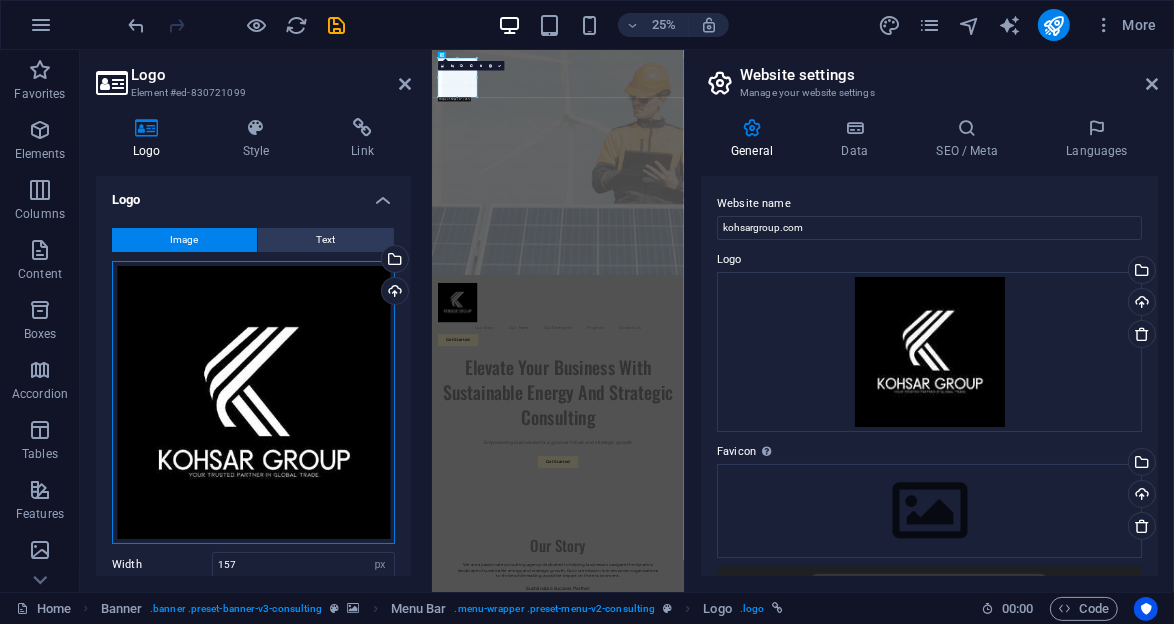 click on "Drag files here, click to choose files or select files from Files or our free stock photos & videos" at bounding box center [253, 402] 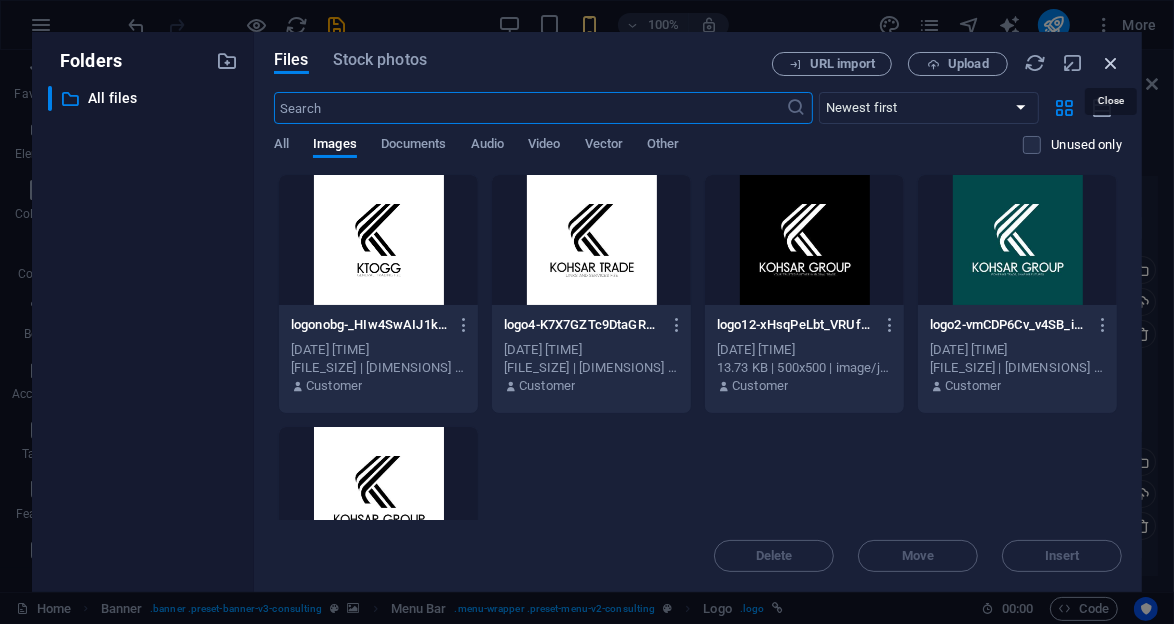 click at bounding box center [1111, 63] 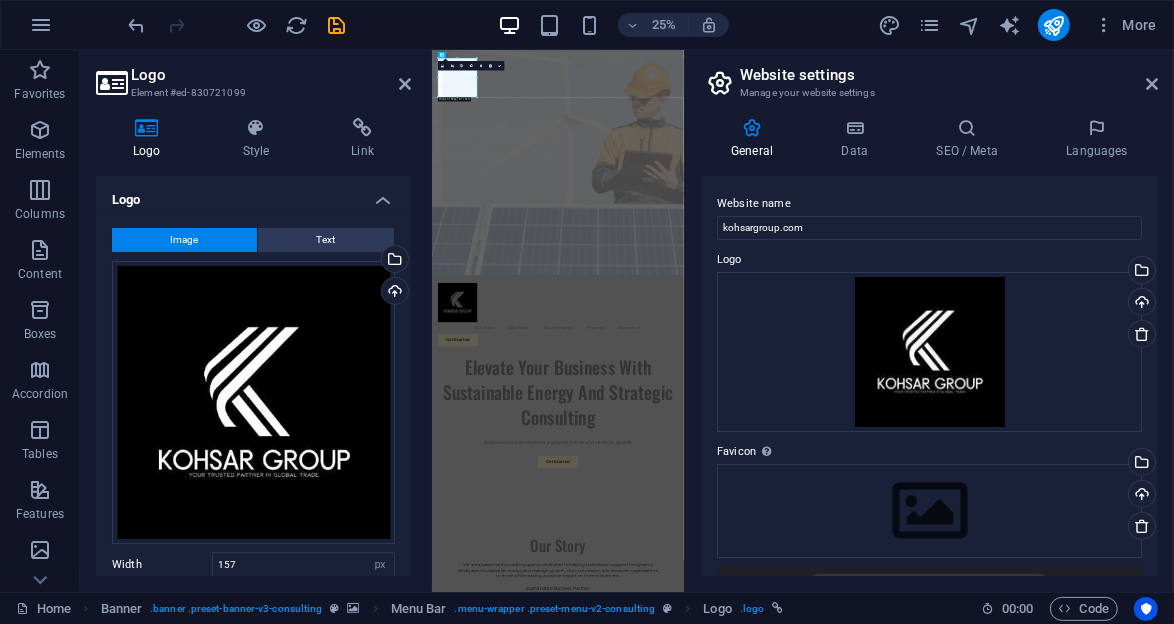 click on "16:10 16:9 4:3 1:1 1:2 0" at bounding box center (471, 66) 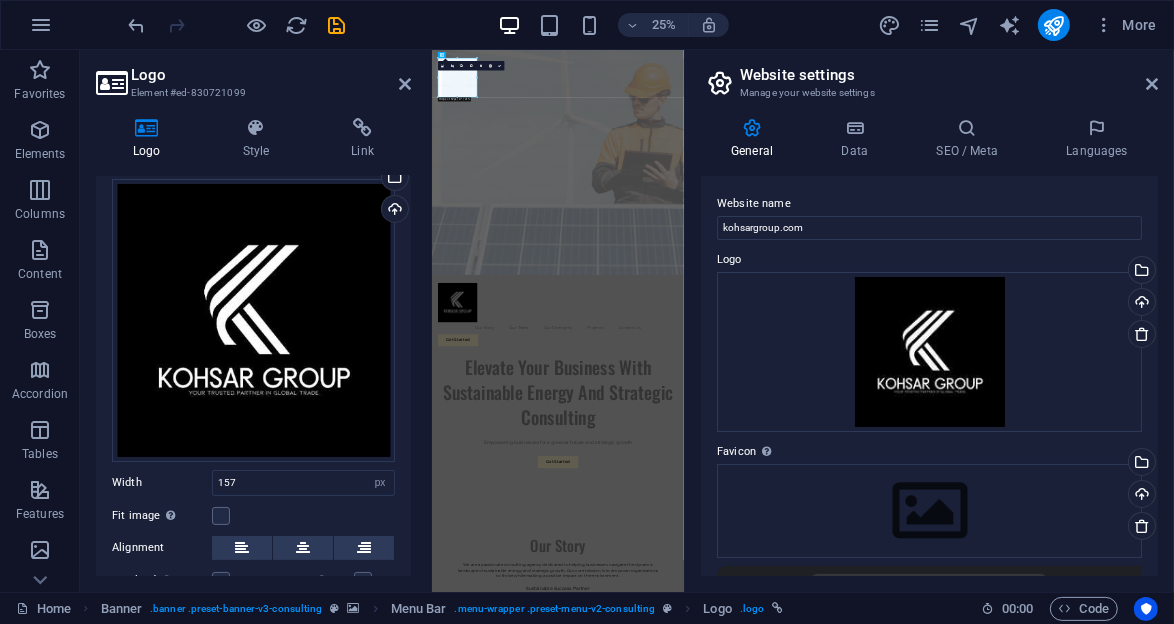 scroll, scrollTop: 88, scrollLeft: 0, axis: vertical 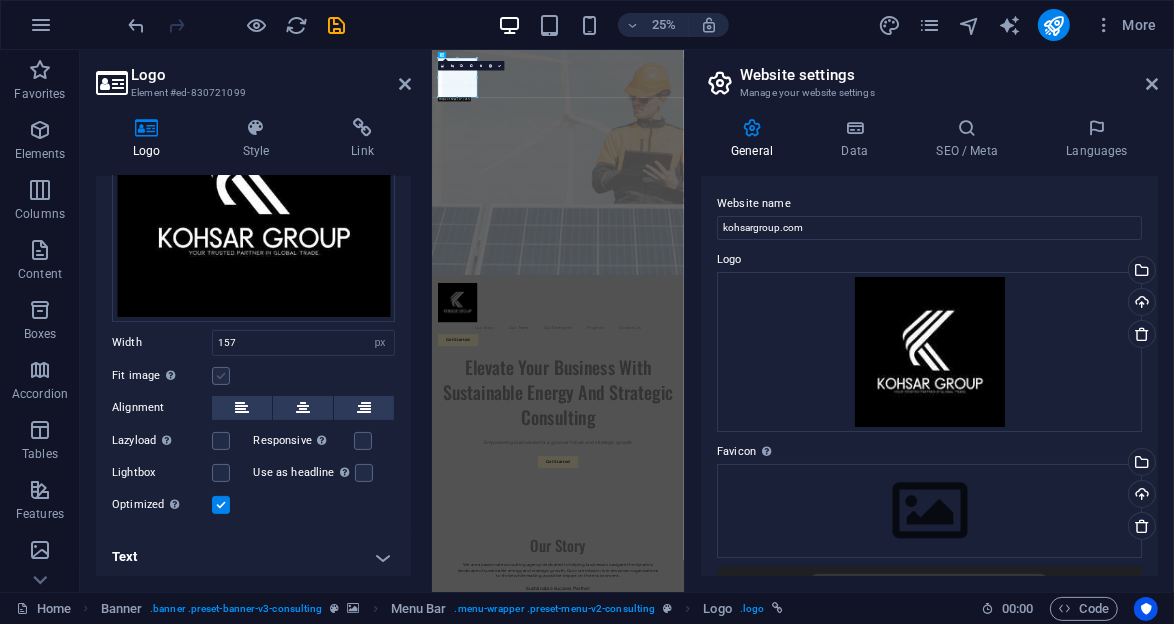 click at bounding box center [221, 376] 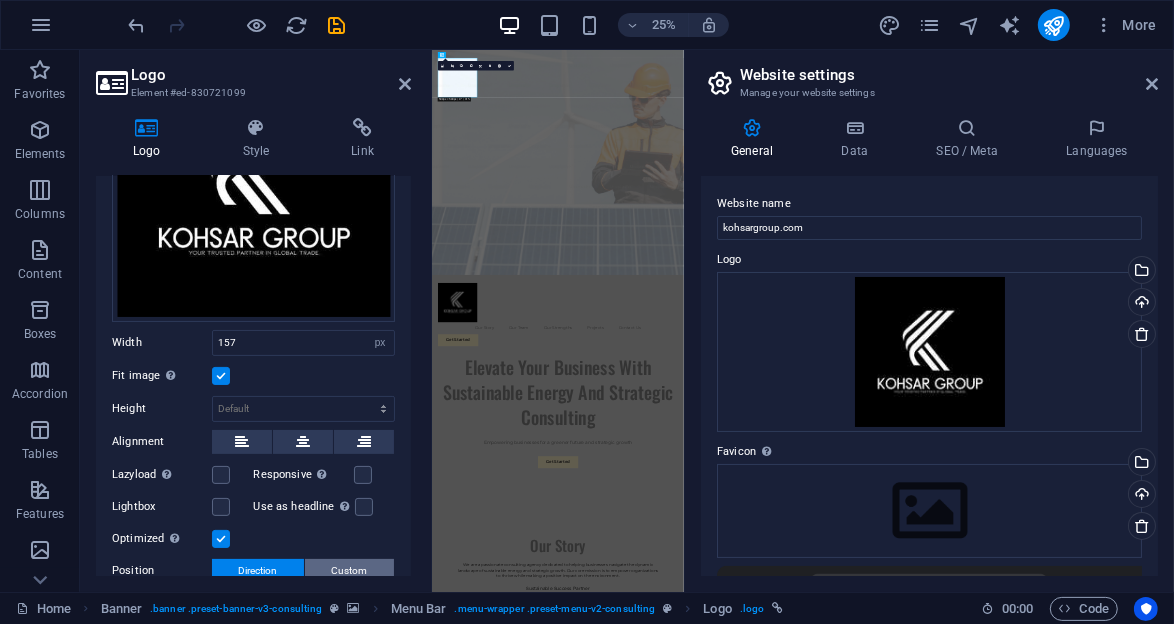 scroll, scrollTop: 322, scrollLeft: 0, axis: vertical 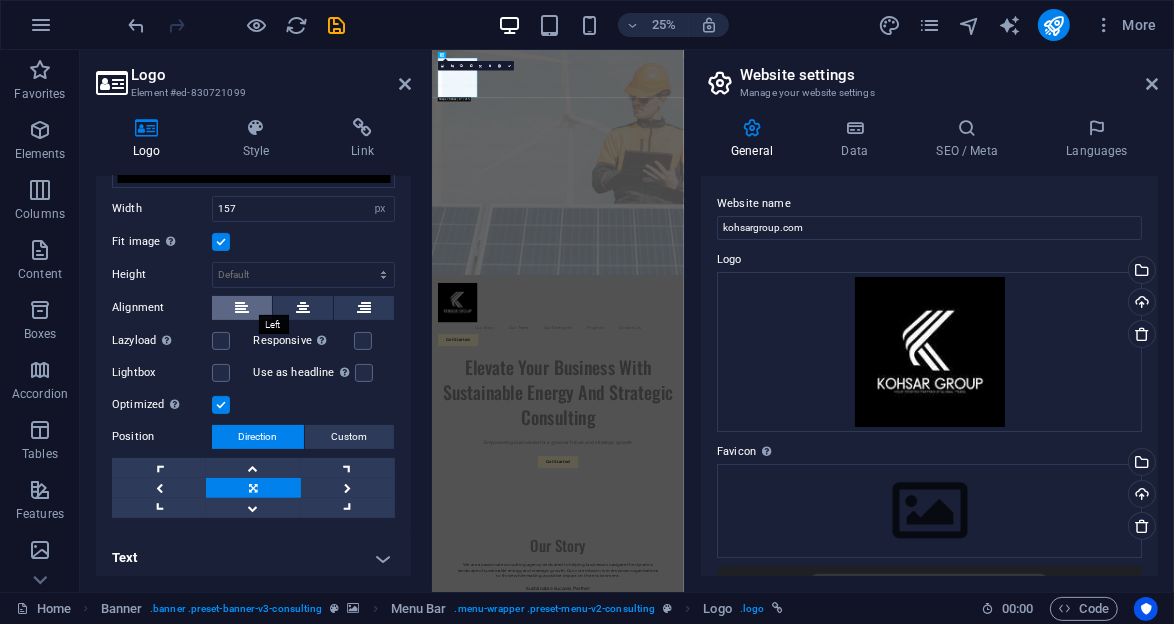click at bounding box center (242, 308) 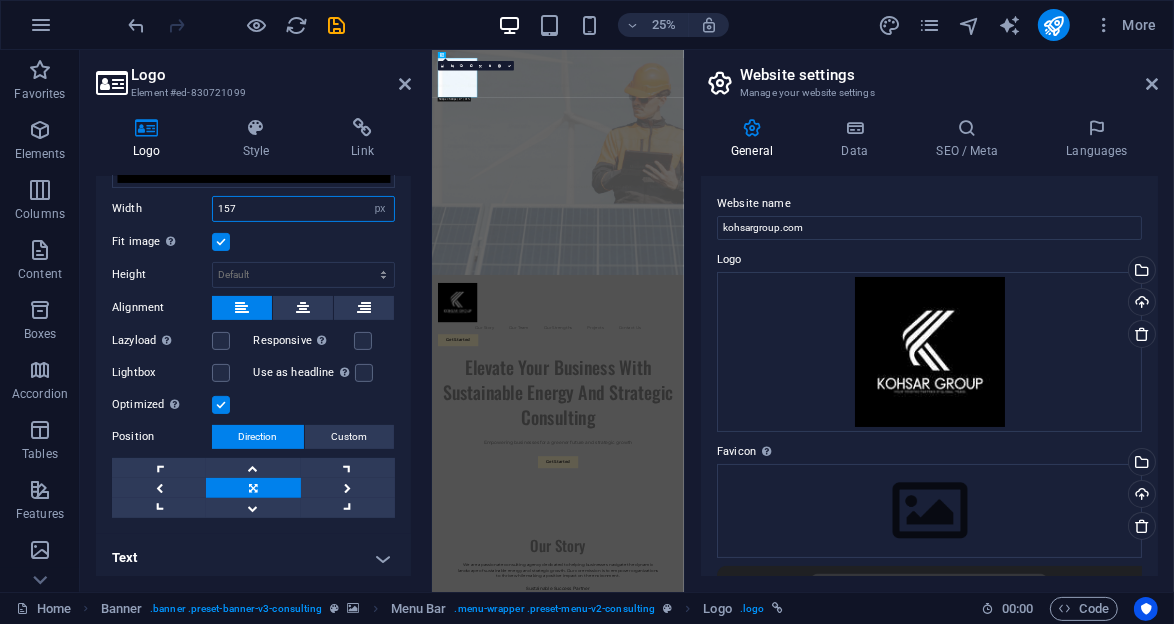 click on "157" at bounding box center (303, 209) 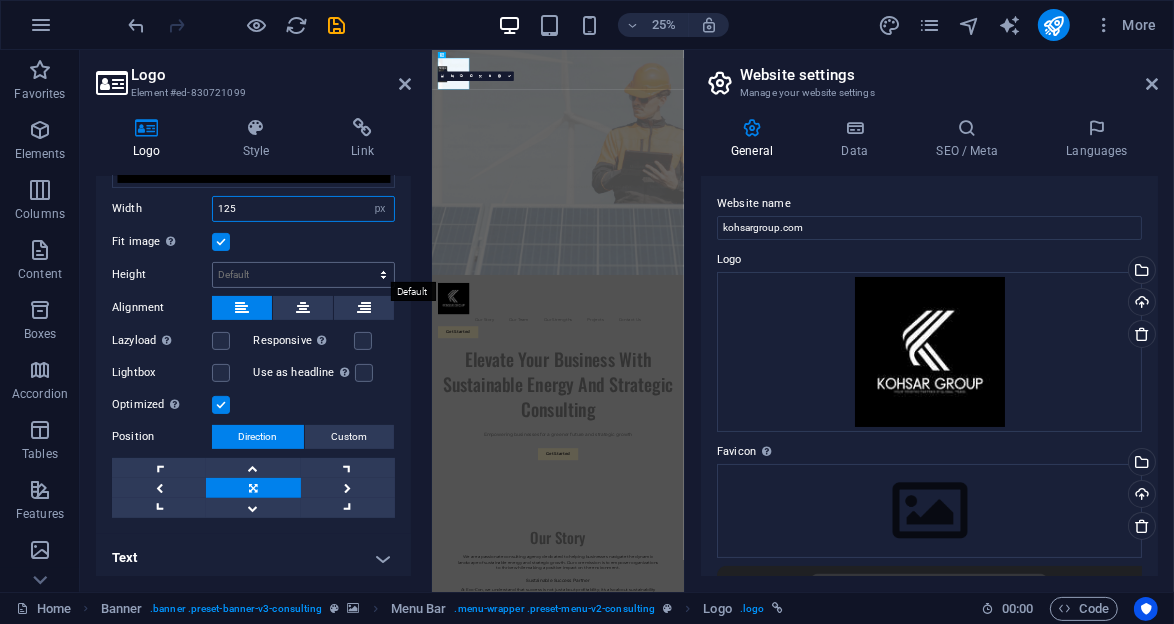 type on "125" 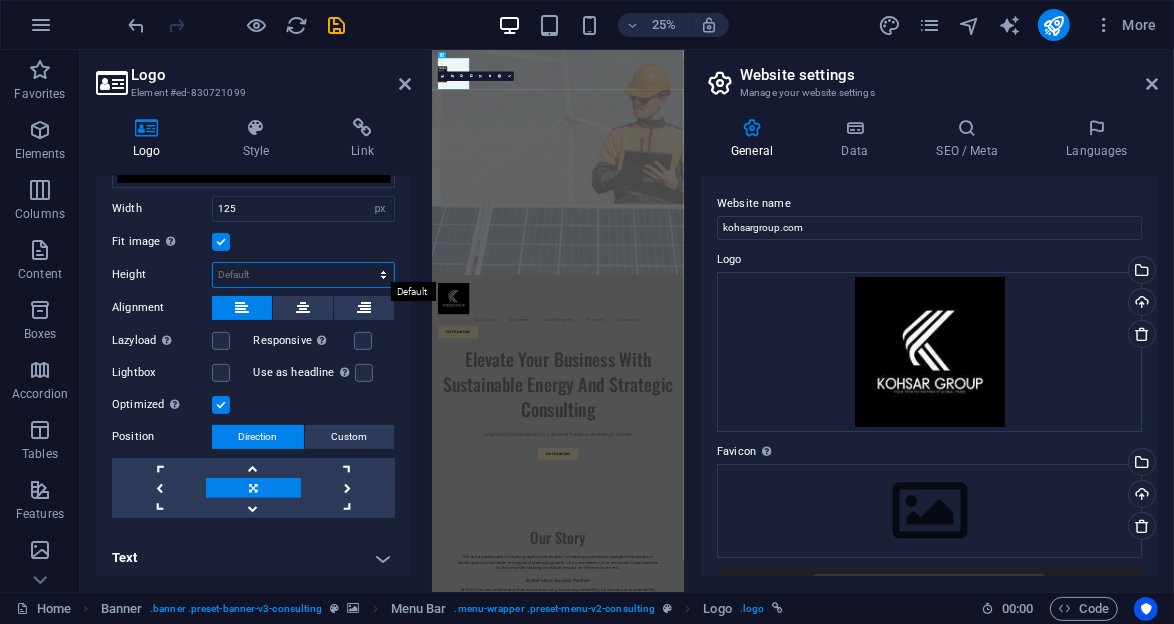 click on "Default auto px" at bounding box center [303, 275] 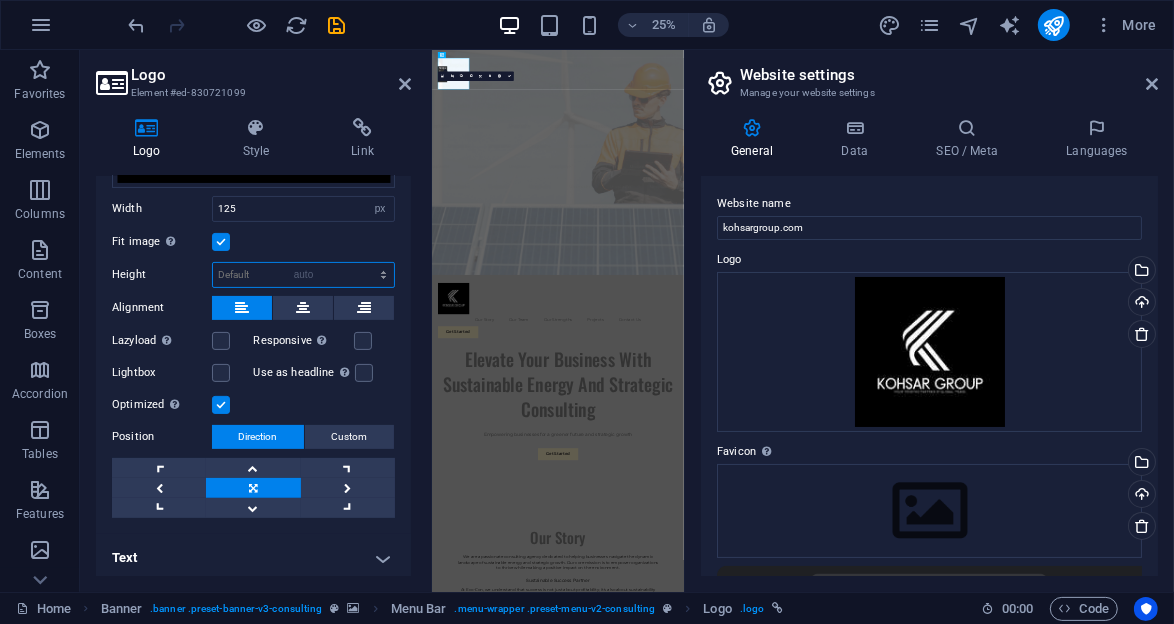 click on "Default auto px" at bounding box center (303, 275) 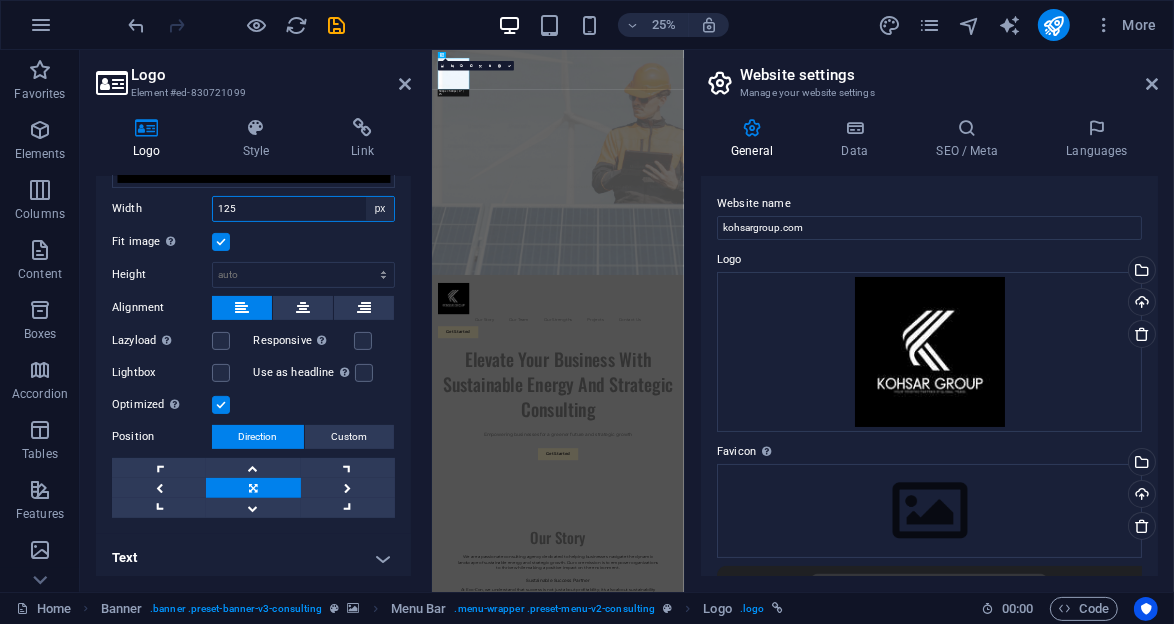 click on "Default auto px rem % em vh vw" at bounding box center (380, 209) 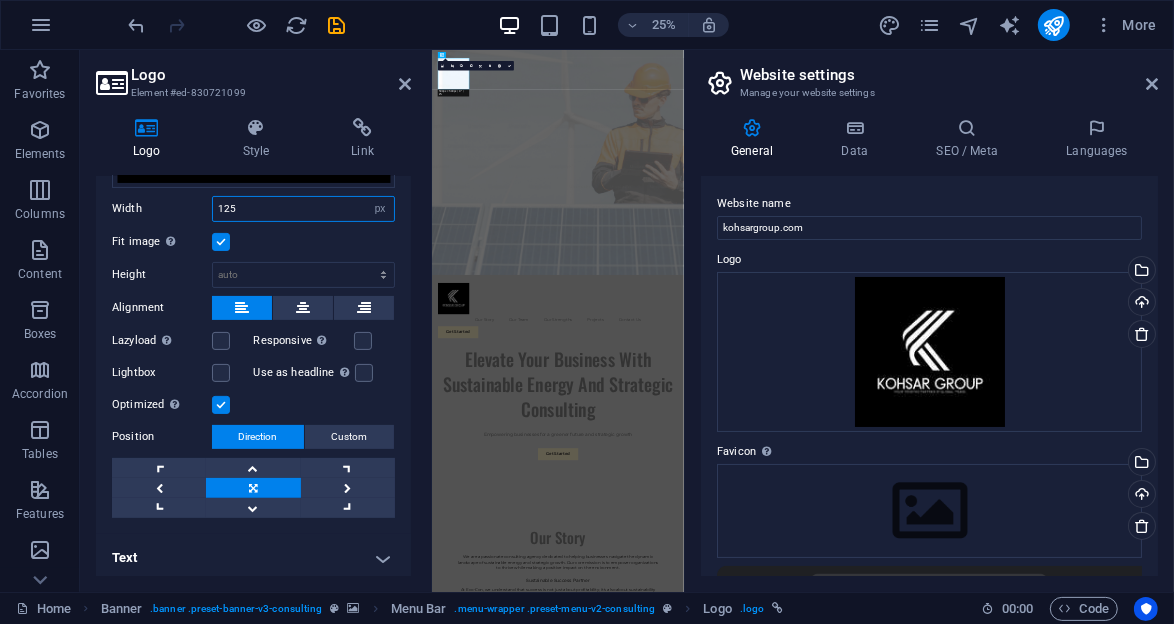 select on "auto" 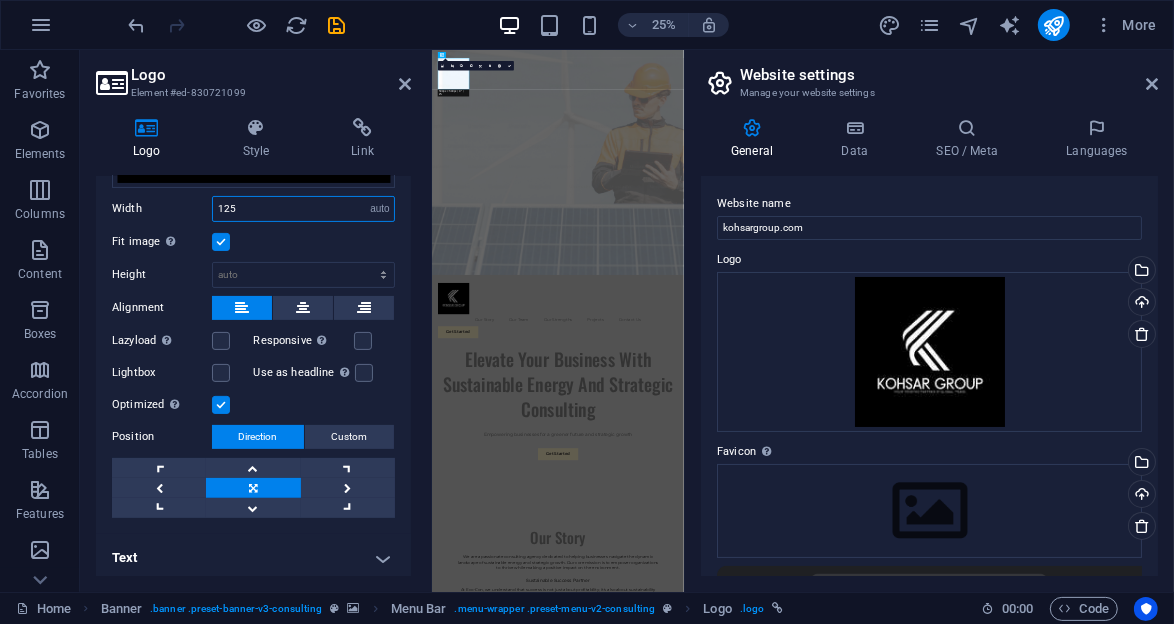 click on "Default auto px rem % em vh vw" at bounding box center (380, 209) 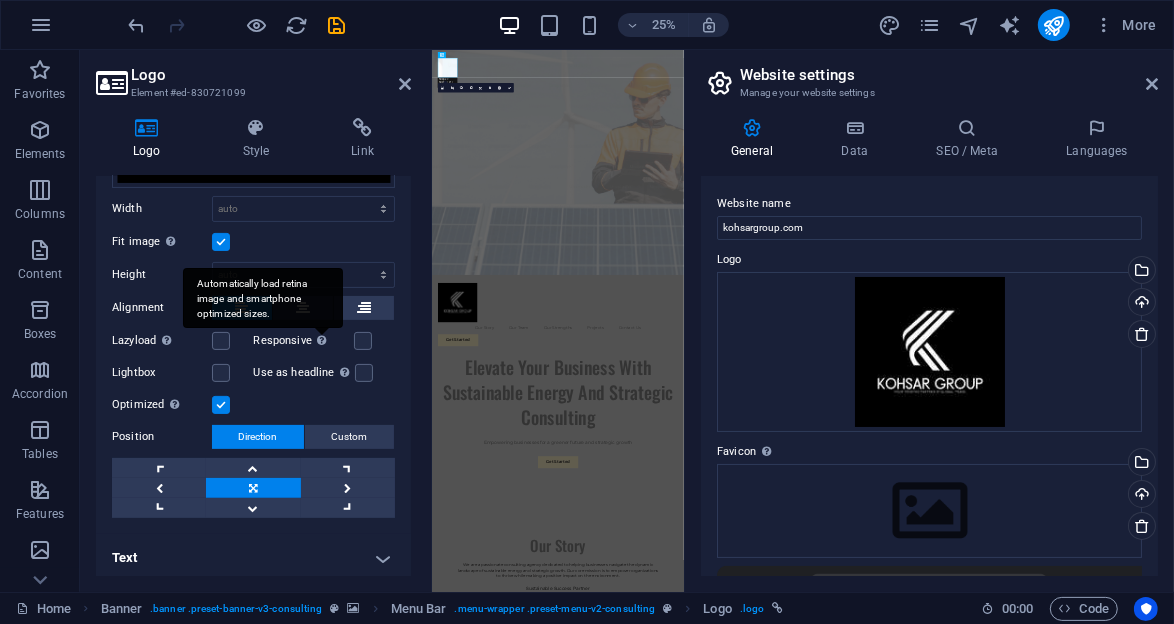 click on "Automatically load retina image and smartphone optimized sizes." at bounding box center [322, 340] 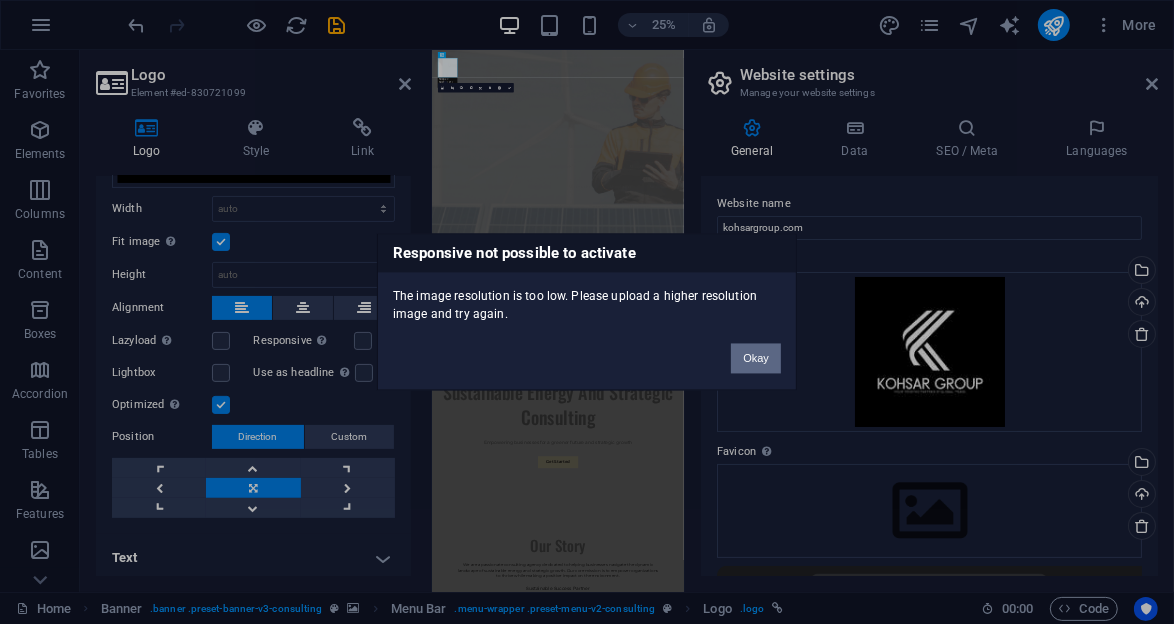 click on "Okay" at bounding box center [756, 359] 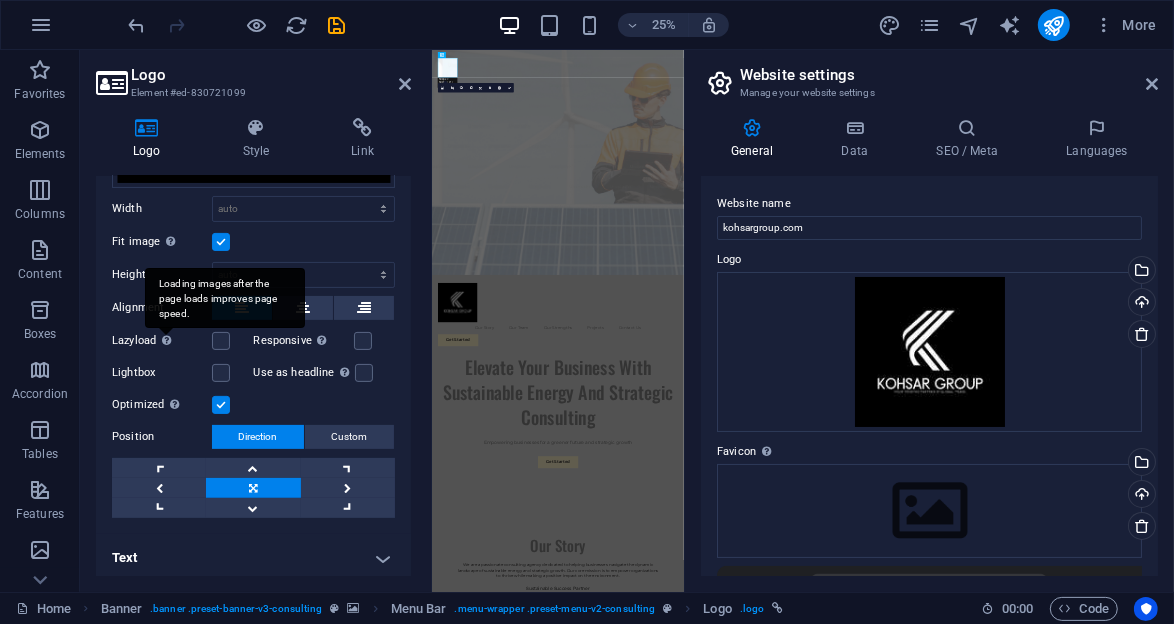 click on "Loading images after the page loads improves page speed." at bounding box center [225, 298] 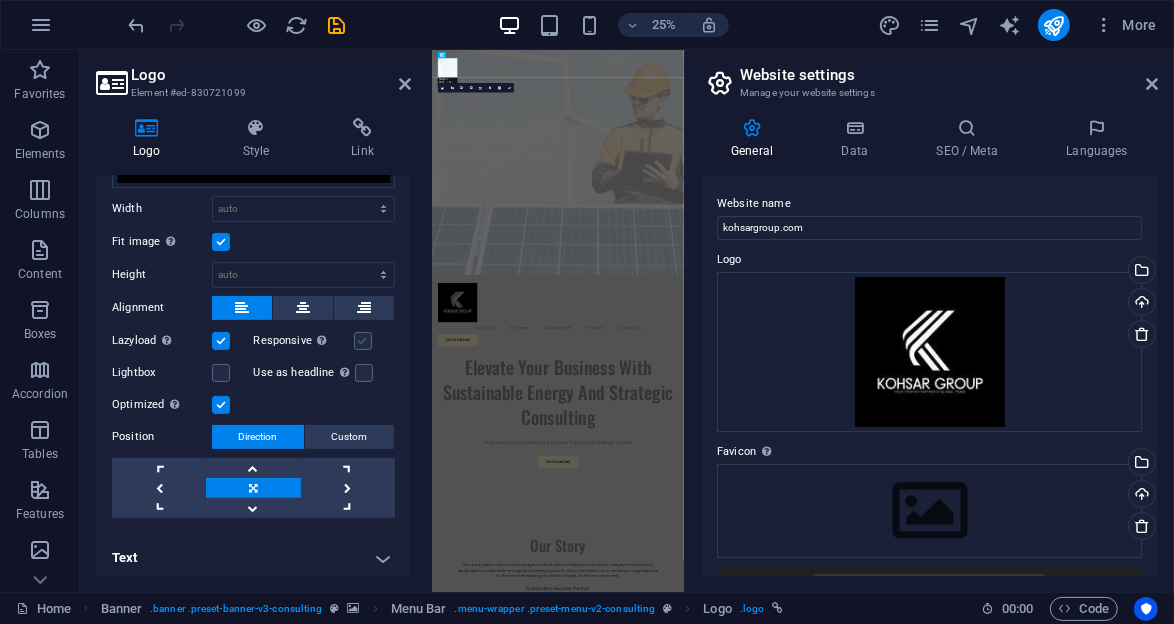 click at bounding box center [363, 341] 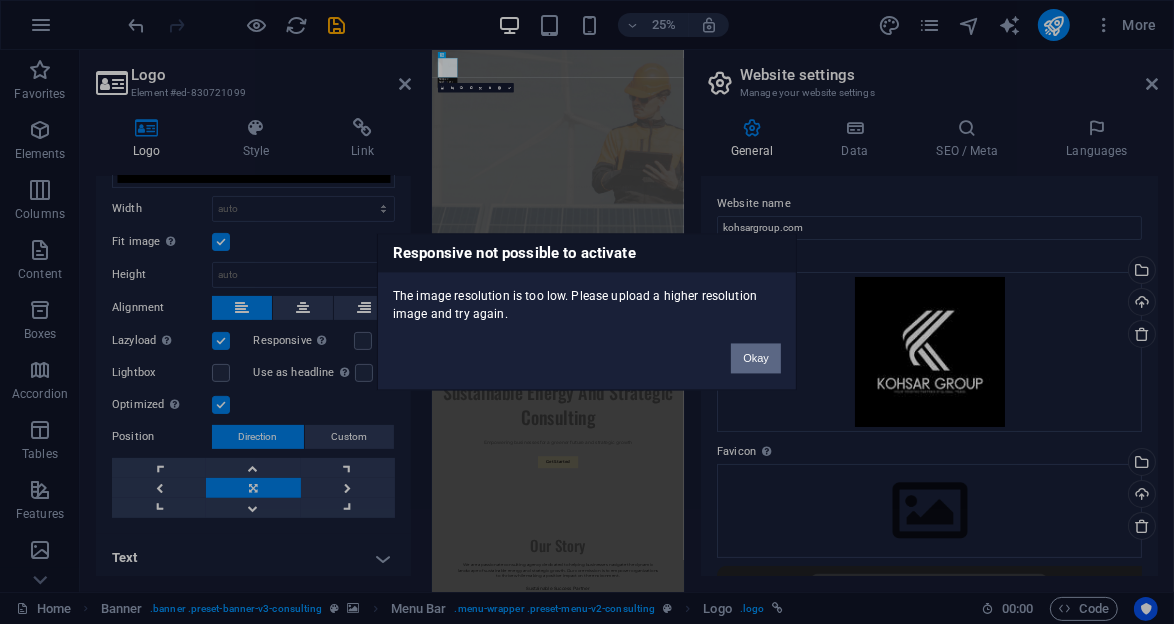 click on "Okay" at bounding box center [756, 359] 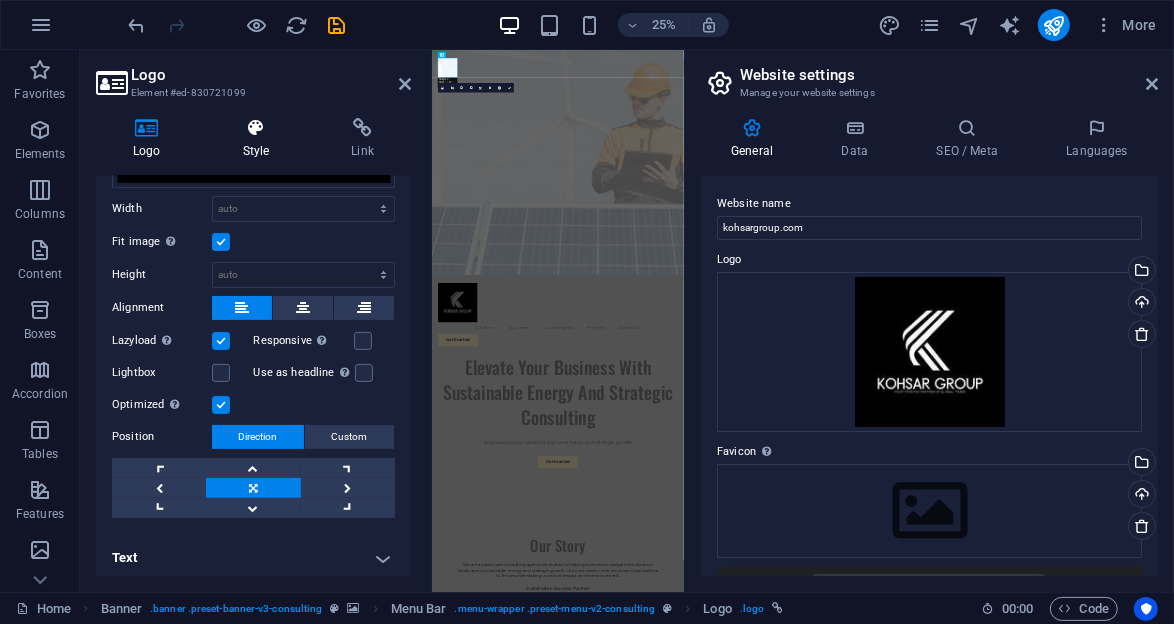 click at bounding box center [256, 128] 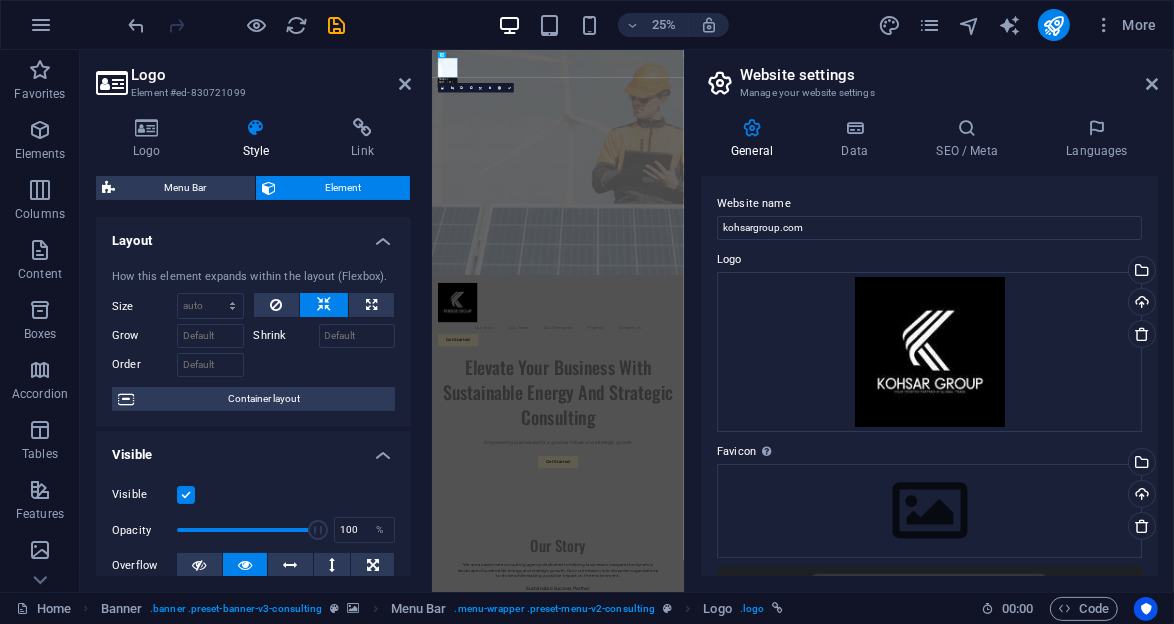 scroll, scrollTop: 0, scrollLeft: 0, axis: both 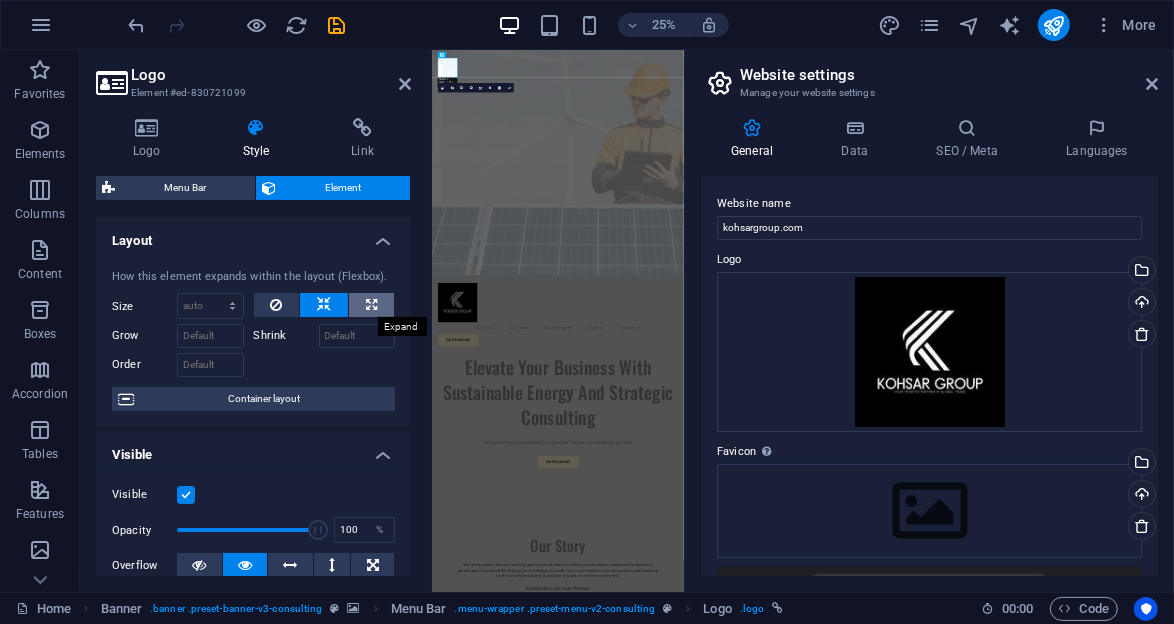 click at bounding box center [371, 305] 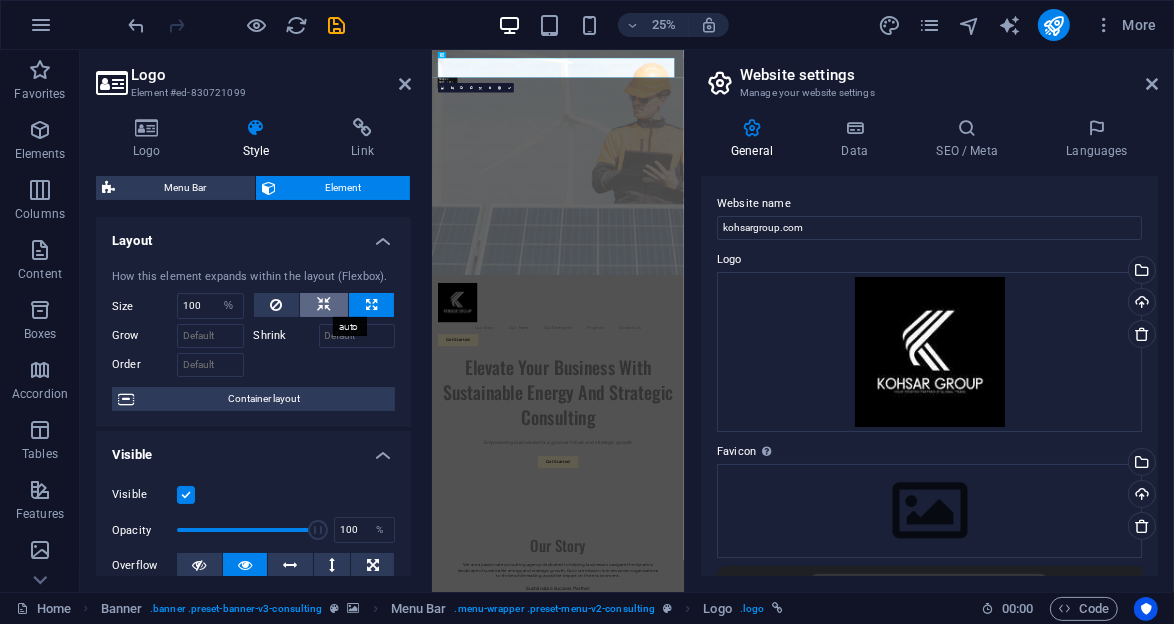 click at bounding box center (324, 305) 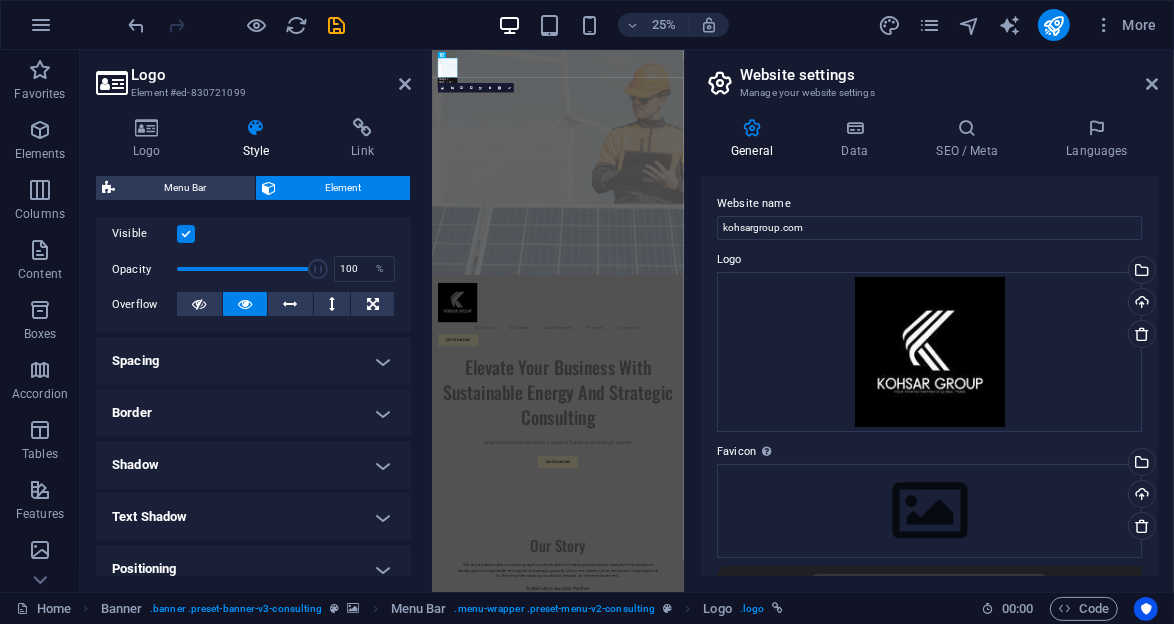 scroll, scrollTop: 0, scrollLeft: 0, axis: both 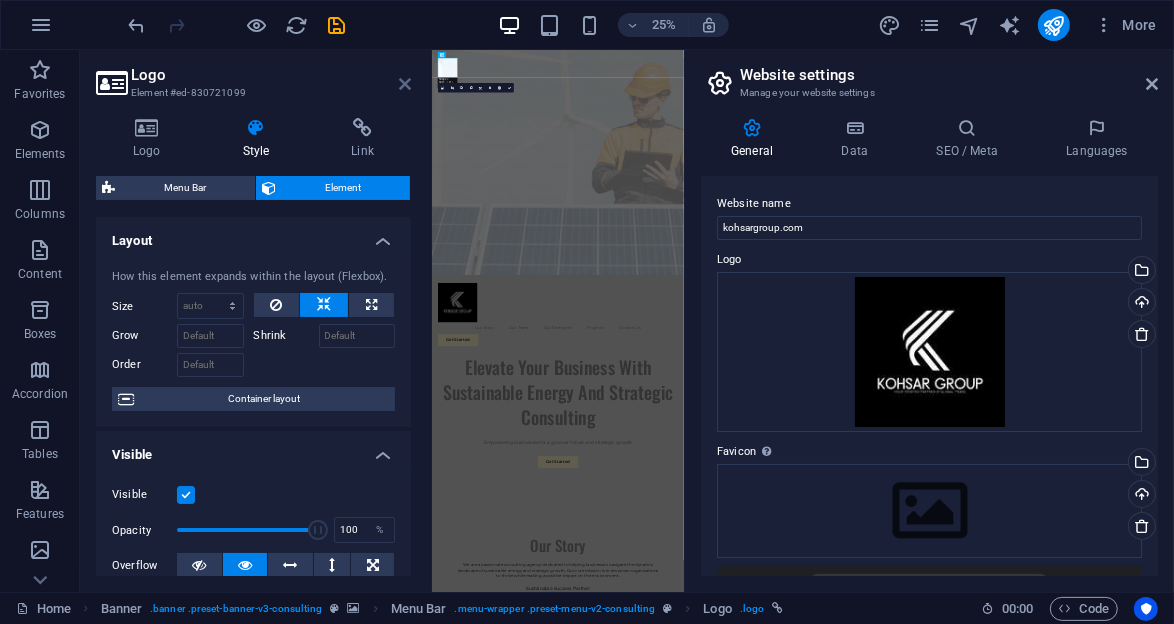 click at bounding box center (405, 84) 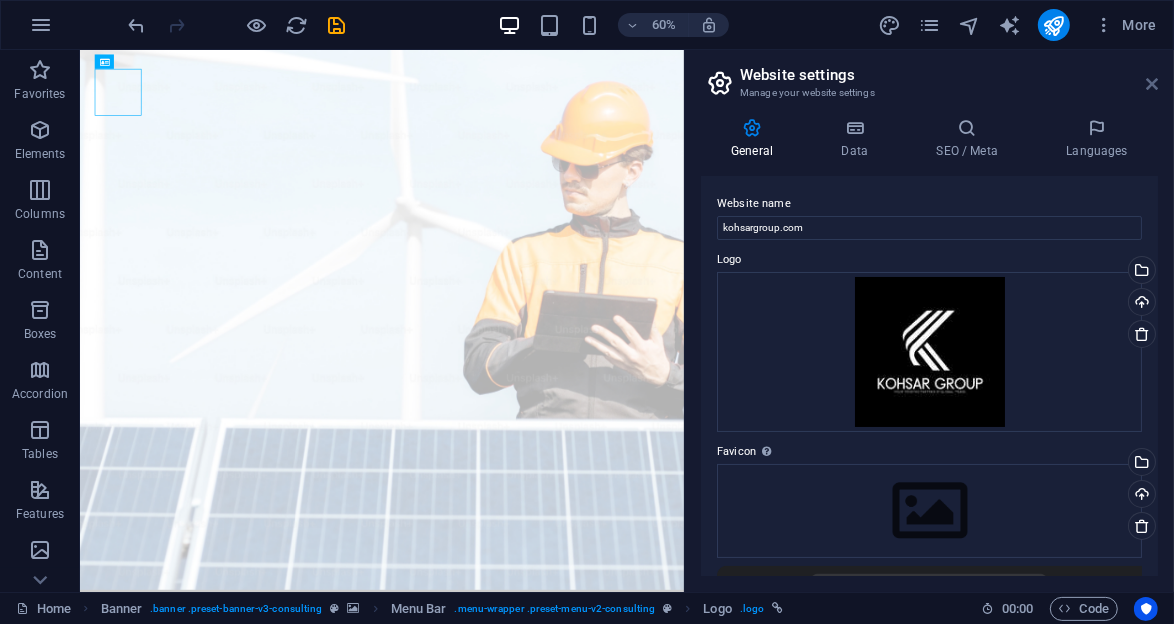 click on "Website settings Manage your website settings General Data SEO / Meta Languages Website name kohsargroup.com Logo Drag files here, click to choose files or select files from Files or our free stock photos & videos Select files from the file manager, stock photos, or upload file(s) Upload Favicon Set the favicon of your website here. A favicon is a small icon shown in the browser tab next to your website title. It helps visitors identify your website. Drag files here, click to choose files or select files from Files or our free stock photos & videos Select files from the file manager, stock photos, or upload file(s) Upload Preview Image (Open Graph) This image will be shown when the website is shared on social networks Drag files here, click to choose files or select files from Files or our free stock photos & videos Select files from the file manager, stock photos, or upload file(s) Upload Contact data for this website. This can be used everywhere on the website and will update automatically. Company City" at bounding box center (929, 321) 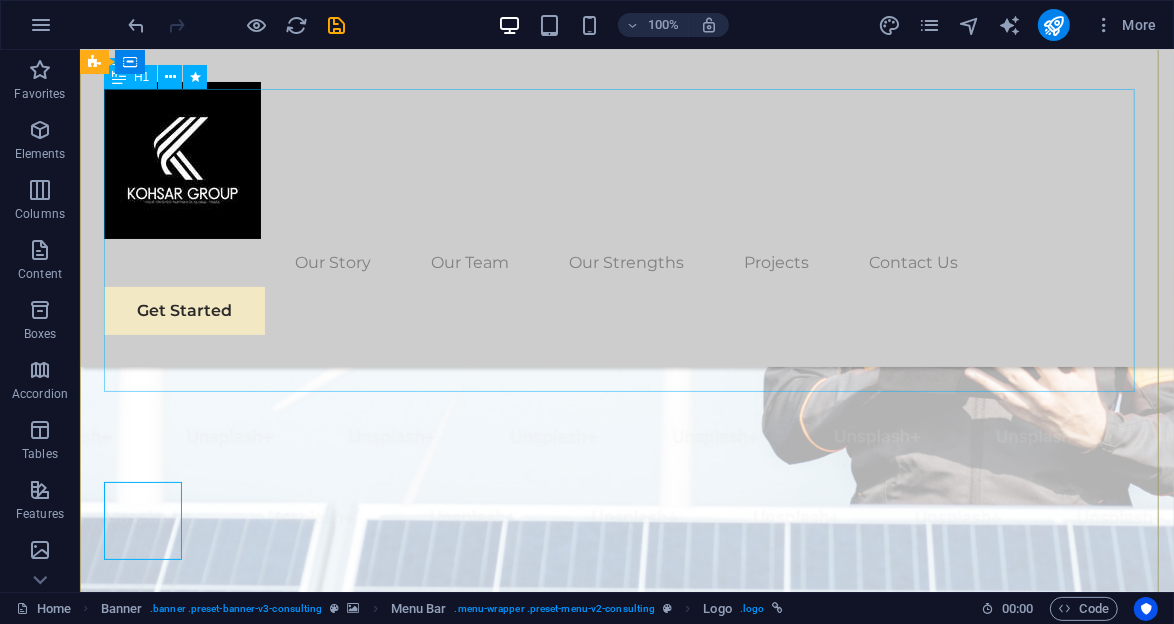 scroll, scrollTop: 0, scrollLeft: 0, axis: both 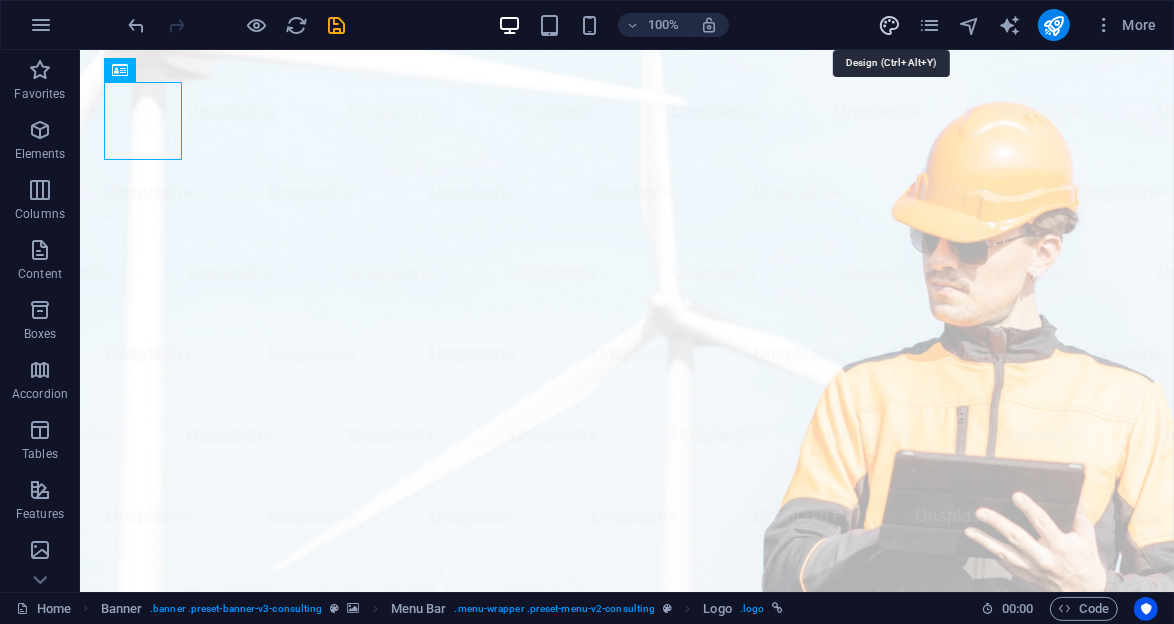 click at bounding box center (889, 25) 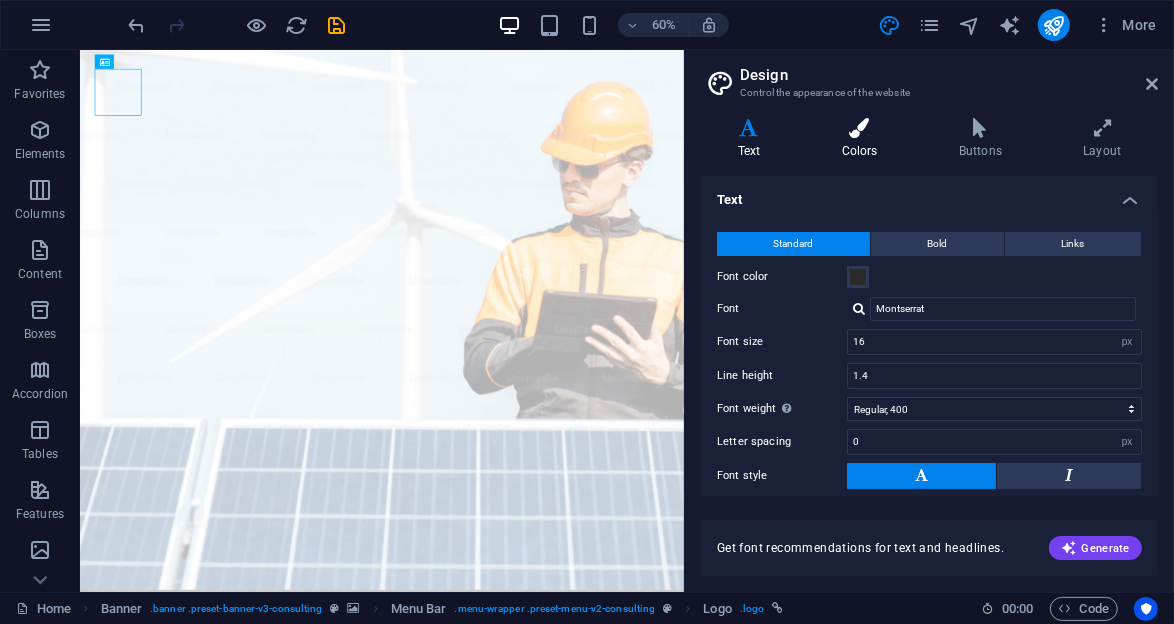 click on "Colors" at bounding box center (863, 139) 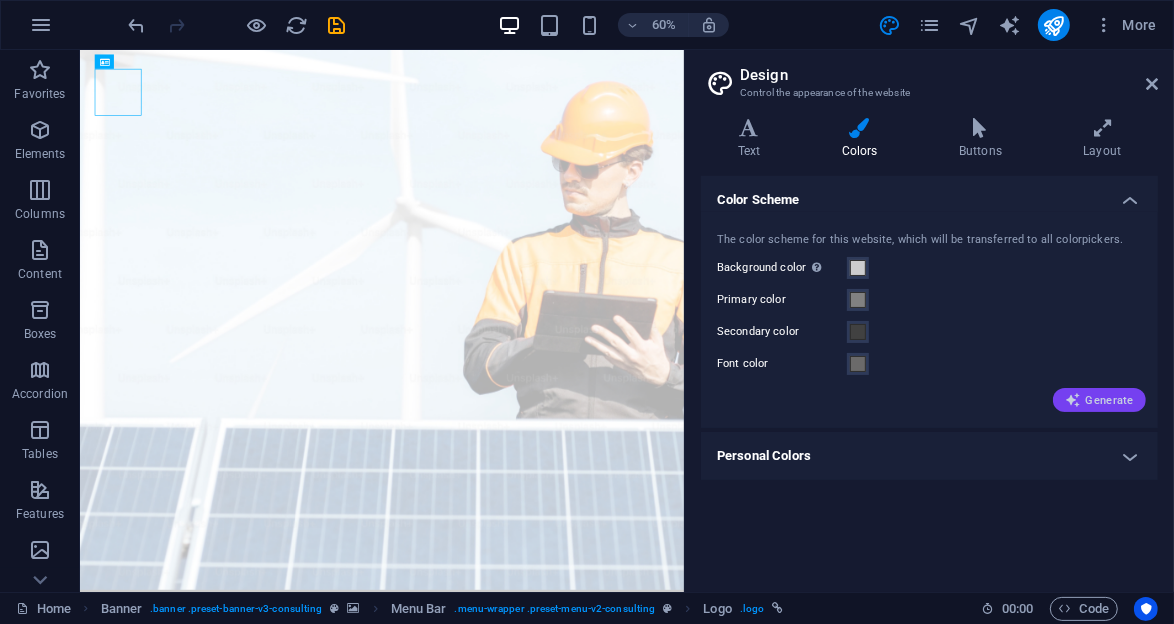 click on "Generate" at bounding box center (1099, 400) 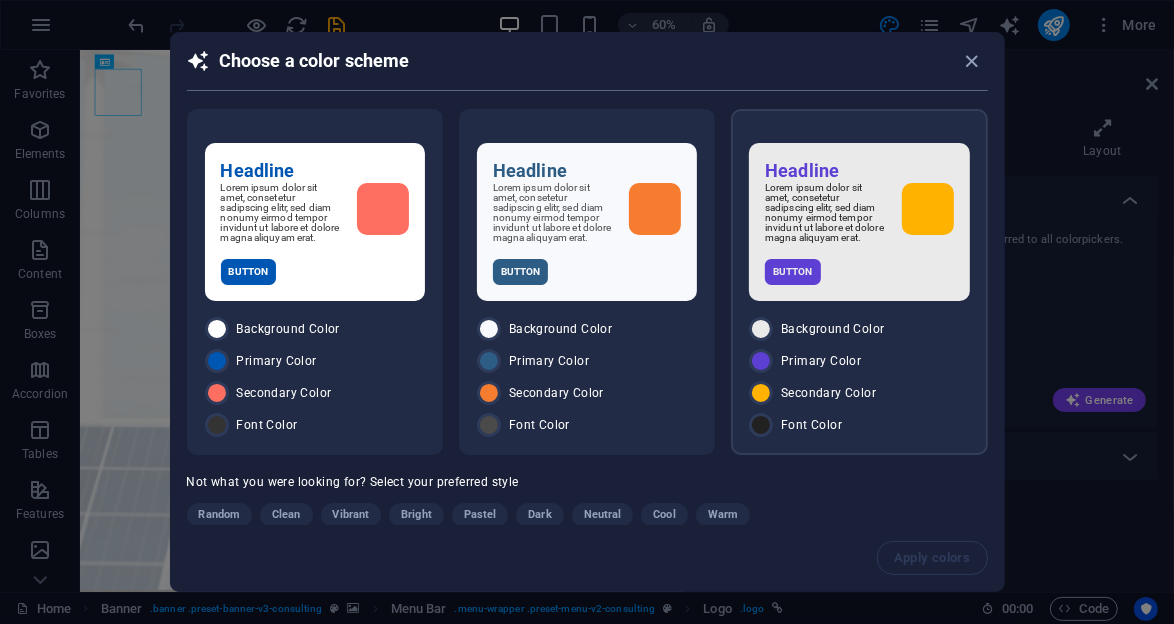 scroll, scrollTop: 36, scrollLeft: 0, axis: vertical 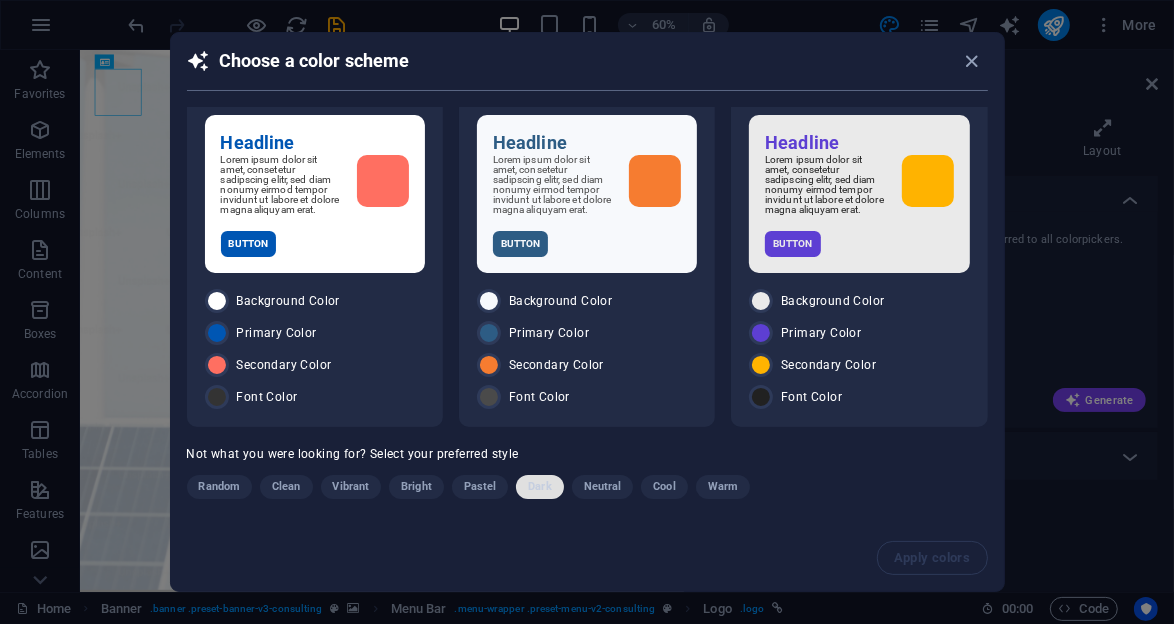 click on "Dark" at bounding box center [539, 487] 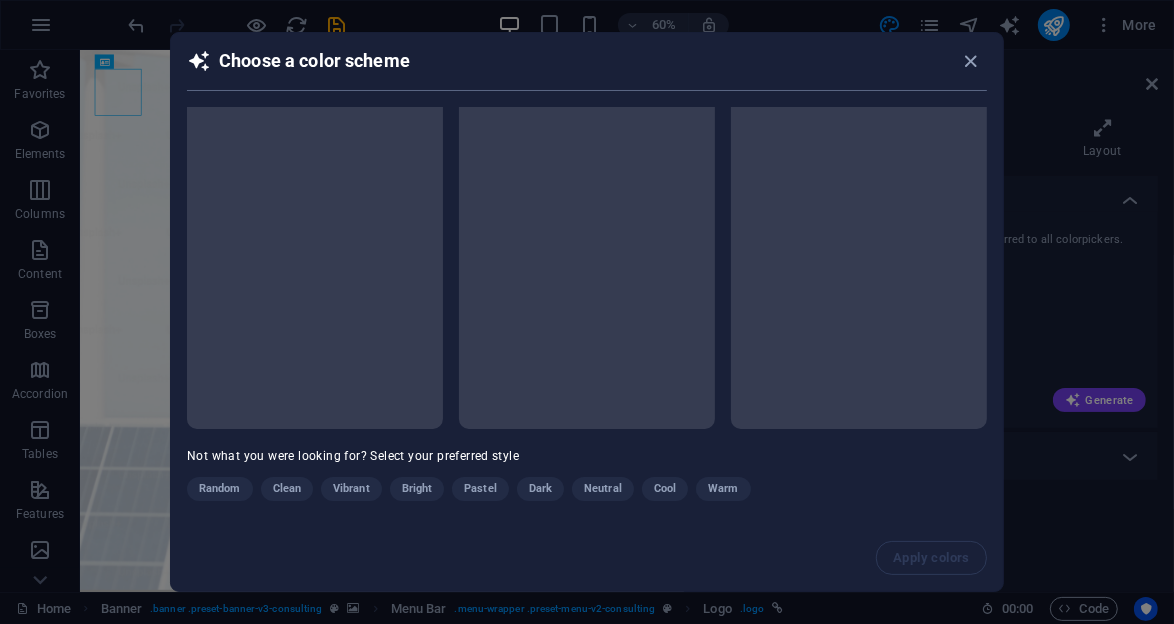 scroll, scrollTop: 36, scrollLeft: 0, axis: vertical 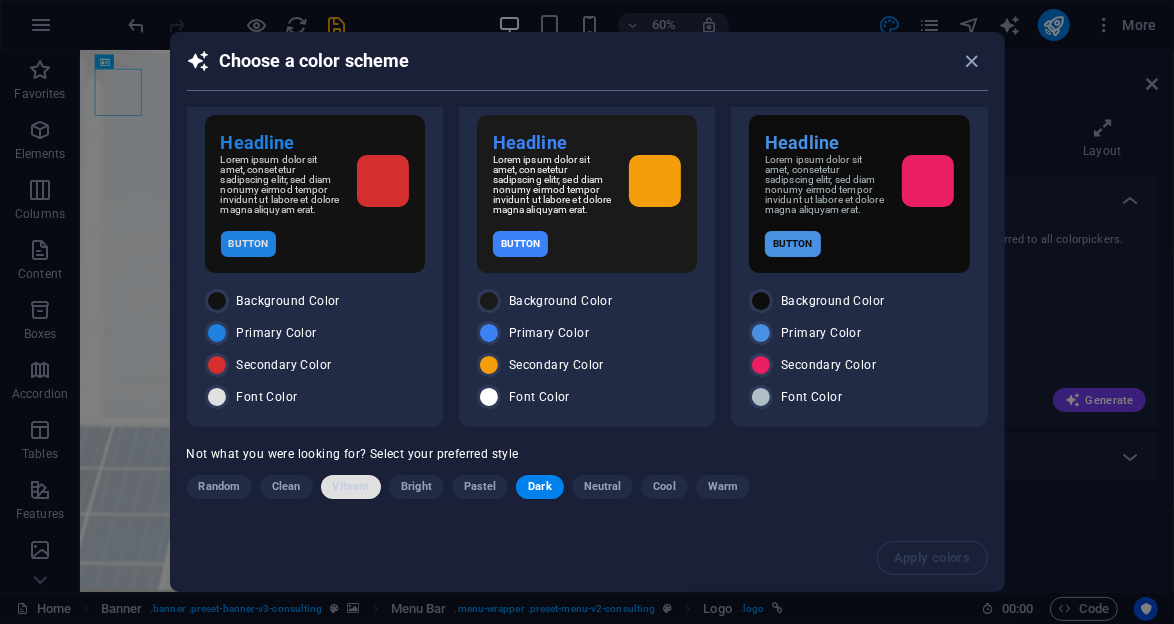 click on "Vibrant" at bounding box center [351, 487] 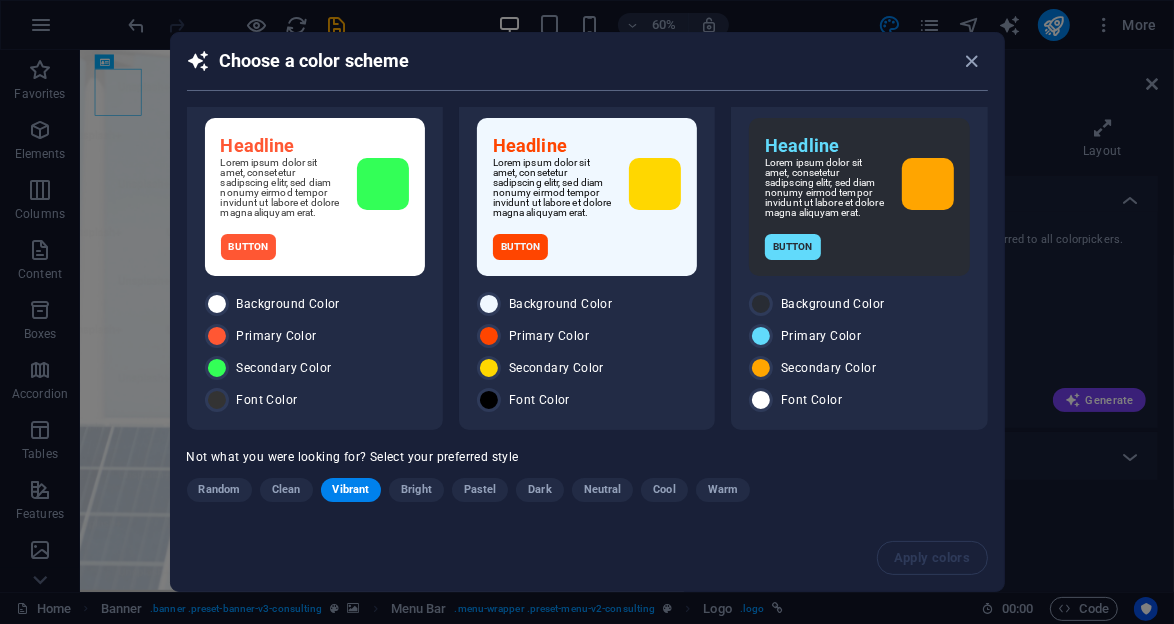 scroll, scrollTop: 36, scrollLeft: 0, axis: vertical 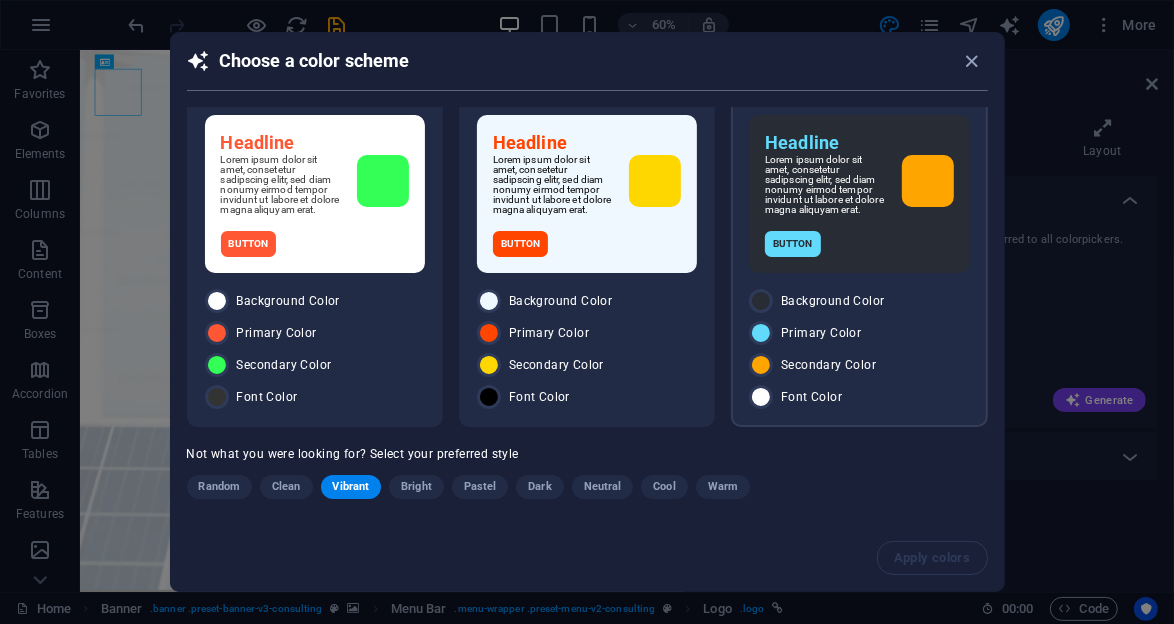 click on "Headline Lorem ipsum dolor sit amet, consetetur sadipscing elitr, sed diam nonumy eirmod tempor invidunt ut labore et dolore magna aliquyam erat. Button Background Color Primary Color Secondary Color Font Color" at bounding box center [859, 254] 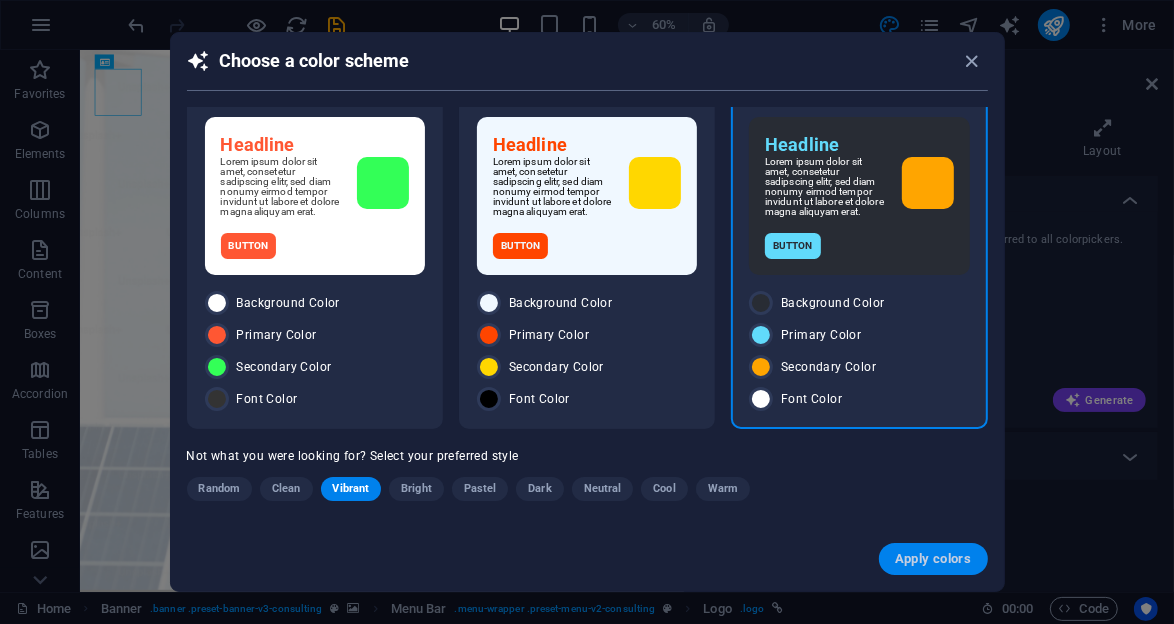 click on "Apply colors" at bounding box center [933, 559] 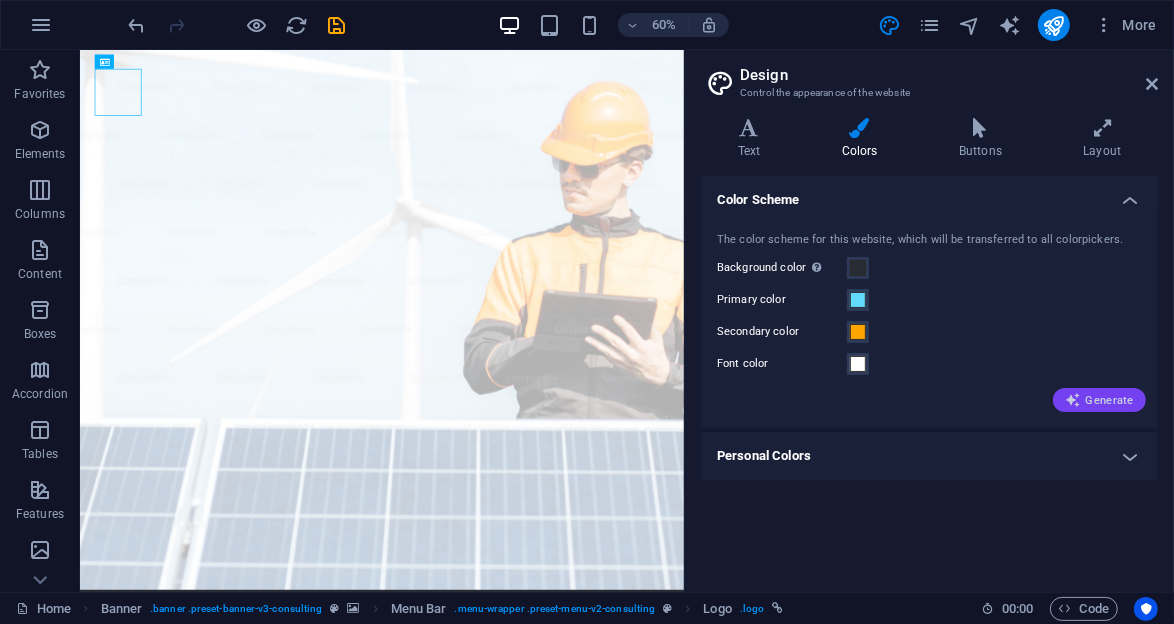 drag, startPoint x: 1129, startPoint y: 392, endPoint x: 1133, endPoint y: 402, distance: 10.770329 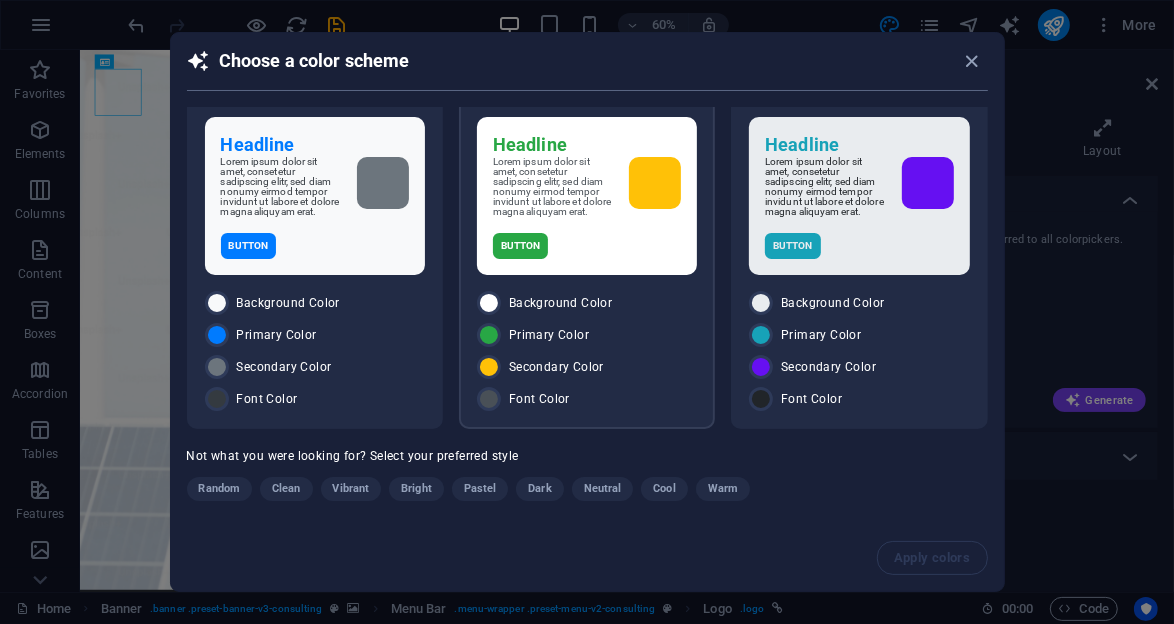 scroll, scrollTop: 36, scrollLeft: 0, axis: vertical 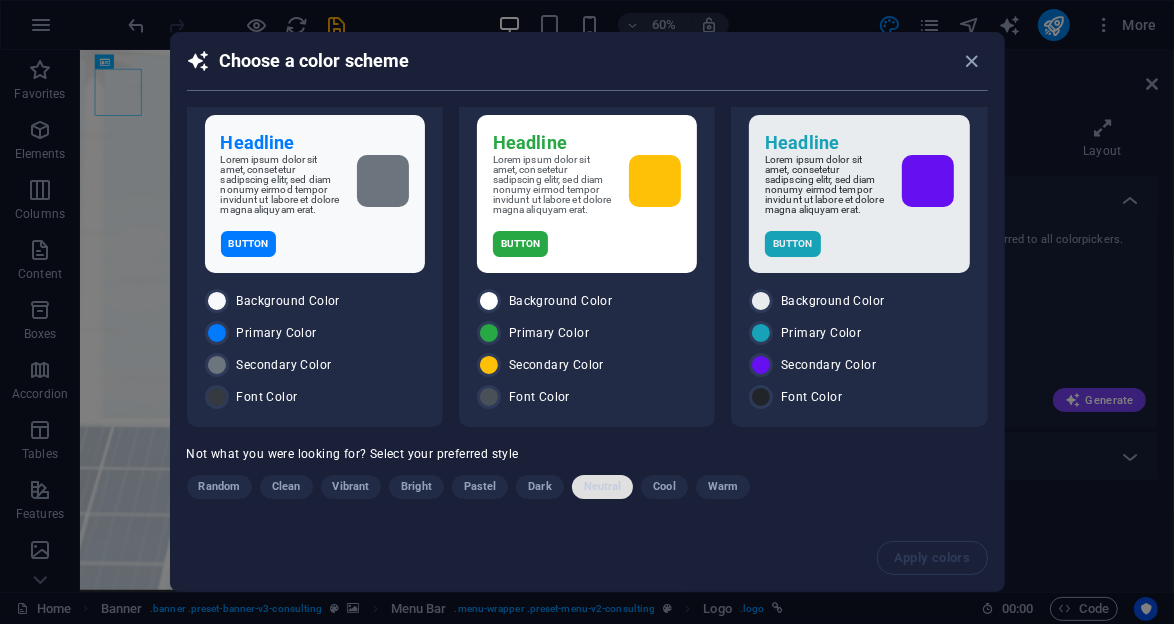 click on "Neutral" at bounding box center [603, 487] 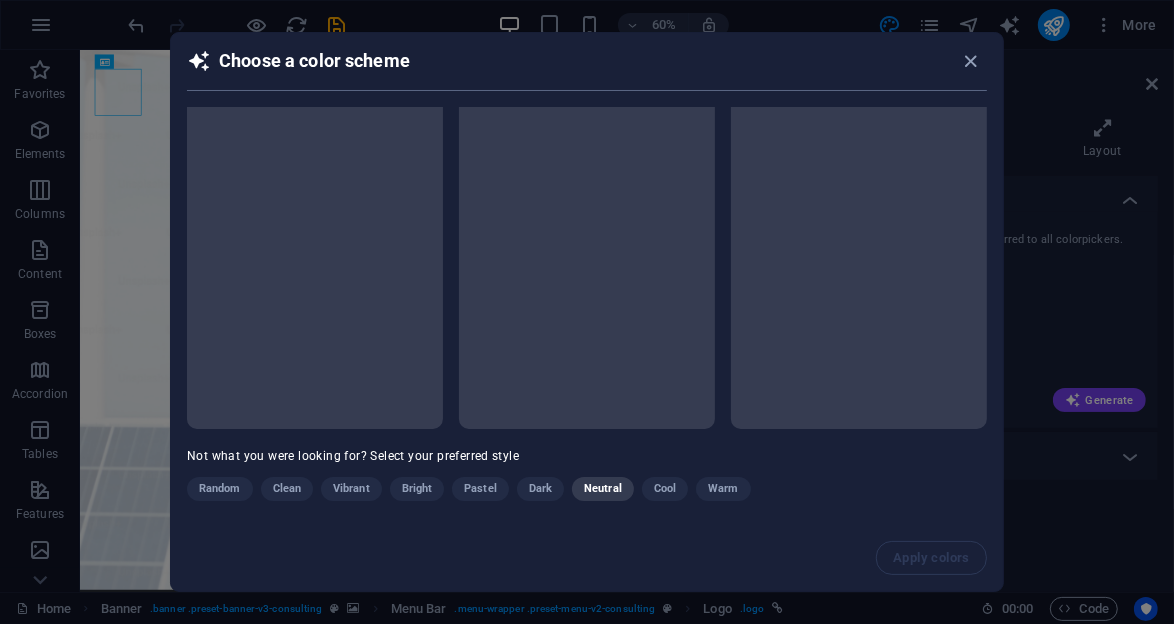 scroll, scrollTop: 36, scrollLeft: 0, axis: vertical 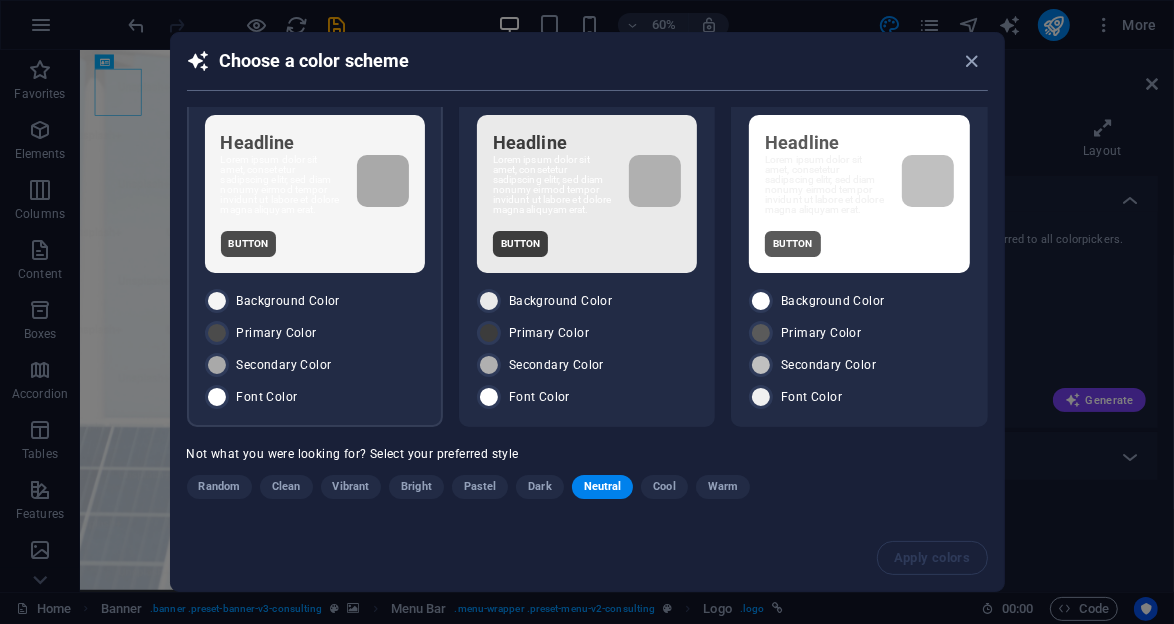 click on "Button" at bounding box center (315, 244) 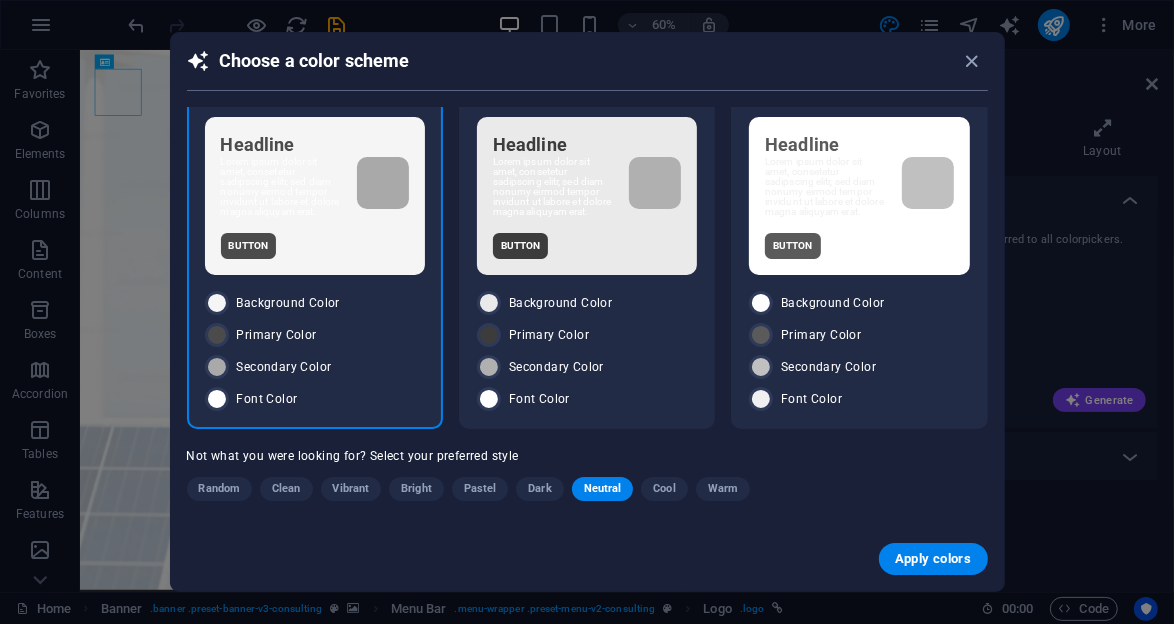 scroll, scrollTop: 35, scrollLeft: 0, axis: vertical 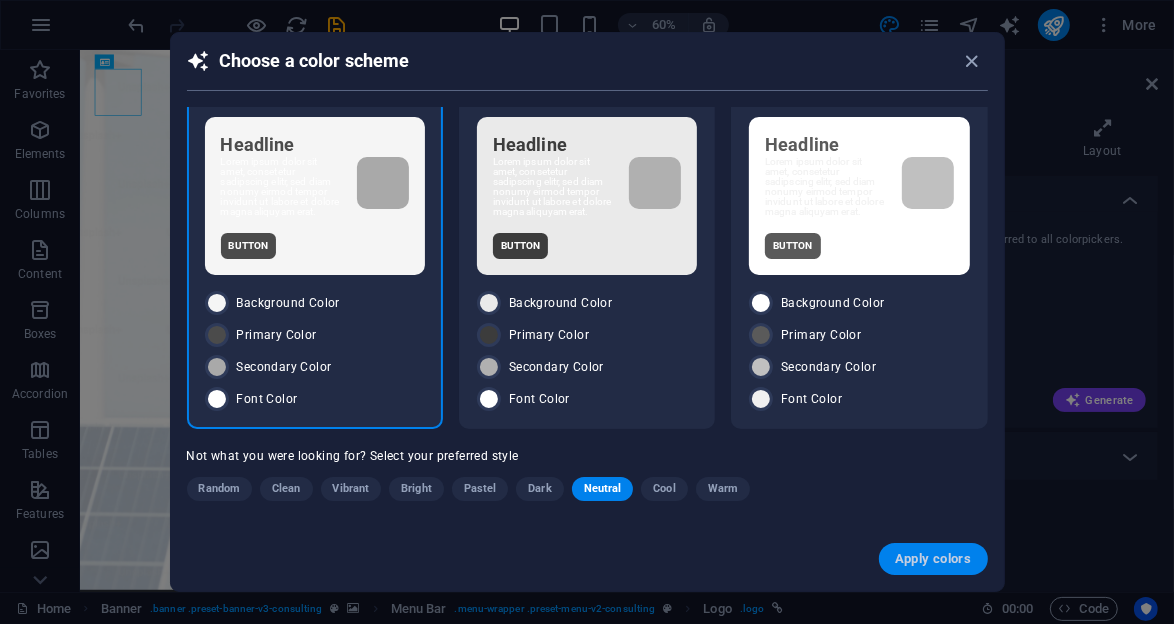 click on "Apply colors" at bounding box center (933, 559) 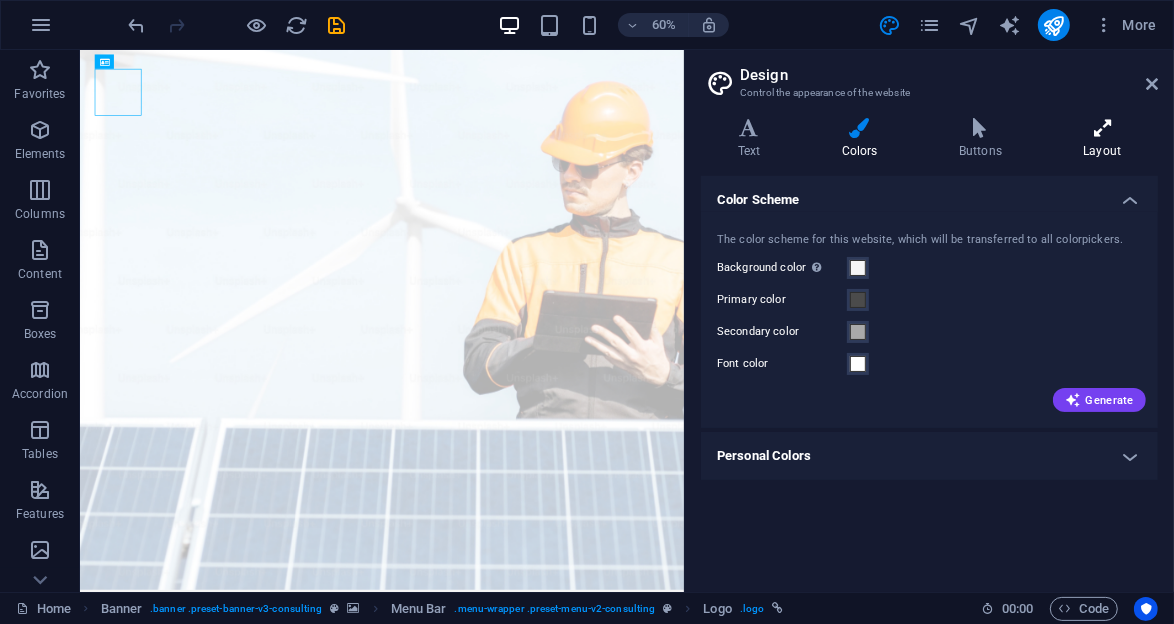 click at bounding box center (1102, 128) 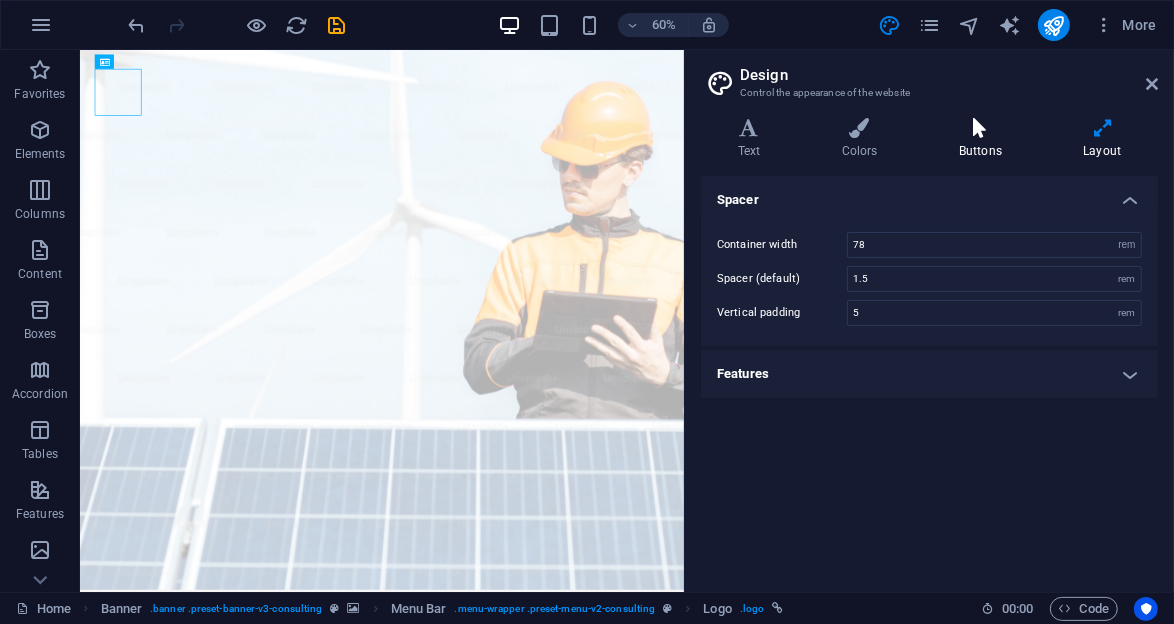 click at bounding box center [980, 128] 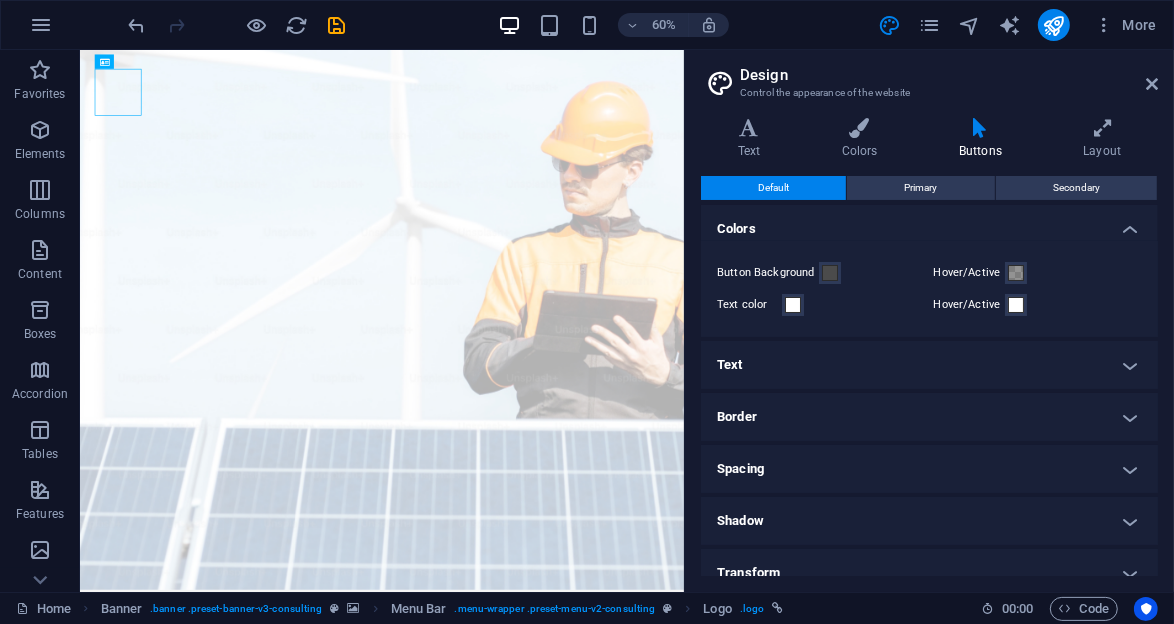 click on "Text" at bounding box center [929, 365] 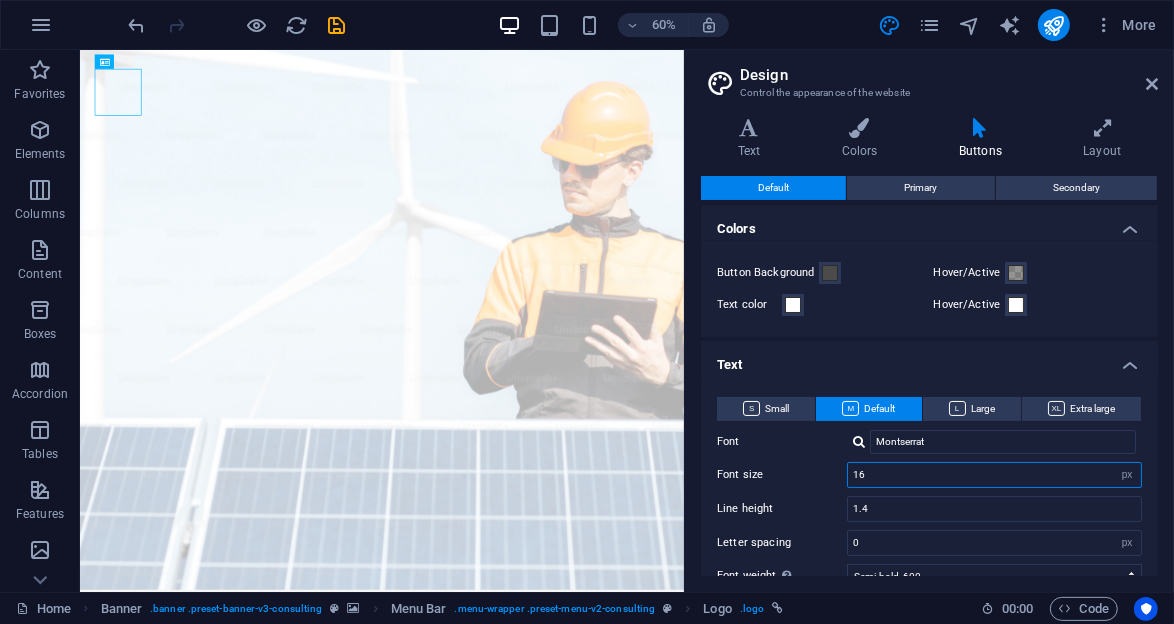click on "16" at bounding box center (994, 475) 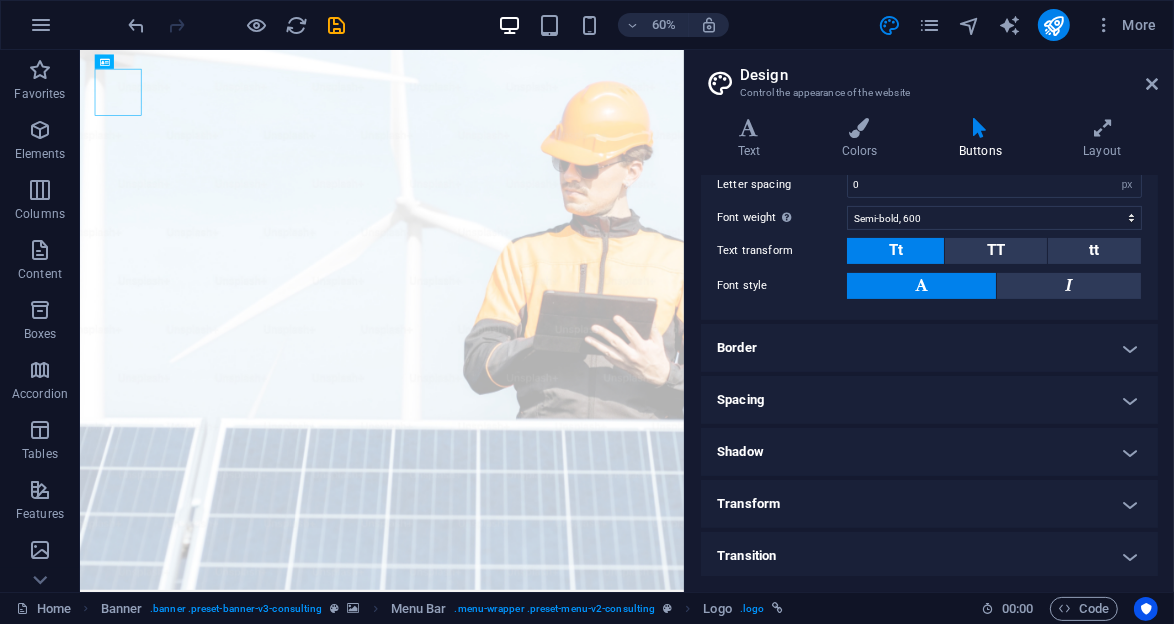scroll, scrollTop: 0, scrollLeft: 0, axis: both 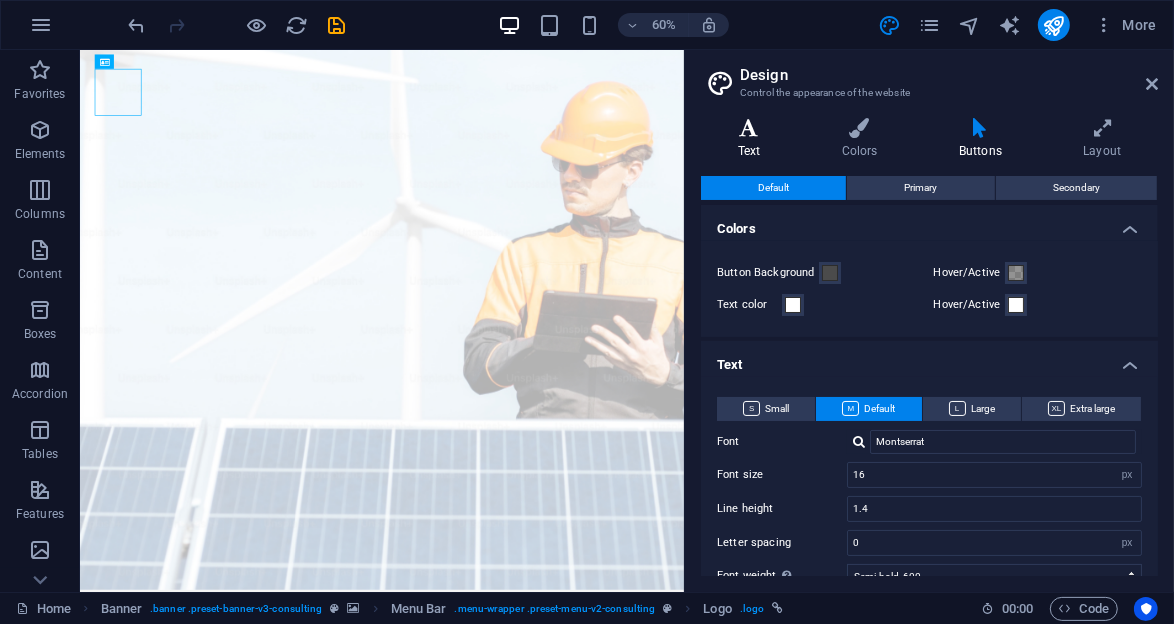 click on "Text" at bounding box center [753, 139] 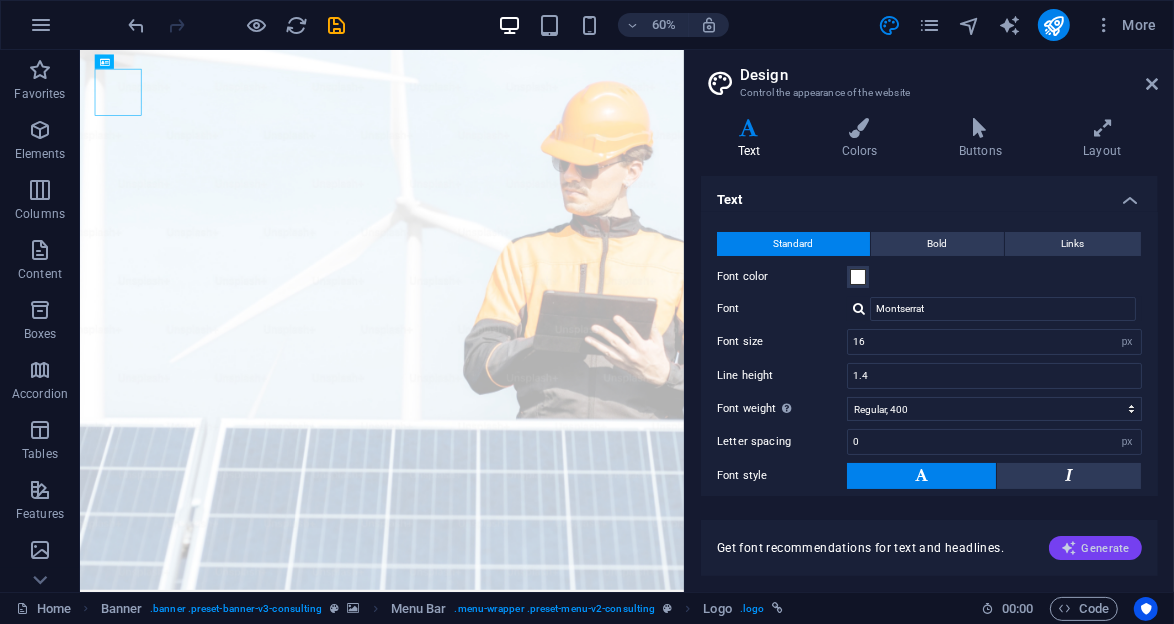 click on "Generate" at bounding box center [1095, 548] 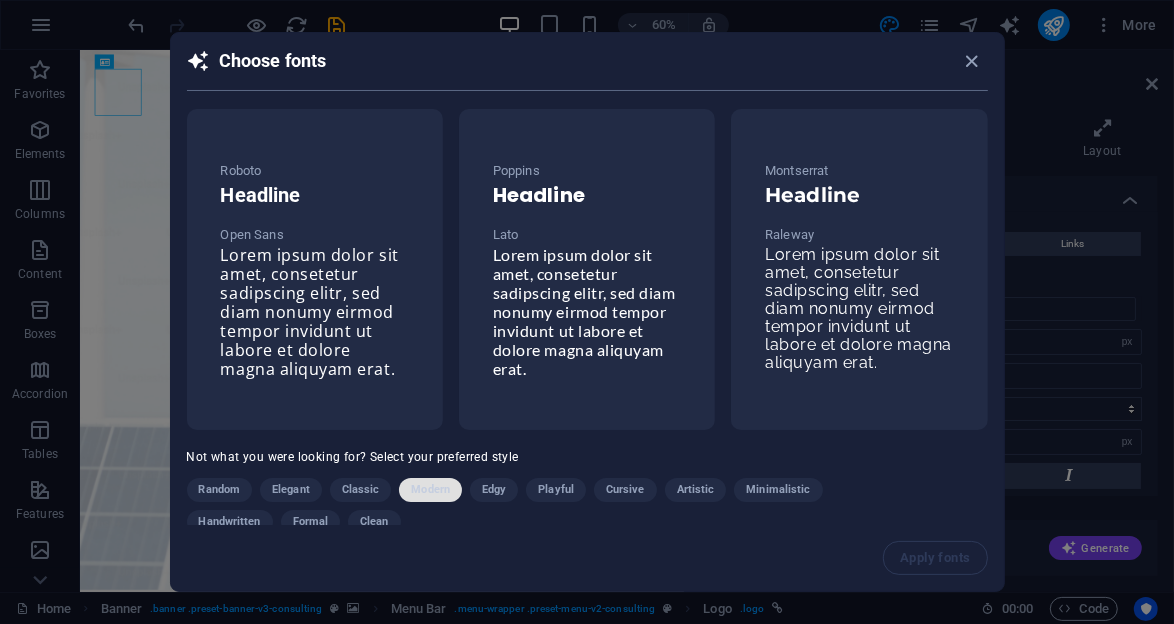 click on "Modern" at bounding box center [430, 490] 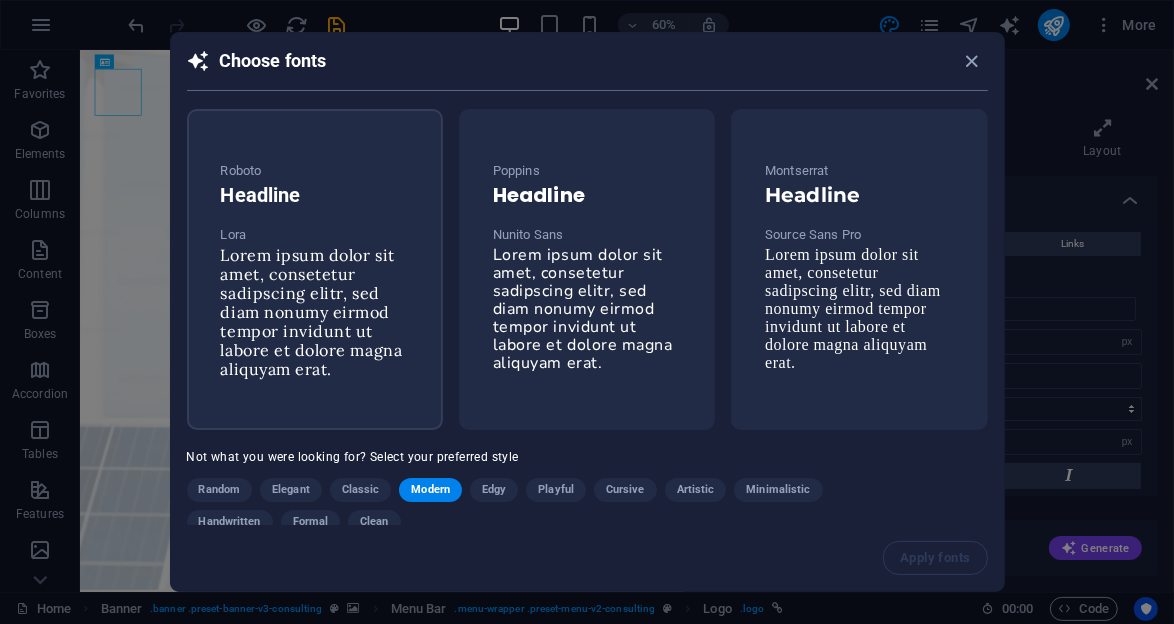 click on "Roboto Headline Lora Lorem ipsum dolor sit amet, consetetur sadipscing elitr, sed diam nonumy eirmod tempor invidunt ut labore et dolore magna aliquyam erat." at bounding box center [315, 269] 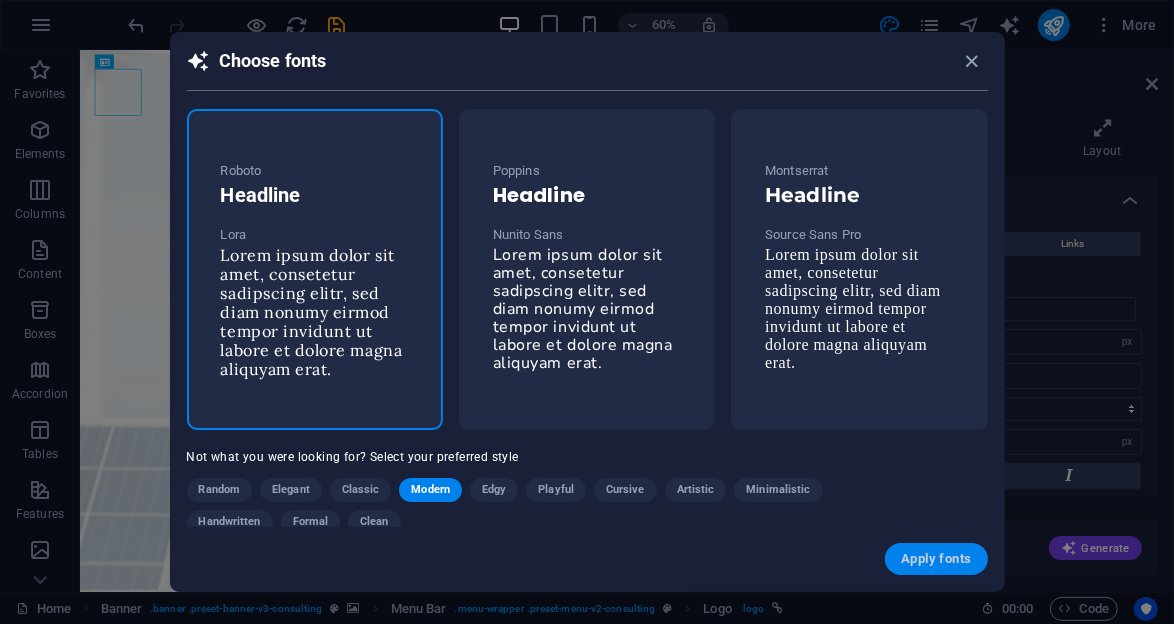 click on "Apply fonts" at bounding box center (936, 559) 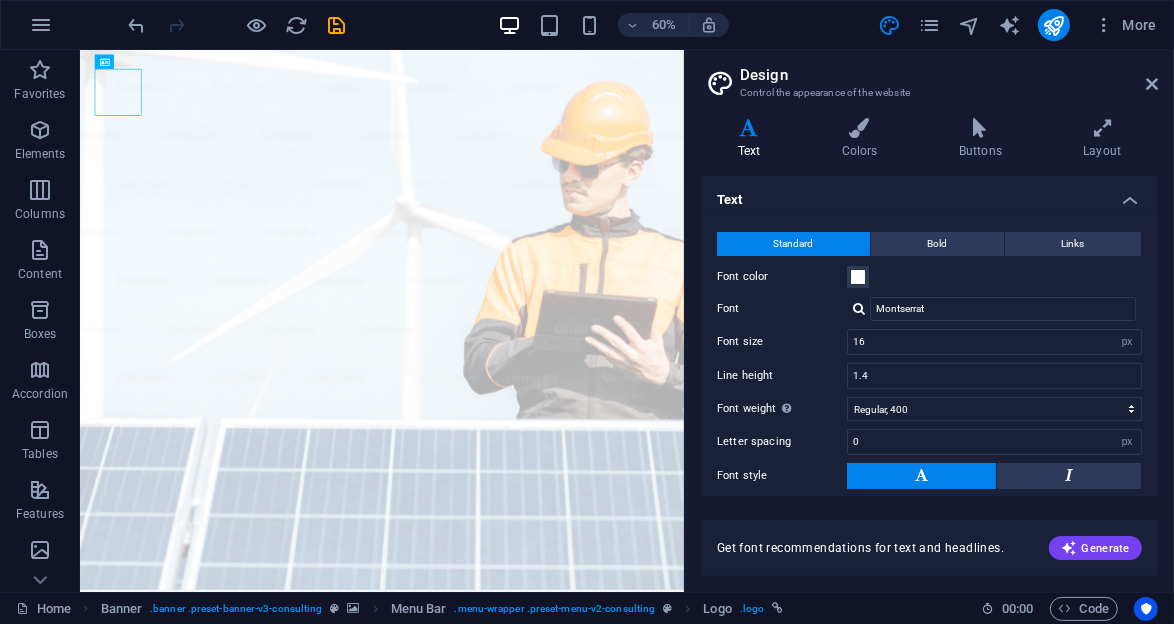 type on "Lora" 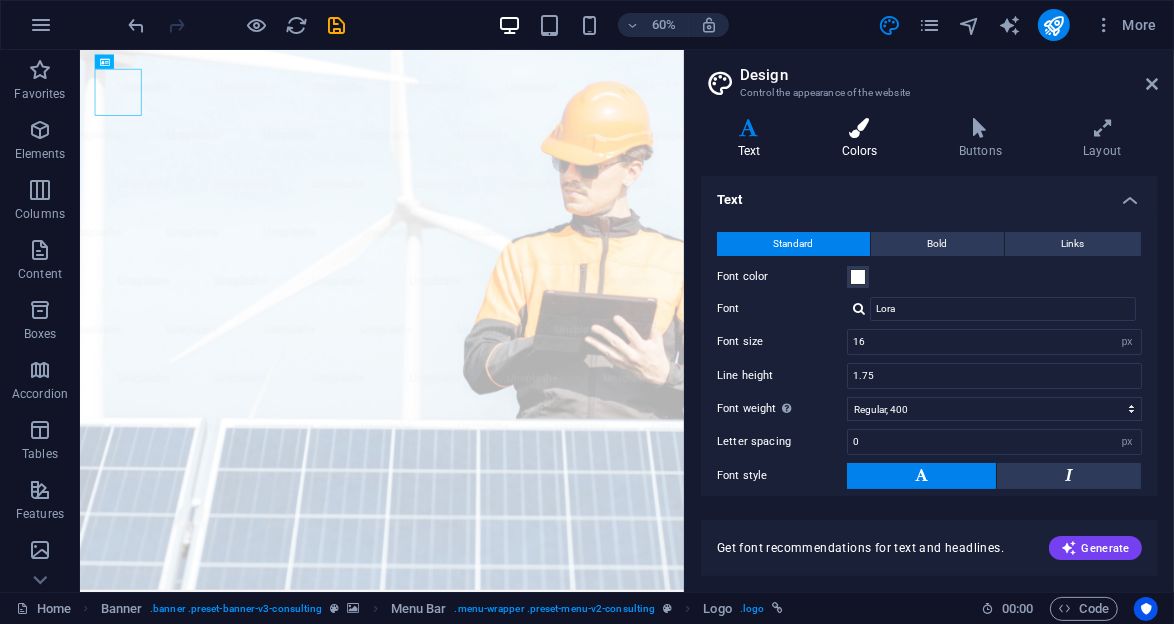 click on "Colors" at bounding box center [863, 139] 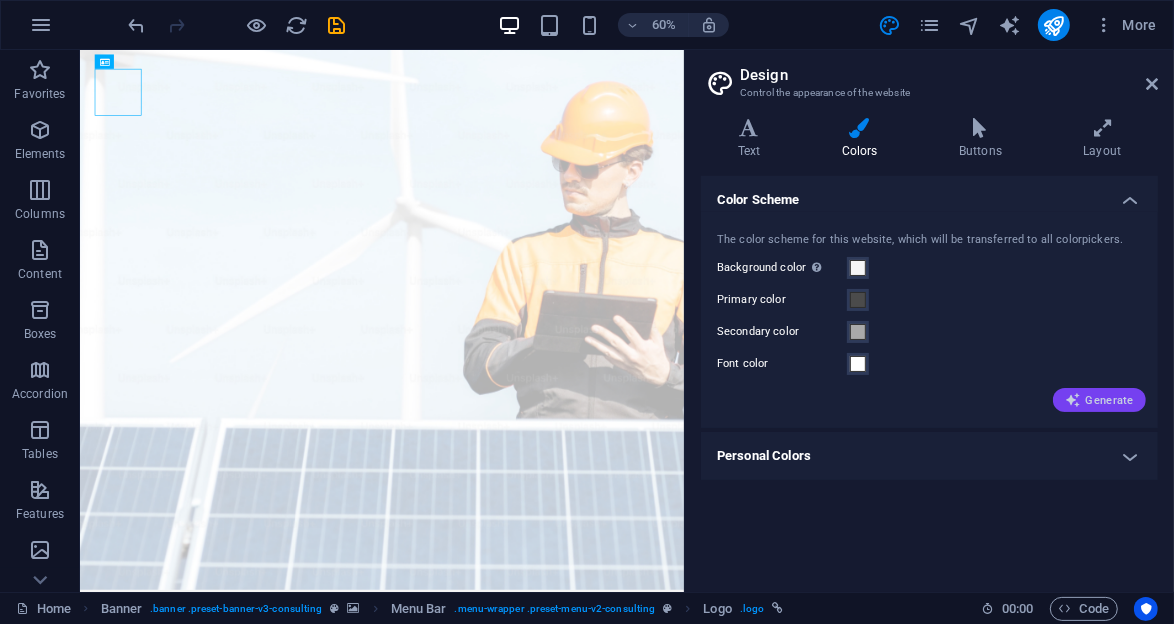 click on "Generate" at bounding box center (1099, 400) 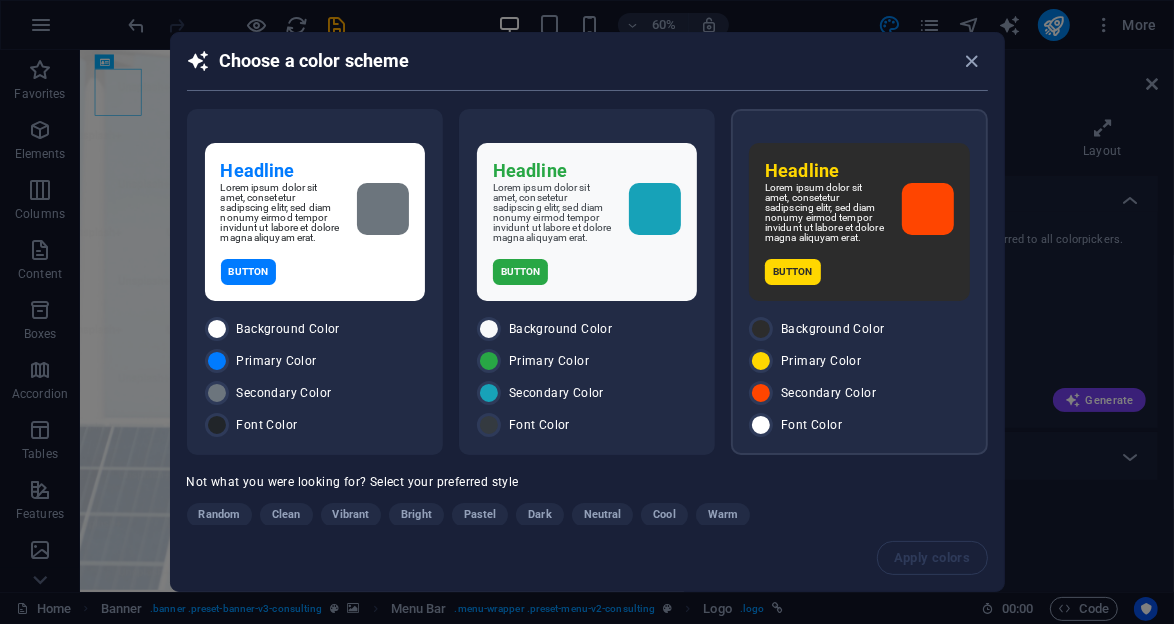 scroll, scrollTop: 36, scrollLeft: 0, axis: vertical 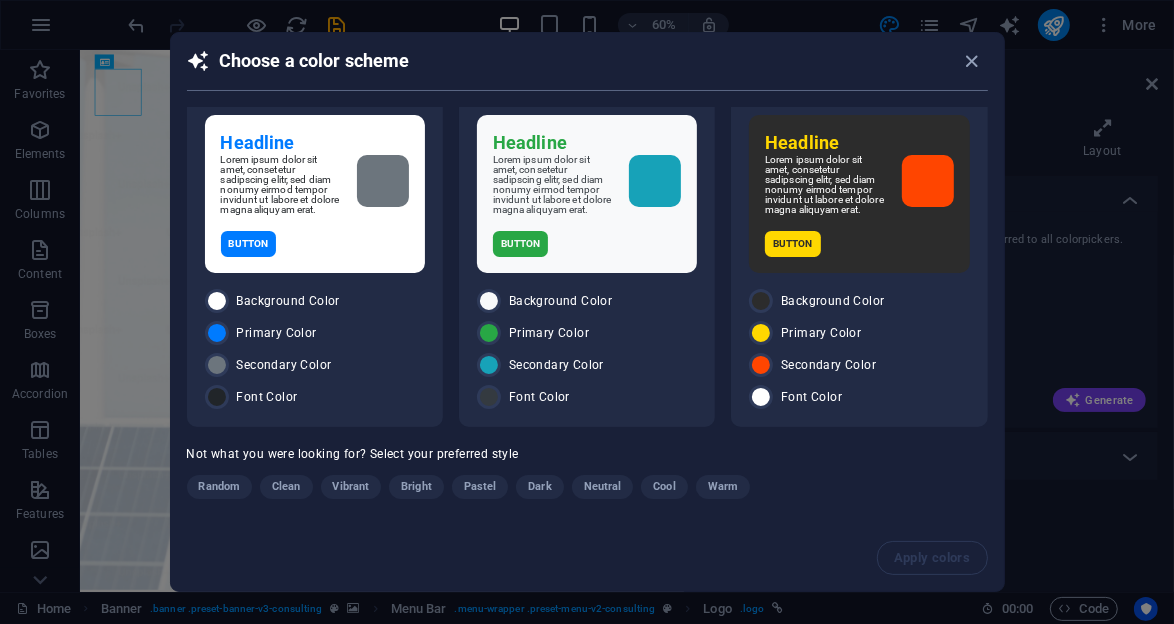 click on "Dark" at bounding box center (539, 487) 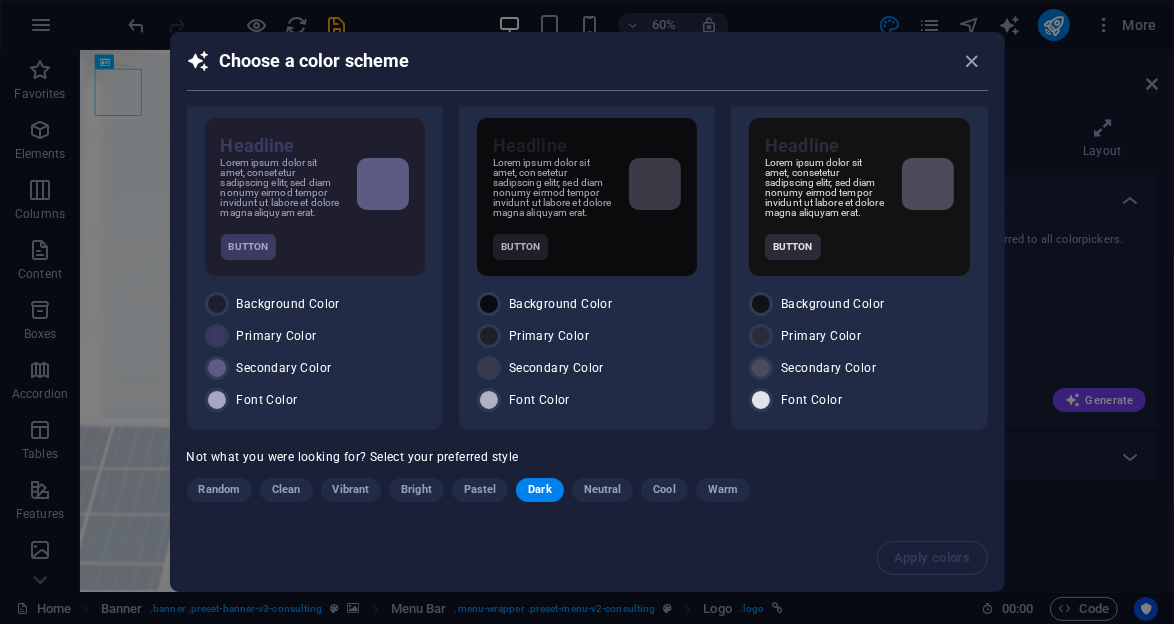 scroll, scrollTop: 36, scrollLeft: 0, axis: vertical 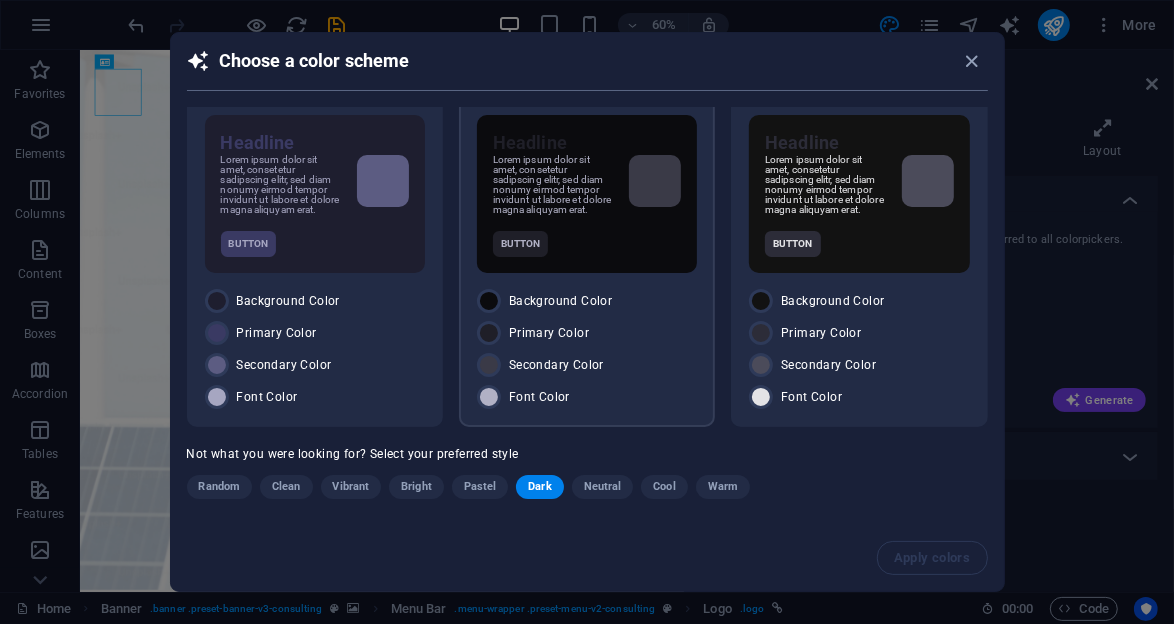 click on "Button" at bounding box center [587, 244] 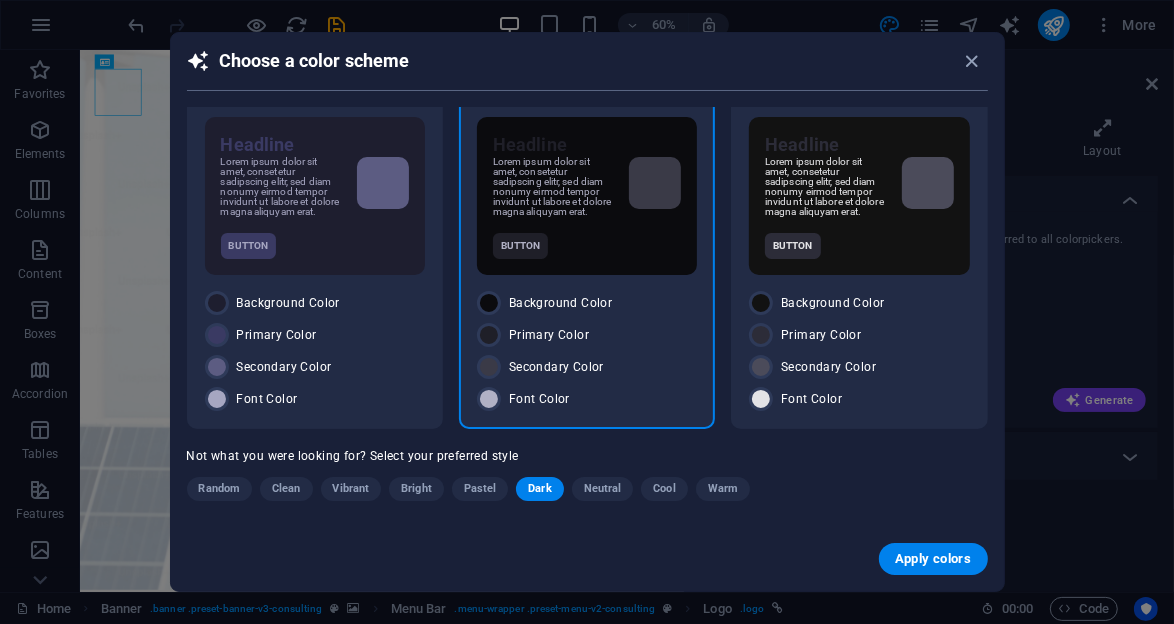 scroll, scrollTop: 35, scrollLeft: 0, axis: vertical 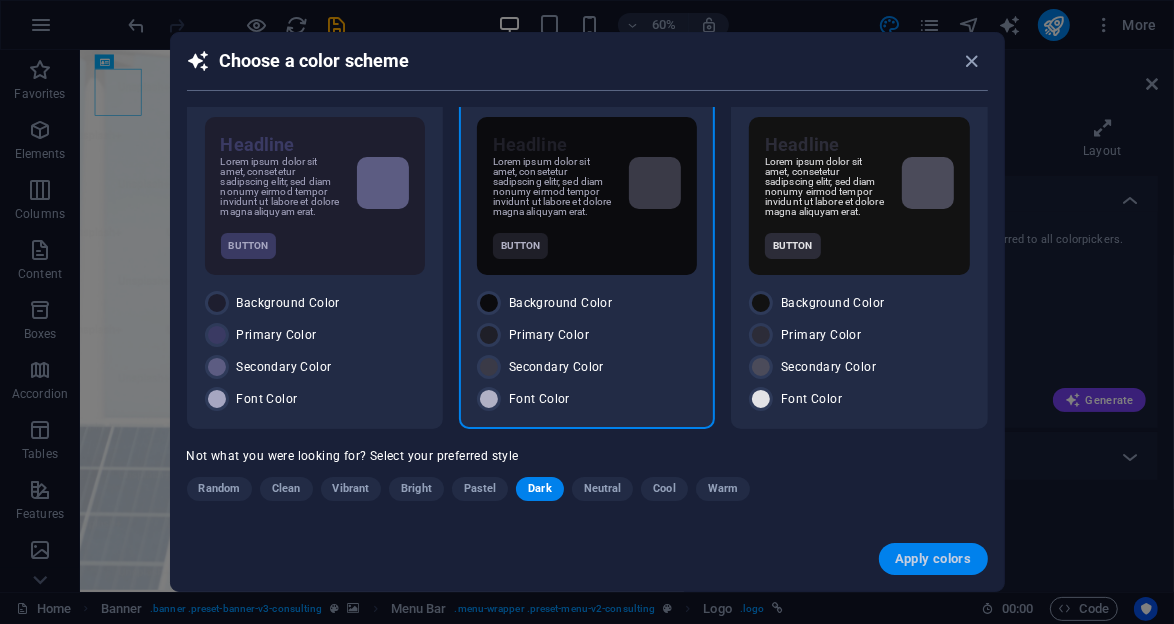 click on "Apply colors" at bounding box center [933, 559] 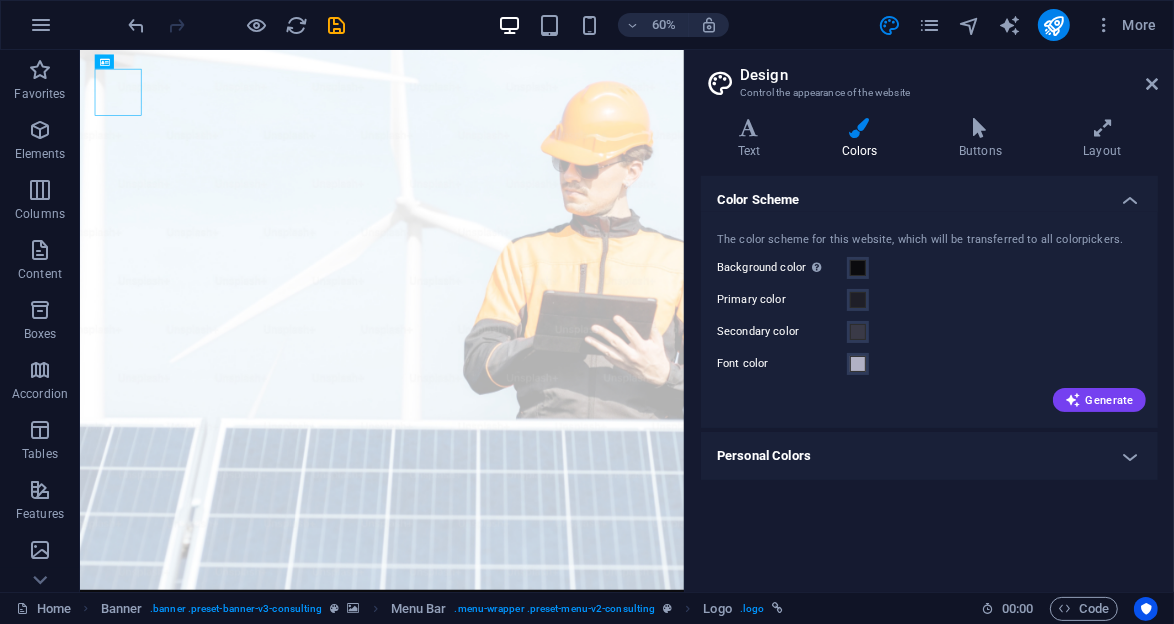 click on "Personal Colors" at bounding box center [929, 456] 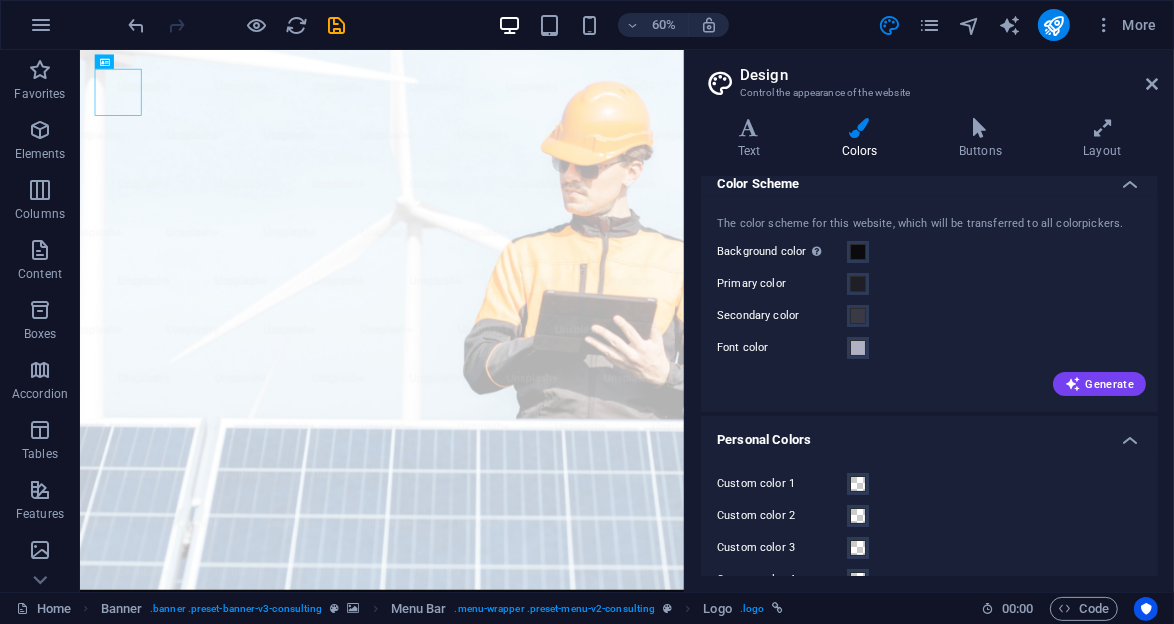 scroll, scrollTop: 0, scrollLeft: 0, axis: both 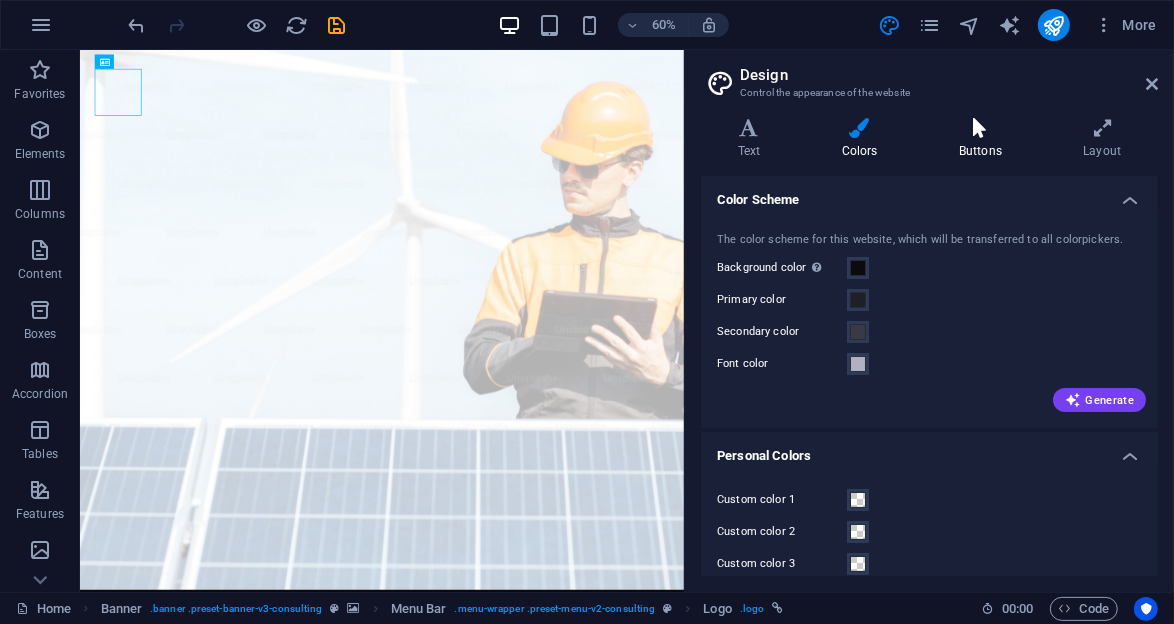 click on "Buttons" at bounding box center [984, 139] 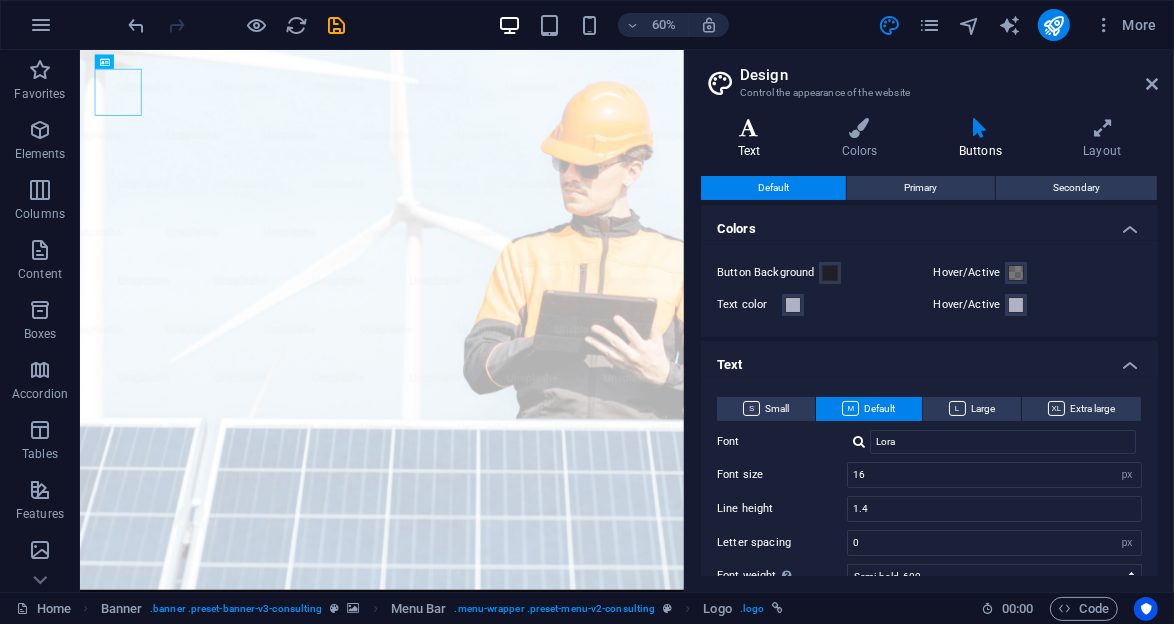 click on "Text" at bounding box center (753, 139) 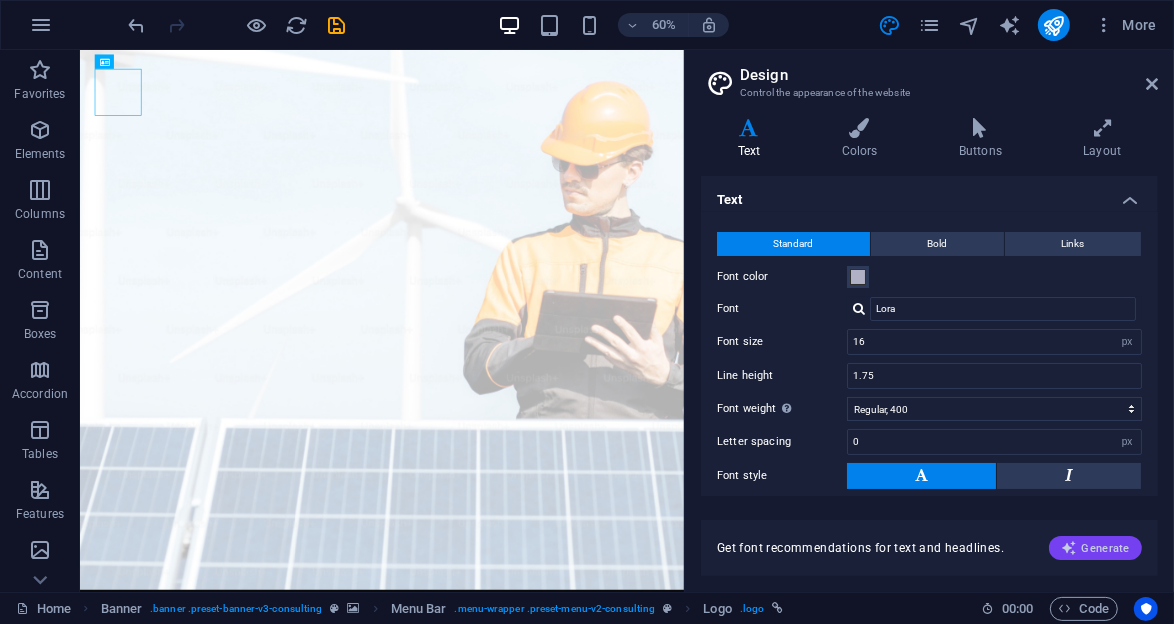 click on "Generate" at bounding box center (1095, 548) 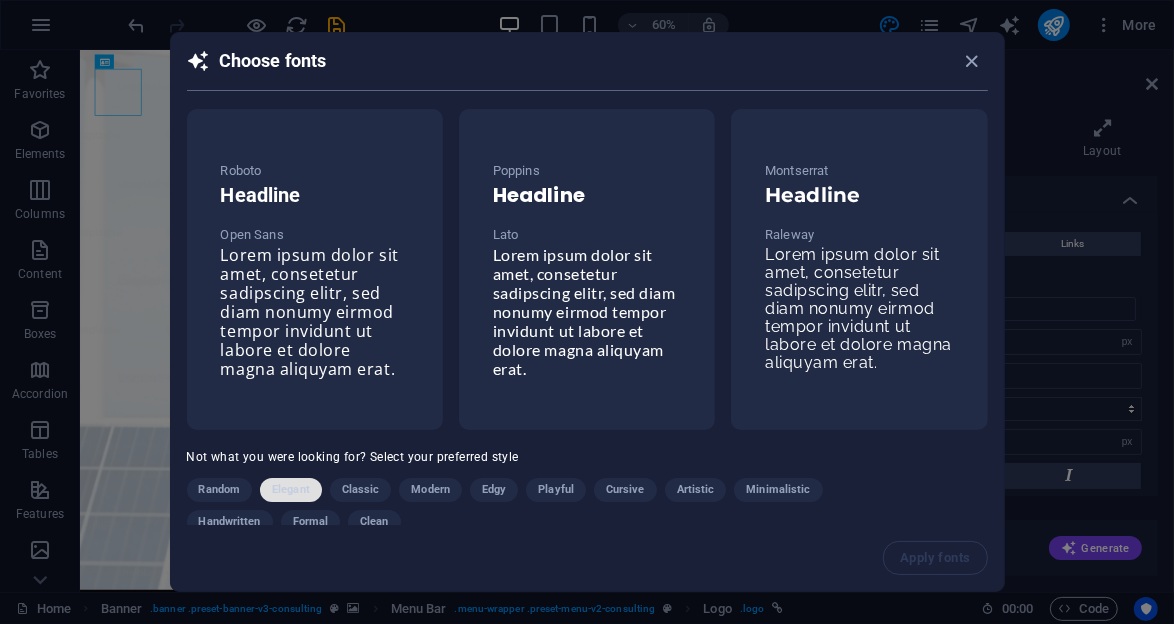 click on "Elegant" at bounding box center (291, 490) 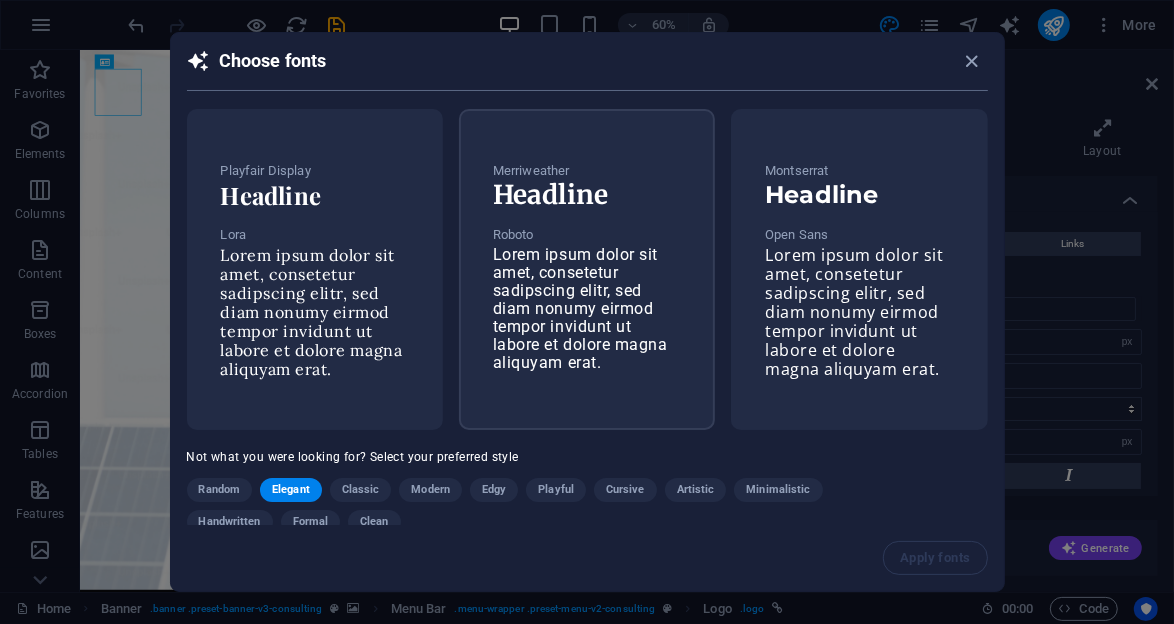 click on "Lorem ipsum dolor sit amet, consetetur sadipscing elitr, sed diam nonumy eirmod tempor invidunt ut labore et dolore magna aliquyam erat." at bounding box center [580, 308] 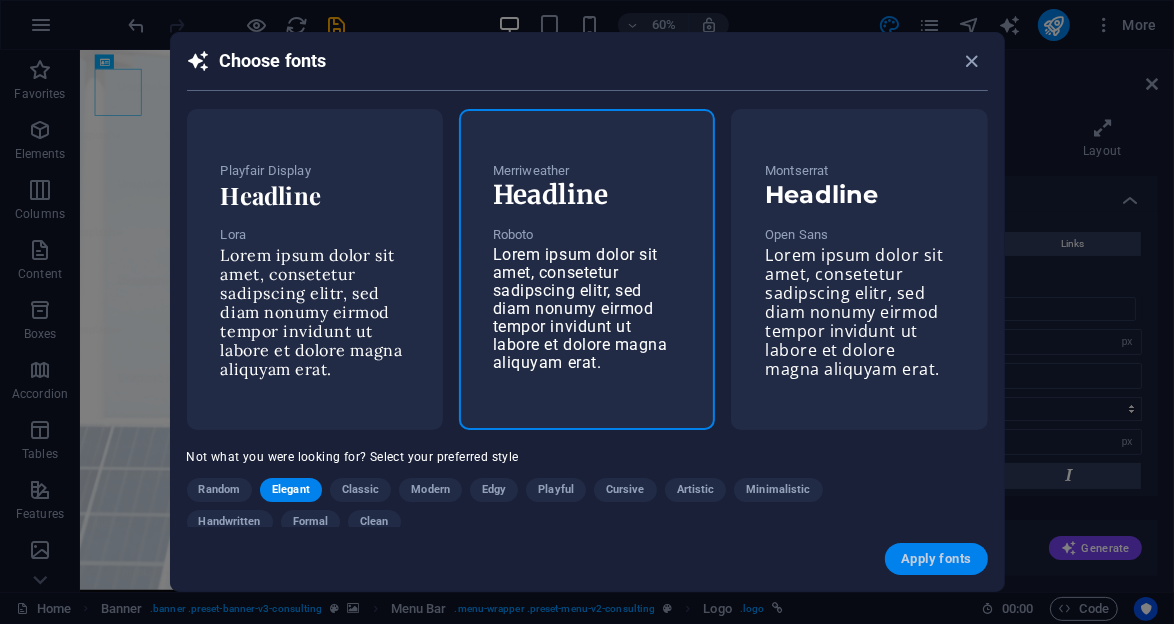 click on "Apply fonts" at bounding box center (936, 559) 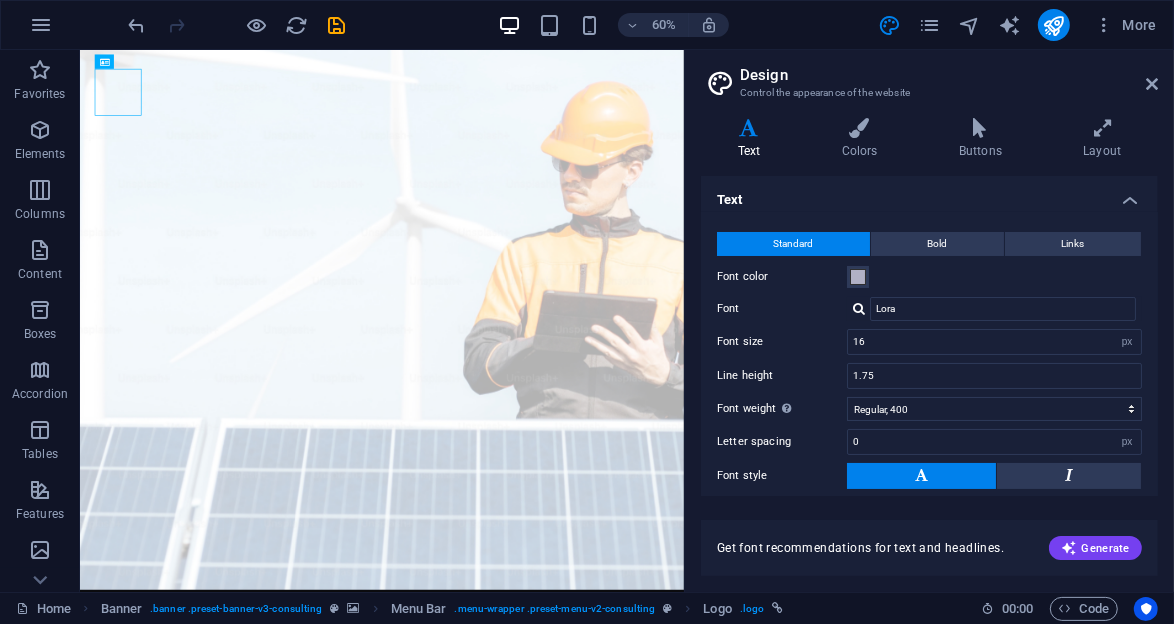 type on "Roboto" 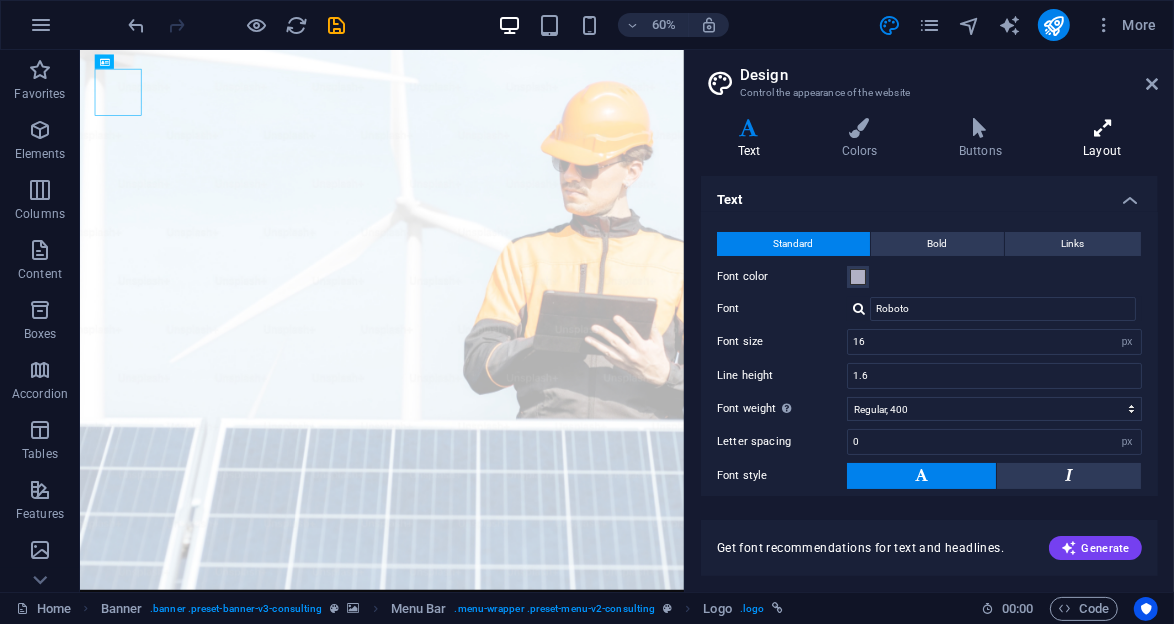 click at bounding box center (1102, 128) 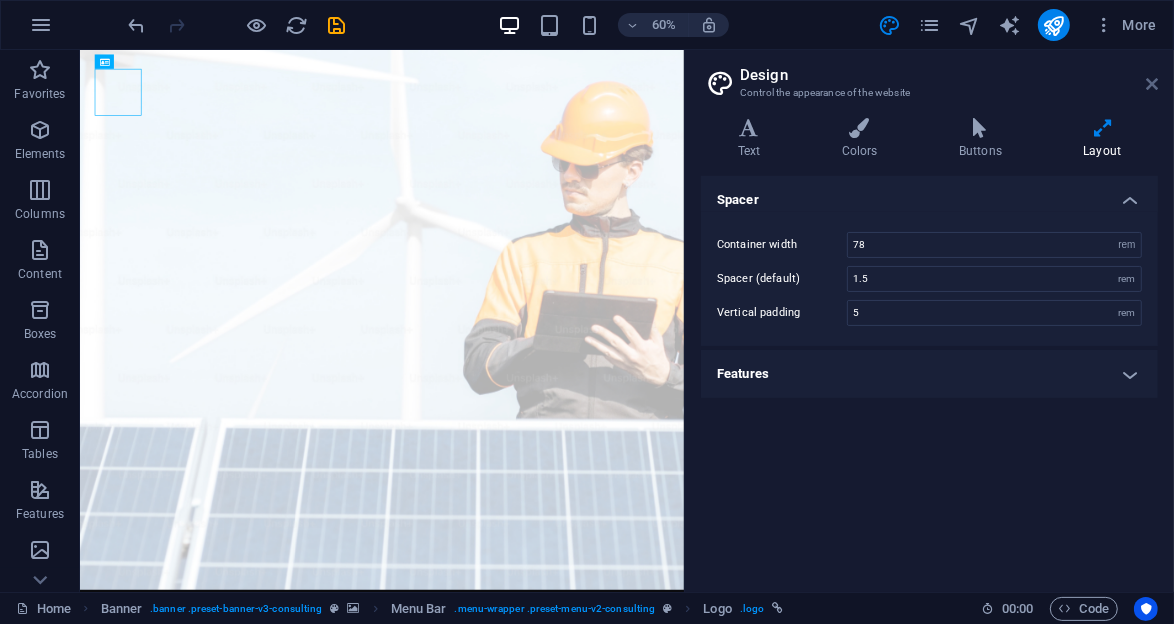 click at bounding box center [1152, 84] 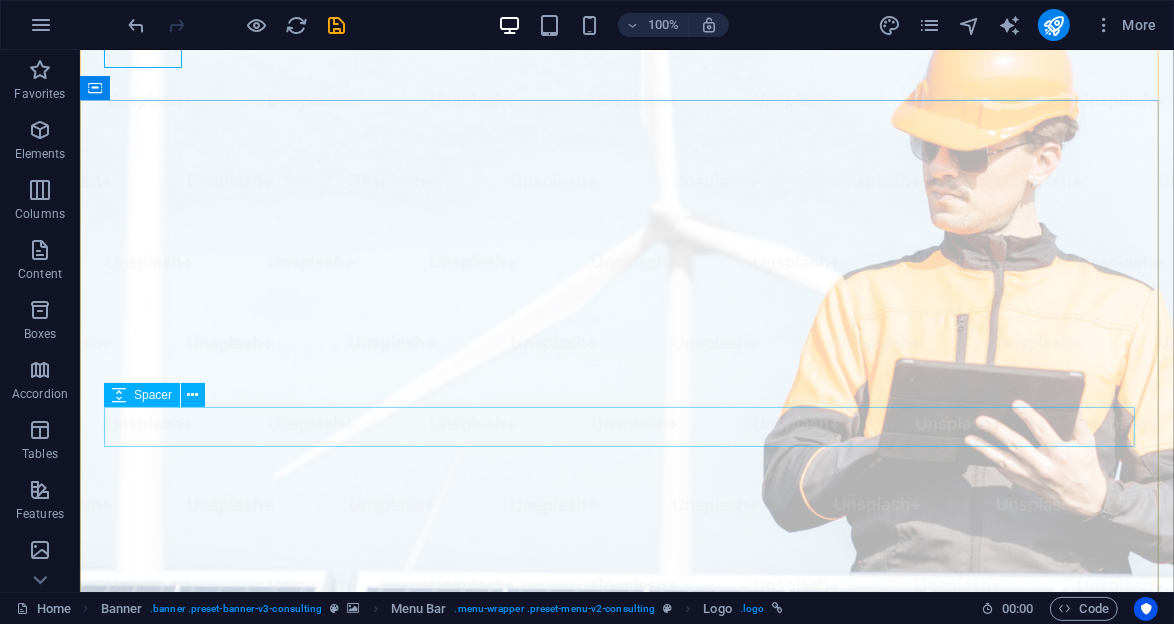 scroll, scrollTop: 100, scrollLeft: 0, axis: vertical 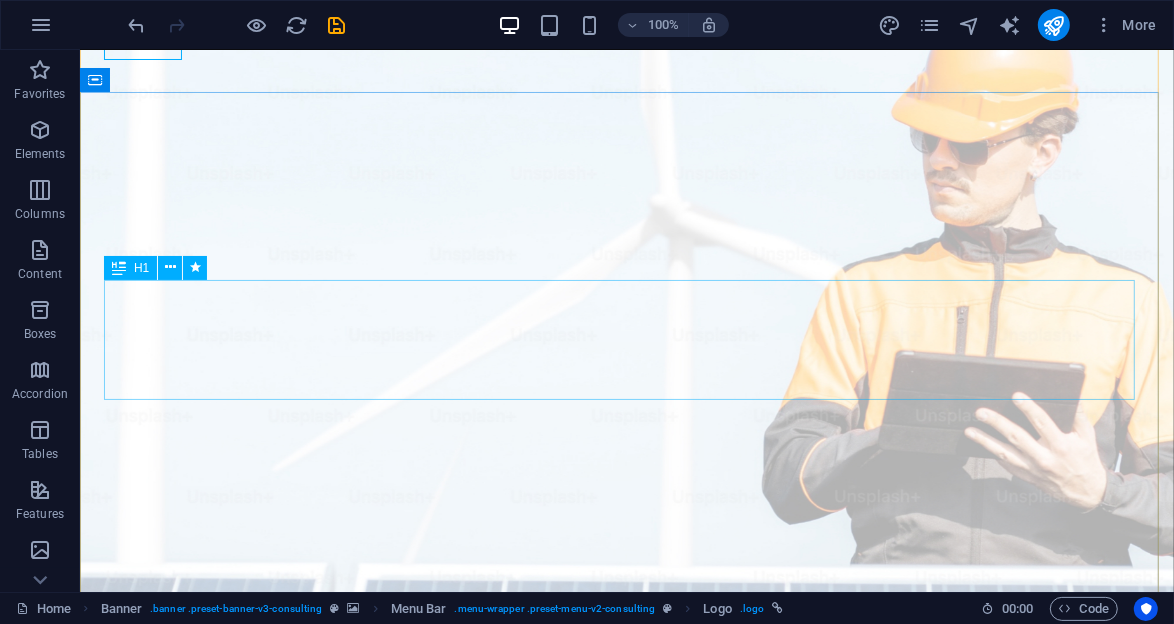 click on "Elevate Your Business With Sustainable Energy And Strategic Consulting" at bounding box center (626, 1224) 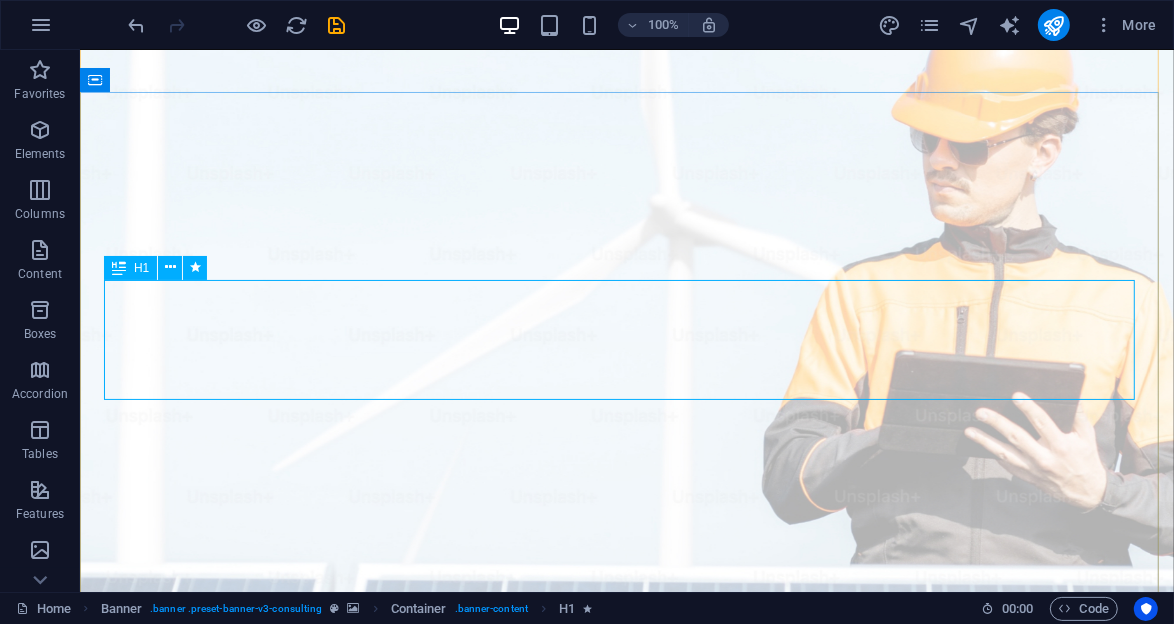 click on "Elevate Your Business With Sustainable Energy And Strategic Consulting" at bounding box center [626, 1224] 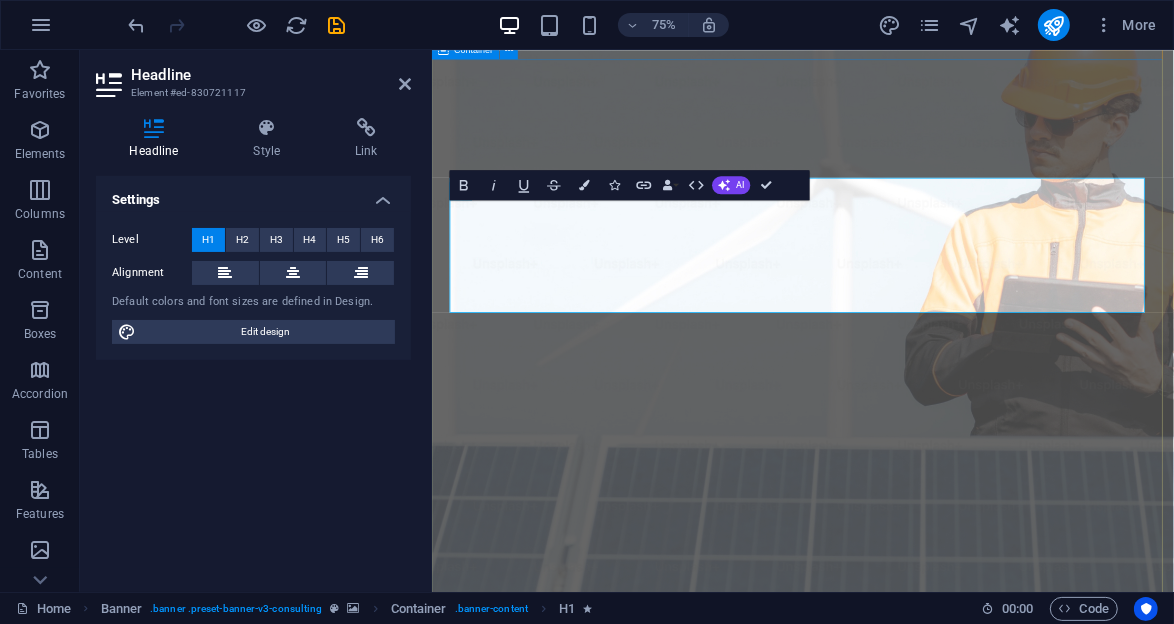 scroll, scrollTop: 130, scrollLeft: 0, axis: vertical 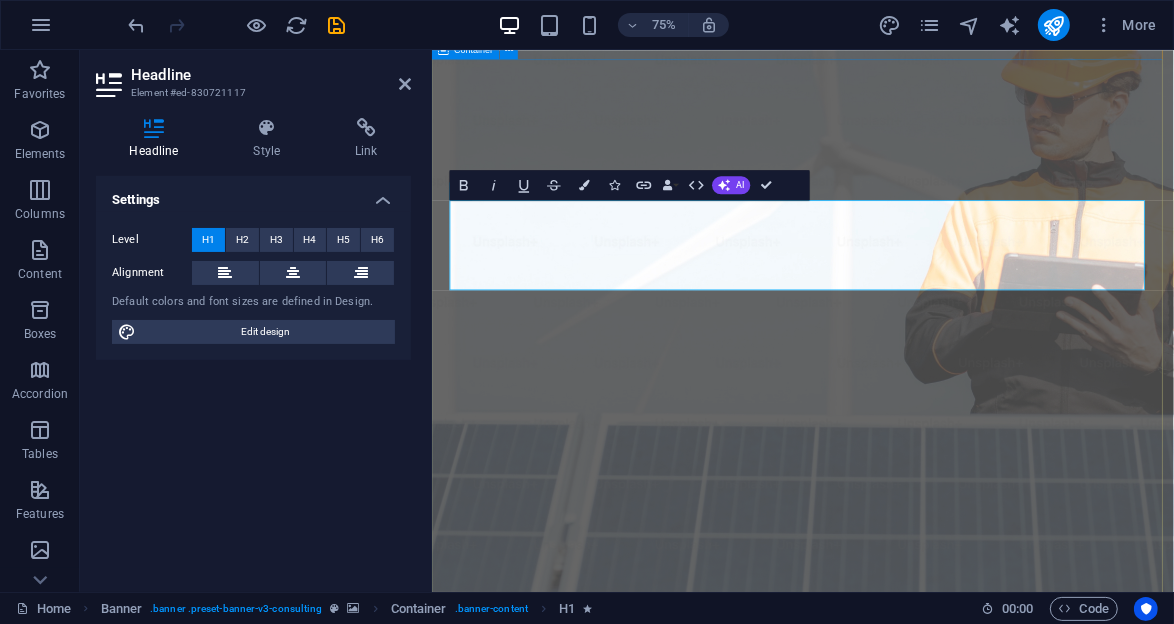 click on "Fueling the world, one delivery at a time Empowering businesses for a greener future and strategic growth Get Started" at bounding box center (925, 1325) 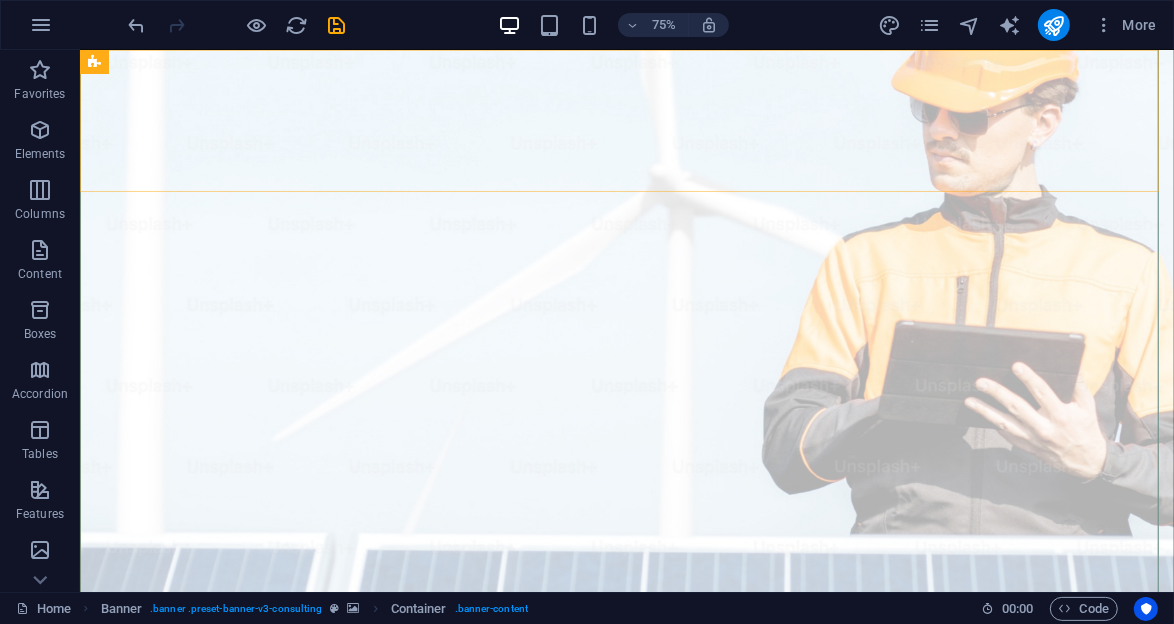 scroll, scrollTop: 160, scrollLeft: 0, axis: vertical 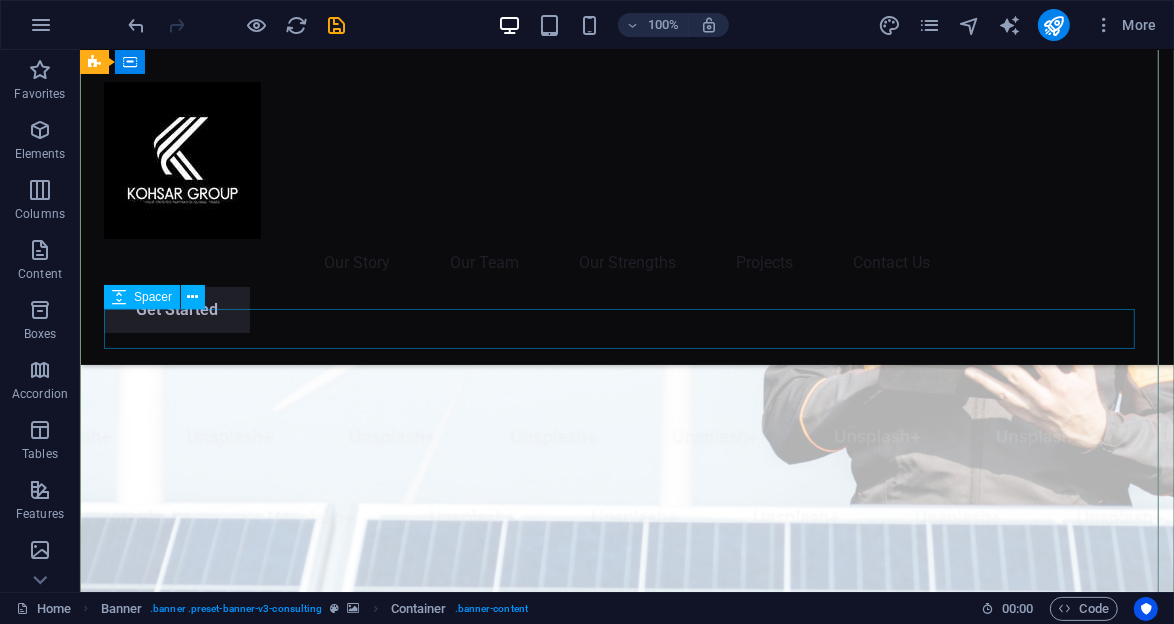click at bounding box center [626, 1011] 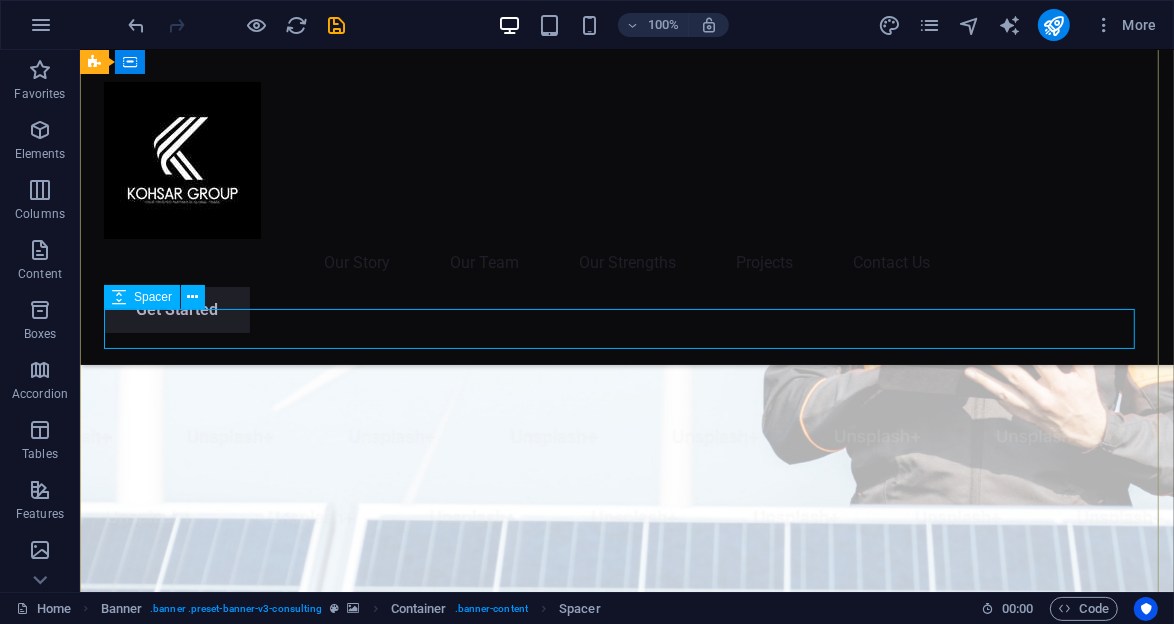 click at bounding box center (626, 1011) 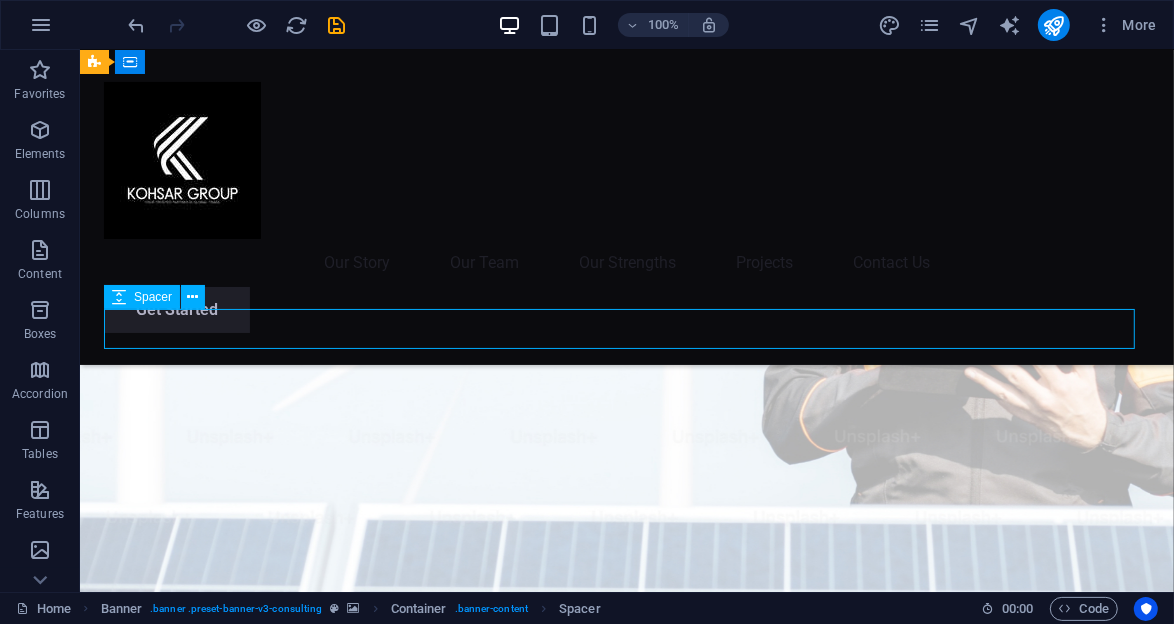 click at bounding box center (626, 1011) 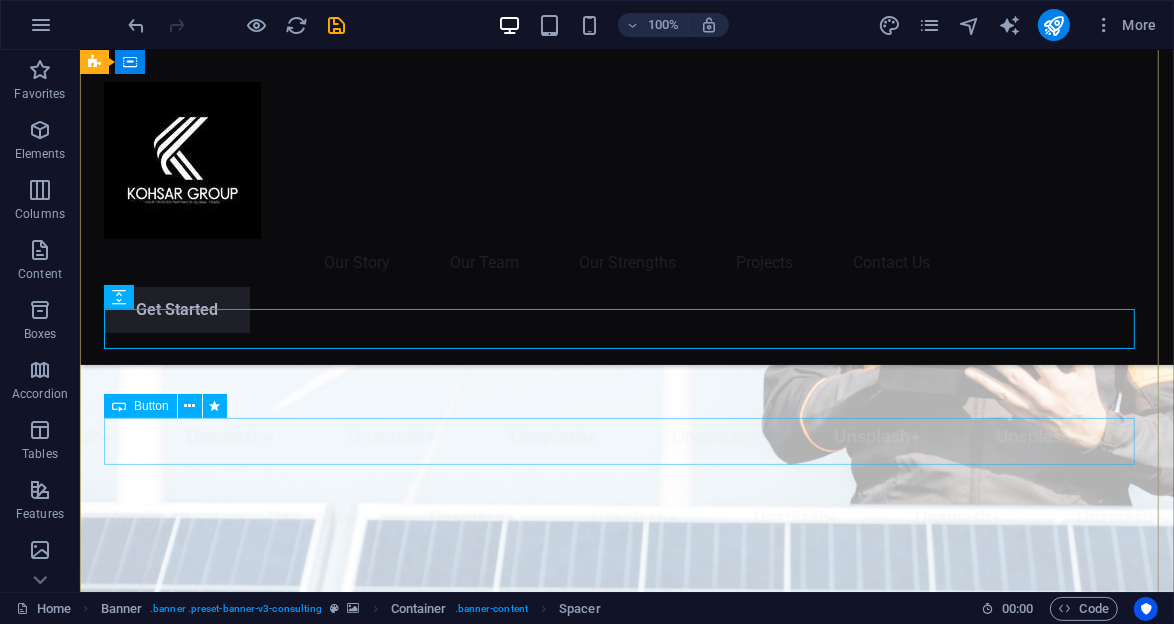 click on "Get Started" at bounding box center [626, 1123] 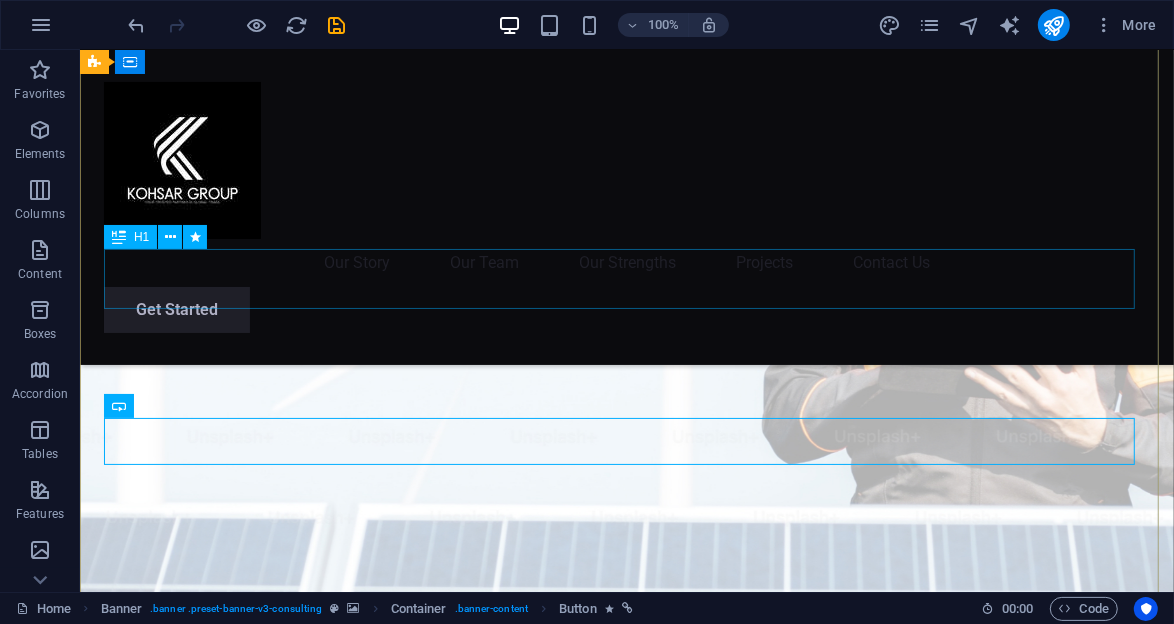 click on "Fueling the world, one delivery at a time" at bounding box center (626, 961) 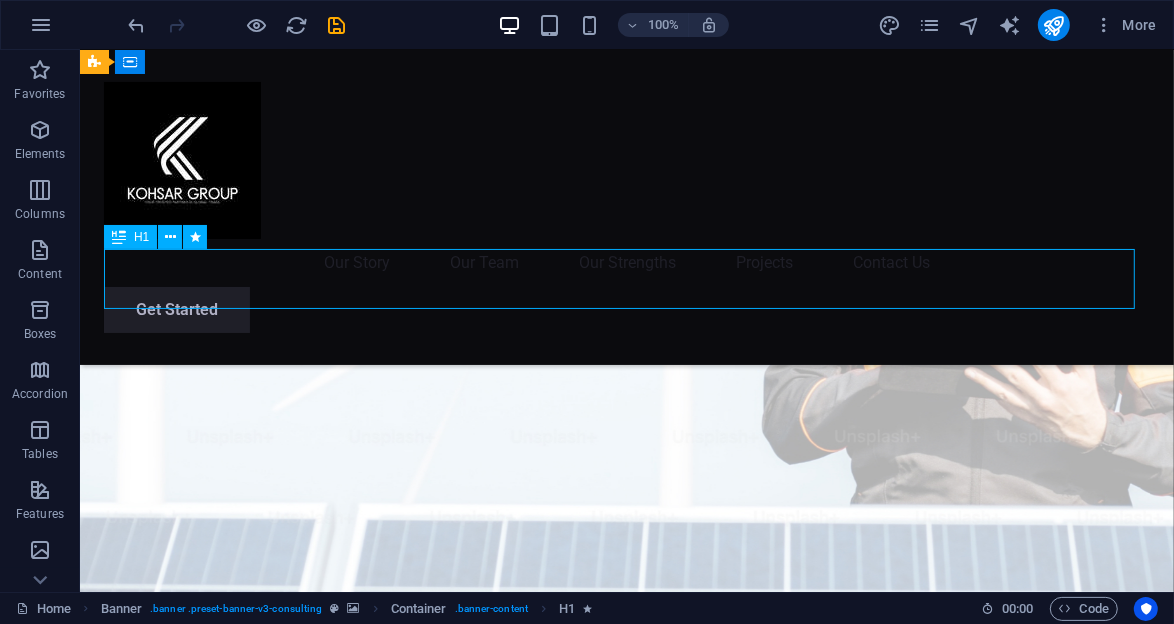 click on "Fueling the world, one delivery at a time" at bounding box center [626, 961] 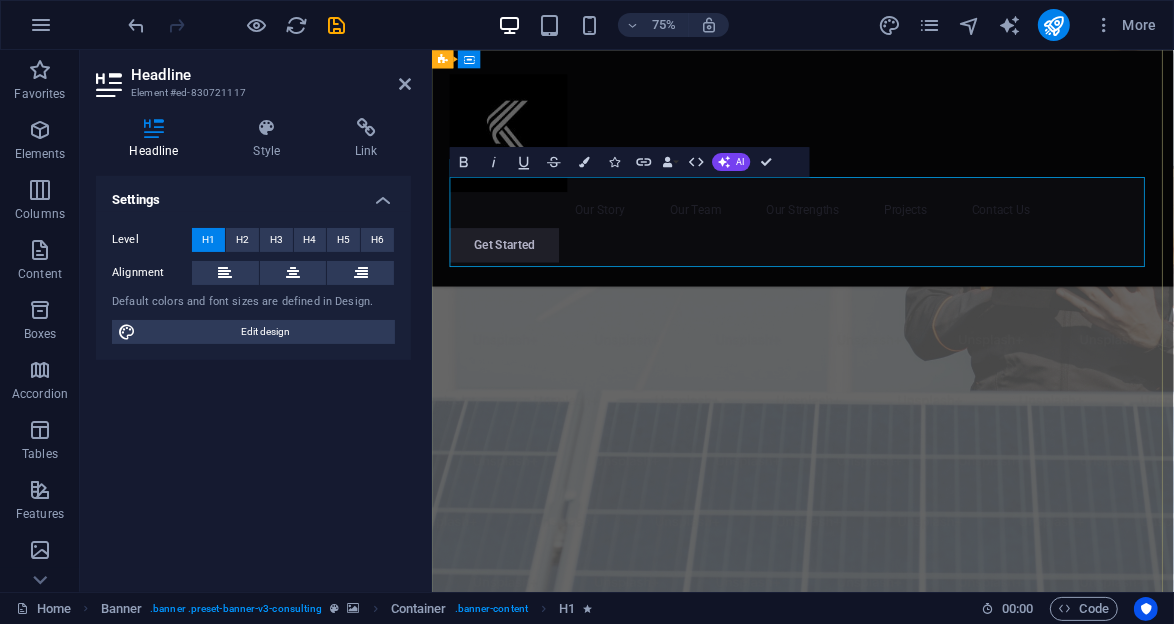 scroll, scrollTop: 130, scrollLeft: 0, axis: vertical 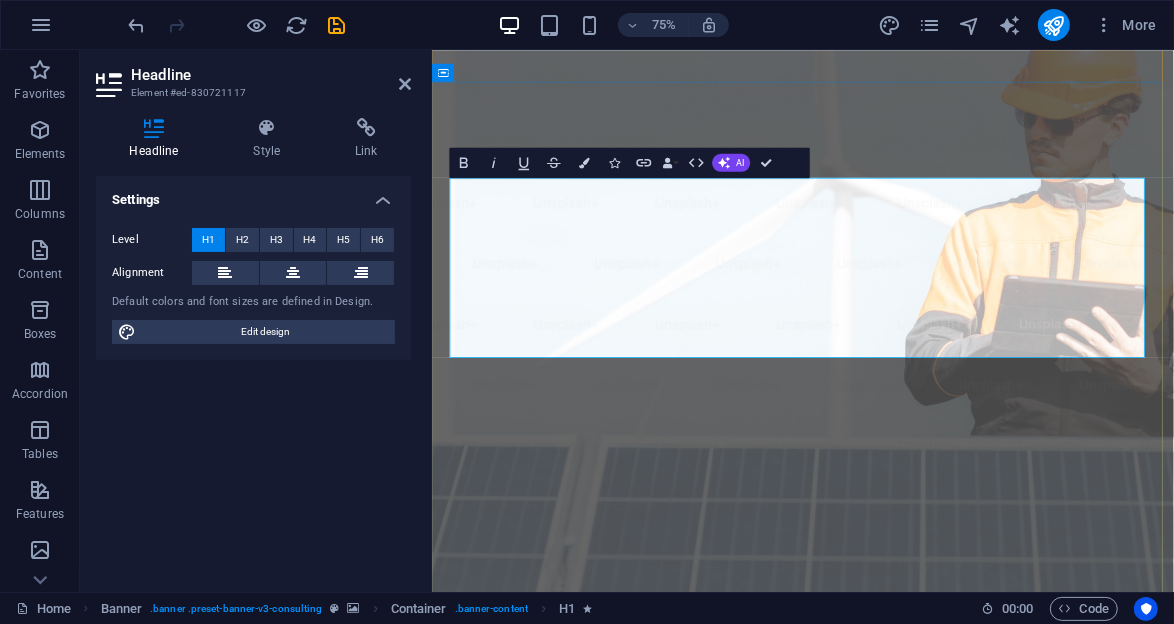 drag, startPoint x: 978, startPoint y: 298, endPoint x: 496, endPoint y: 242, distance: 485.24222 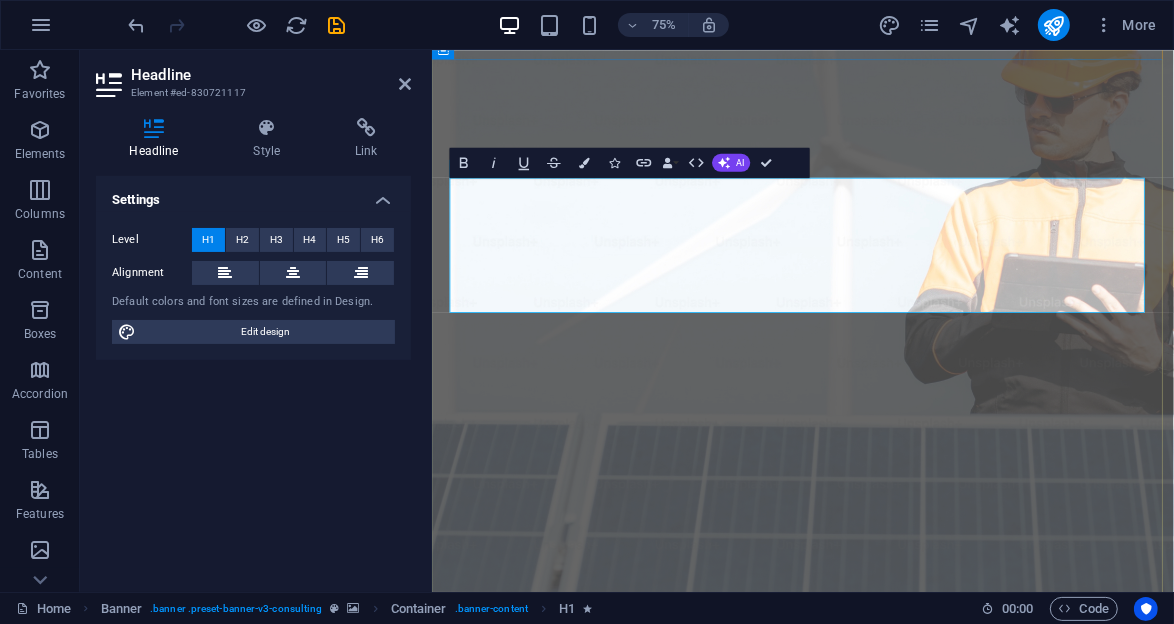 click on "‌A Team of Experts Driving Success in the Market" at bounding box center (925, 1224) 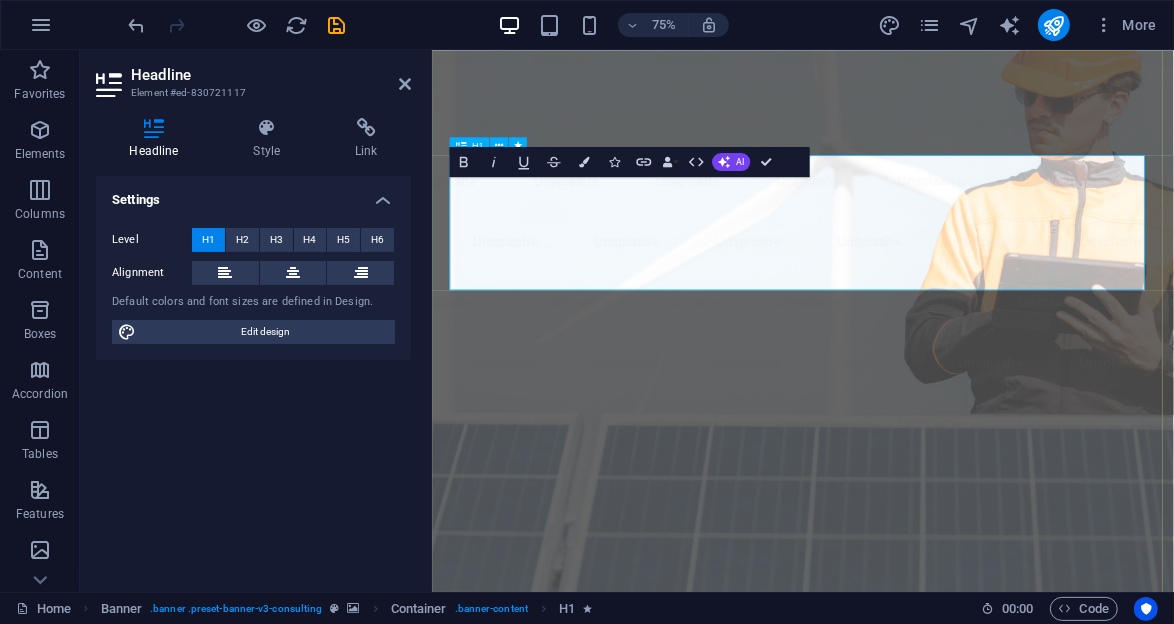 scroll, scrollTop: 160, scrollLeft: 0, axis: vertical 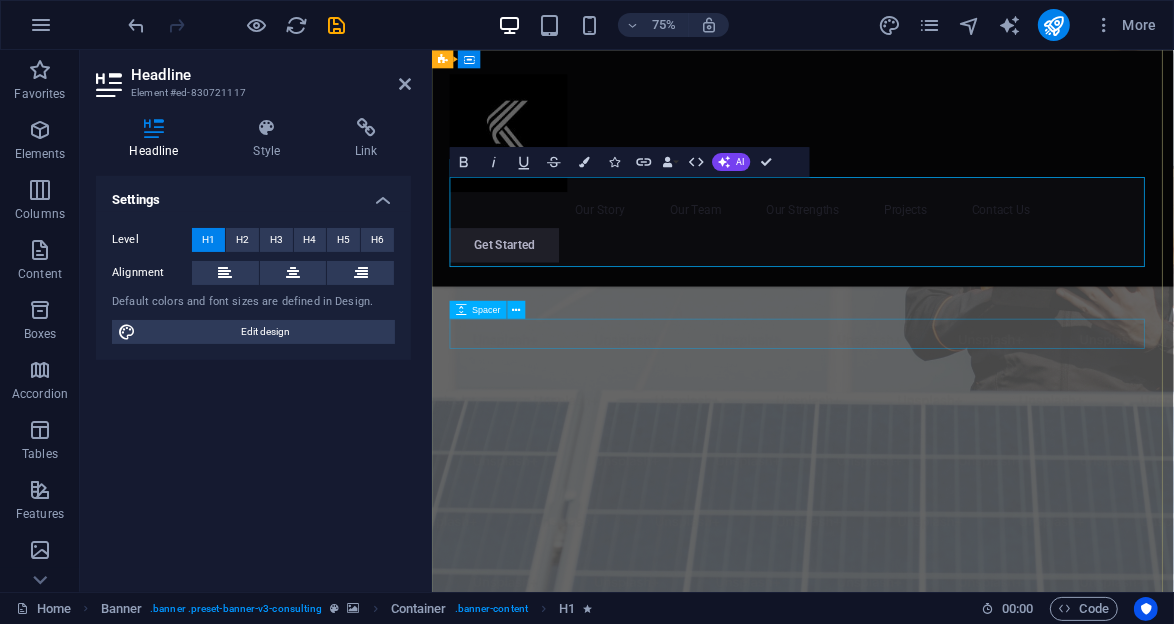 click at bounding box center [925, 1140] 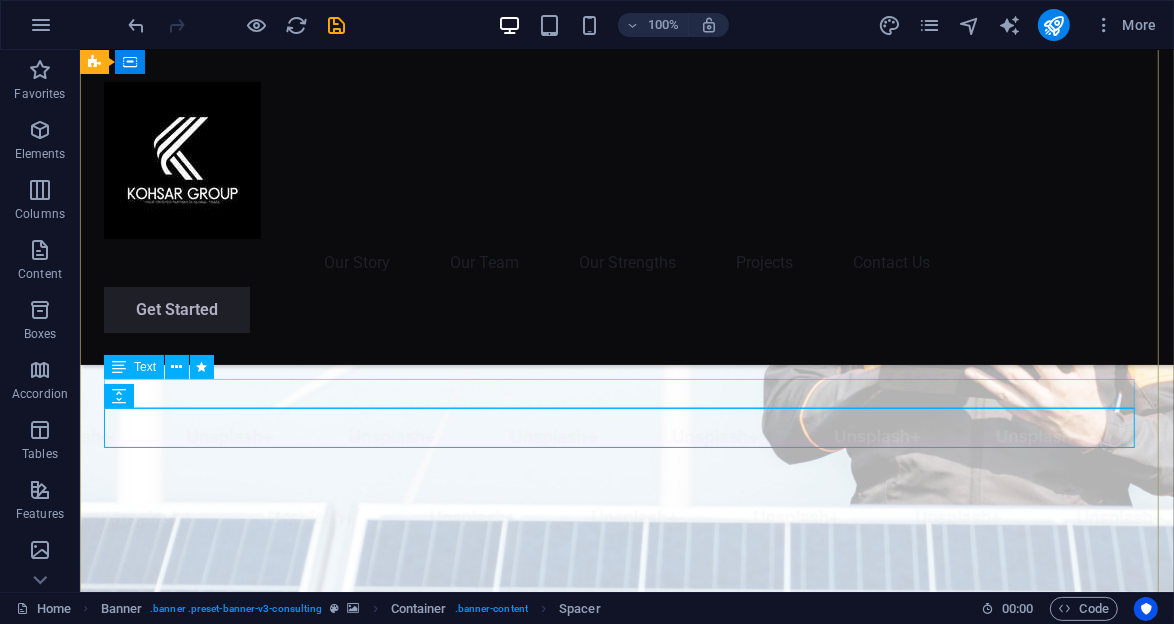click on "Empowering businesses for a greener future and strategic growth" at bounding box center (626, 1105) 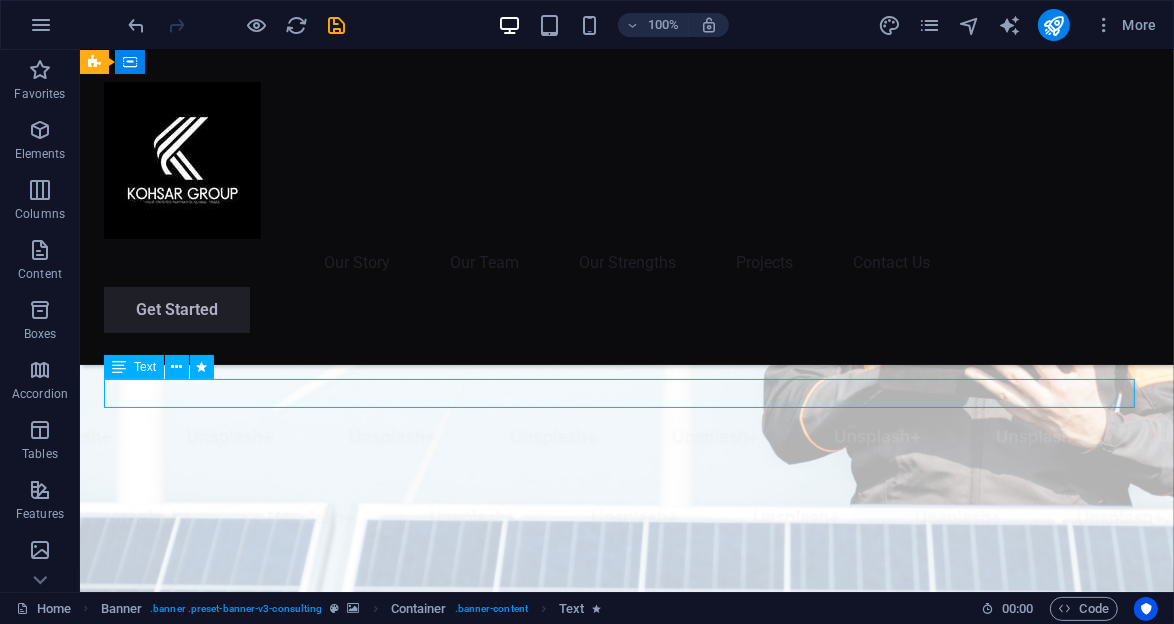 click on "Empowering businesses for a greener future and strategic growth" at bounding box center [626, 1105] 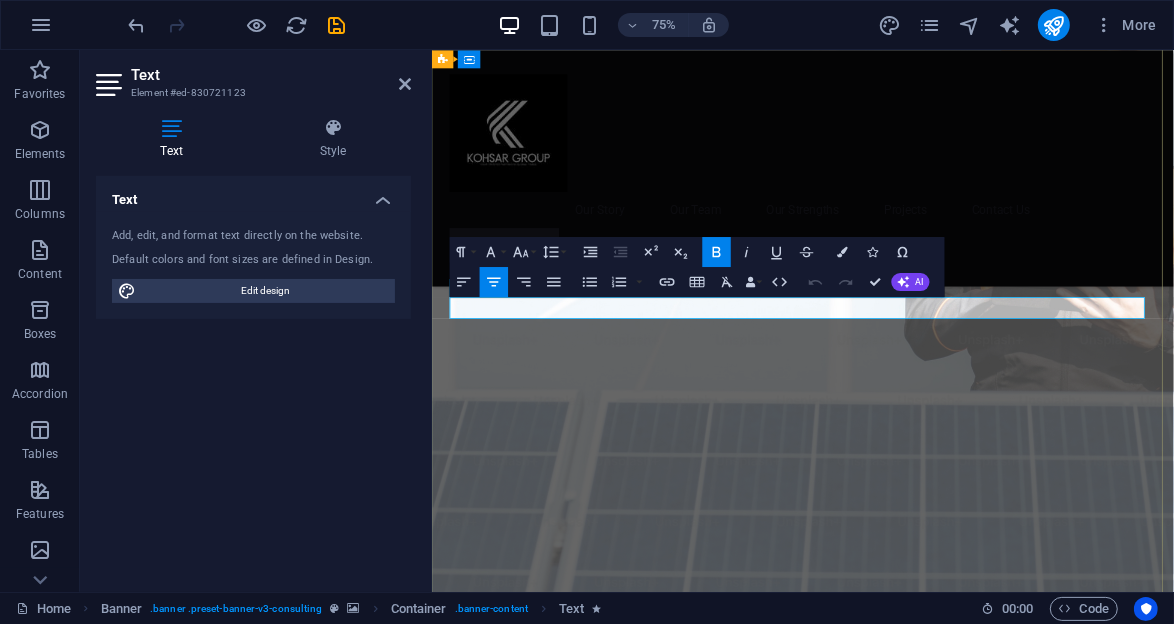 click on "Empowering businesses for a greener future and strategic growth" at bounding box center (925, 1105) 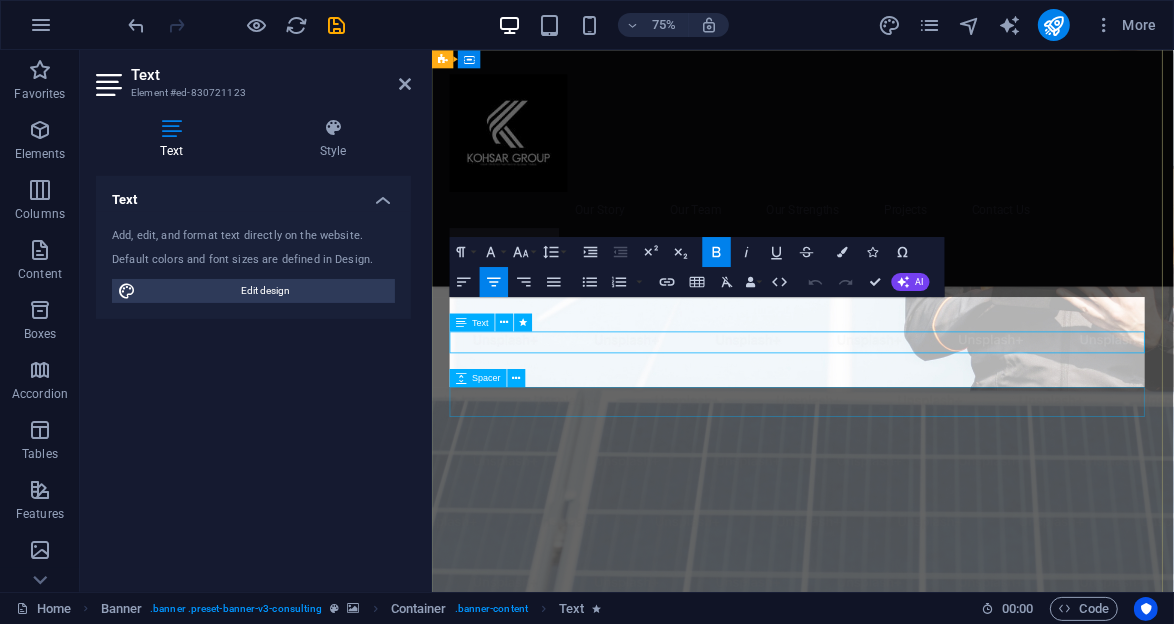 scroll, scrollTop: 114, scrollLeft: 0, axis: vertical 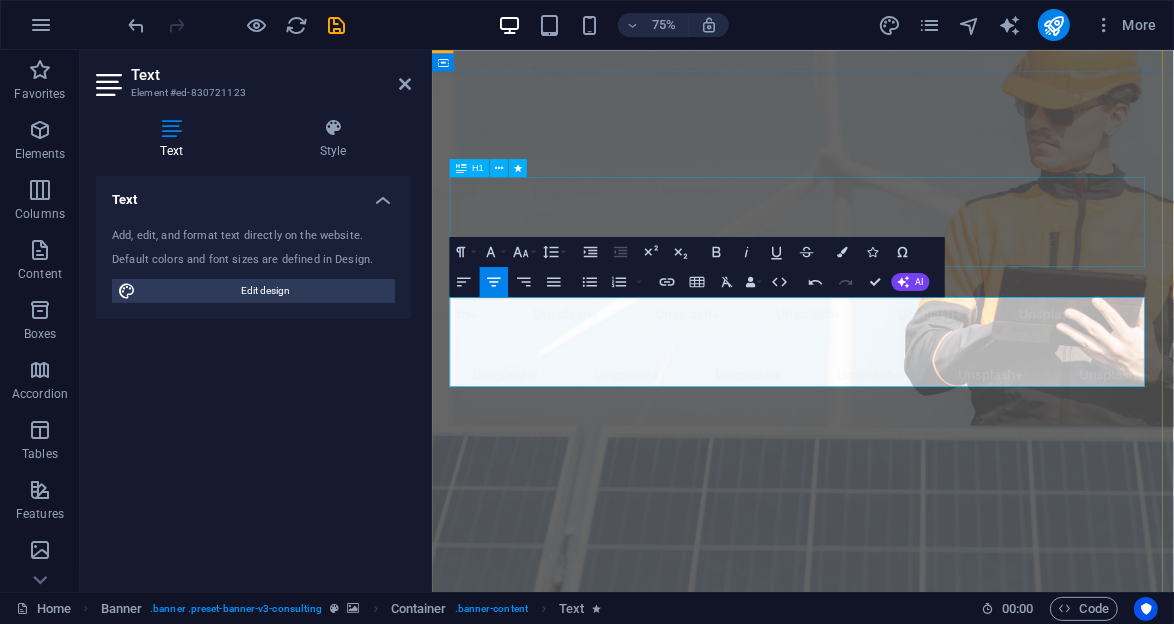 click on "A Team of Experts Driving Success in the Market" at bounding box center [925, 1210] 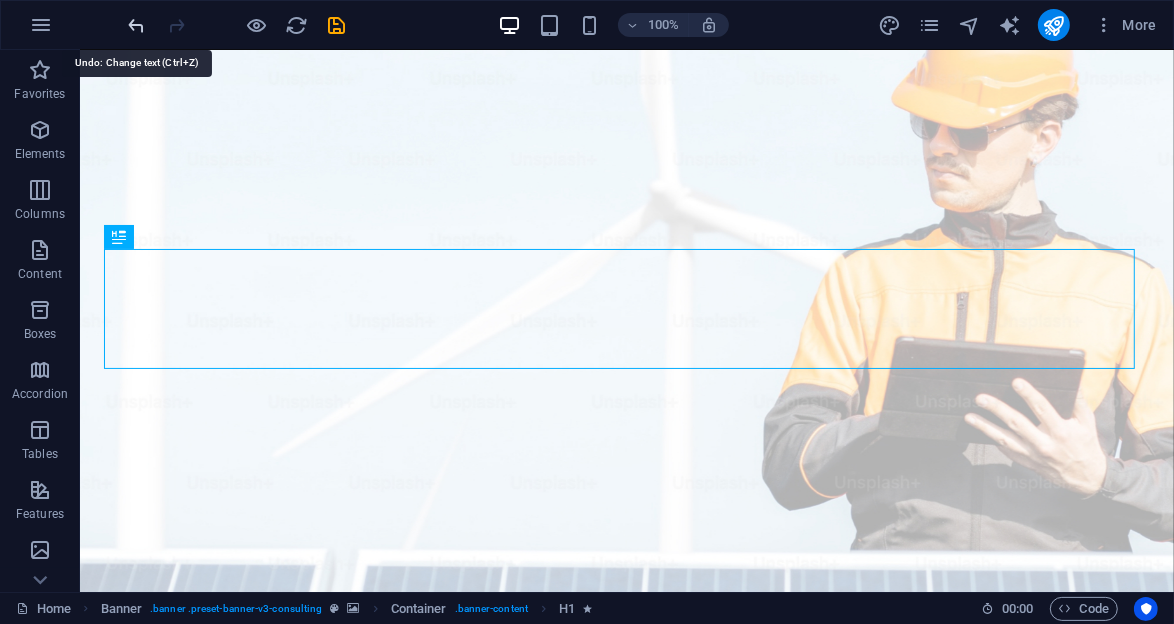 click at bounding box center [137, 25] 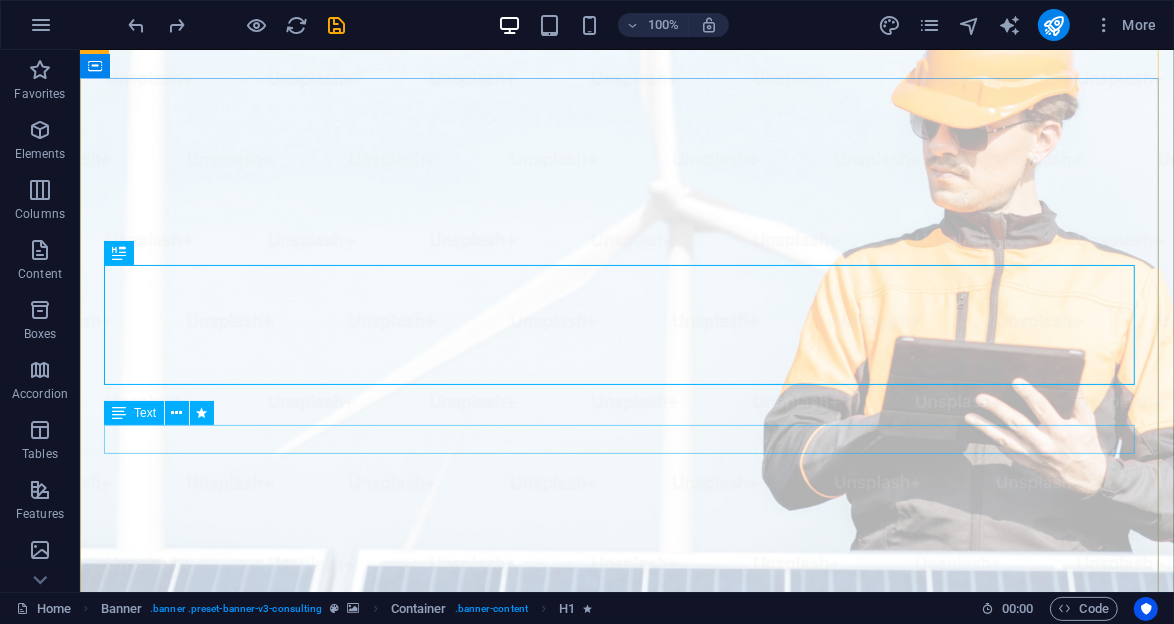 click on "Empowering businesses for a greener future and strategic growth" at bounding box center (626, 1324) 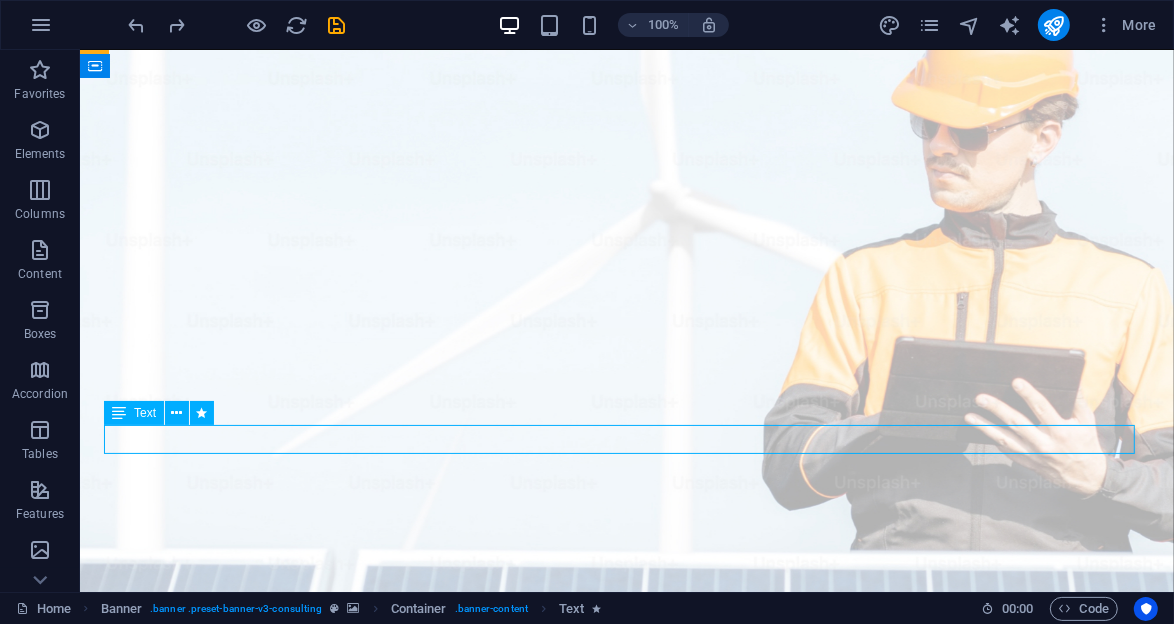 click on "Empowering businesses for a greener future and strategic growth" at bounding box center [626, 1324] 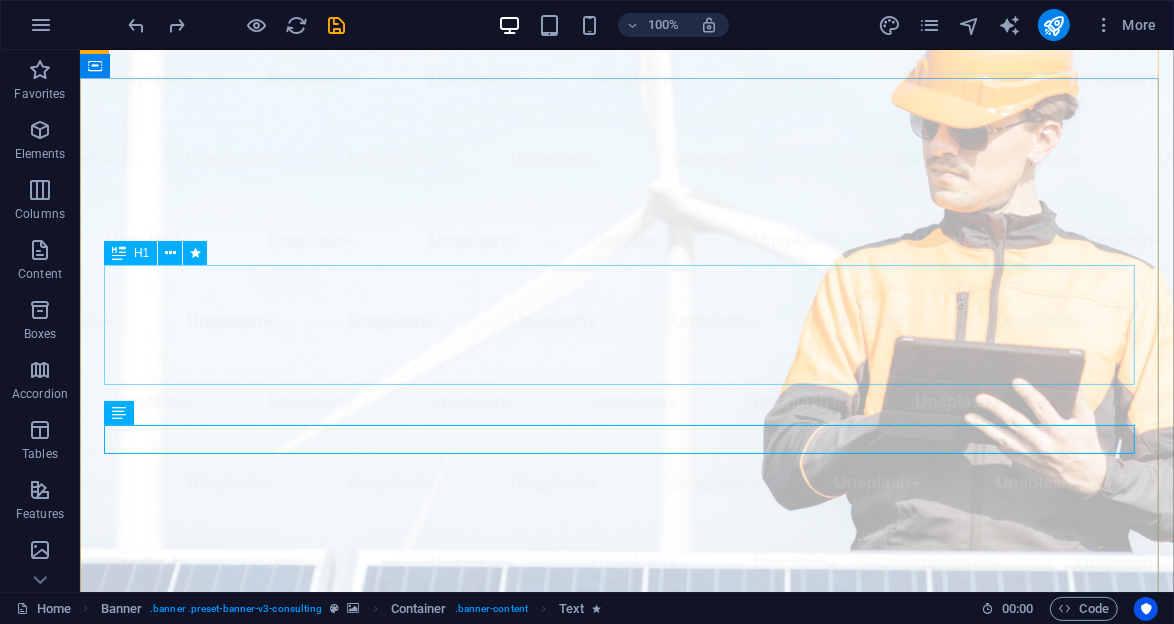 click on "A Team of Experts Driving Success in the Market" at bounding box center (626, 1210) 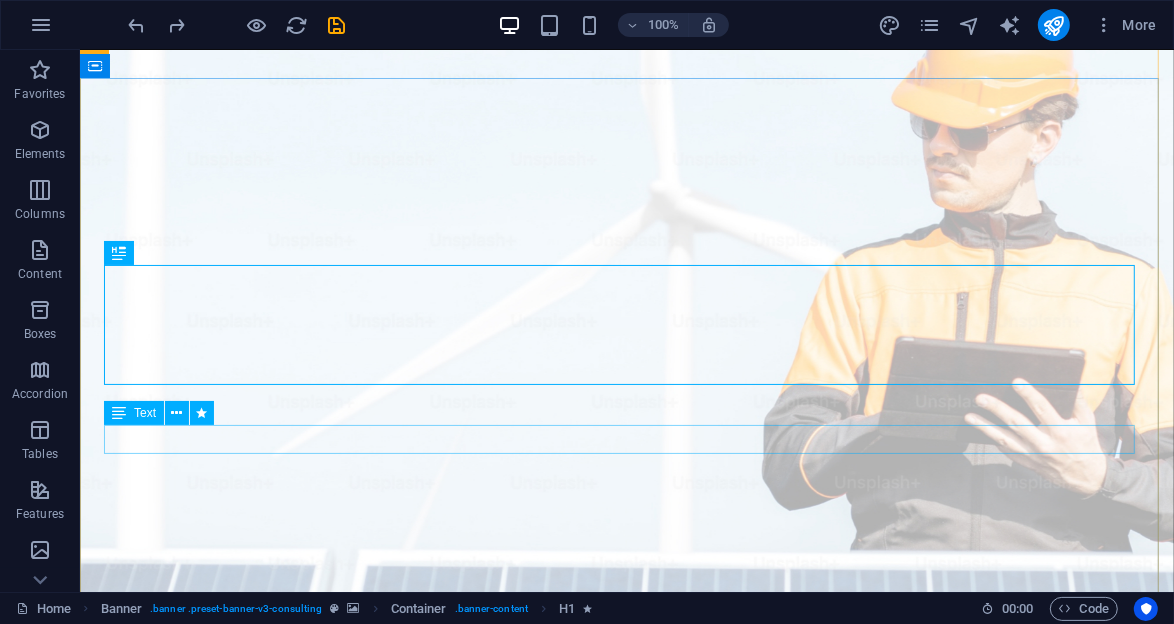 click on "Empowering businesses for a greener future and strategic growth" at bounding box center (626, 1324) 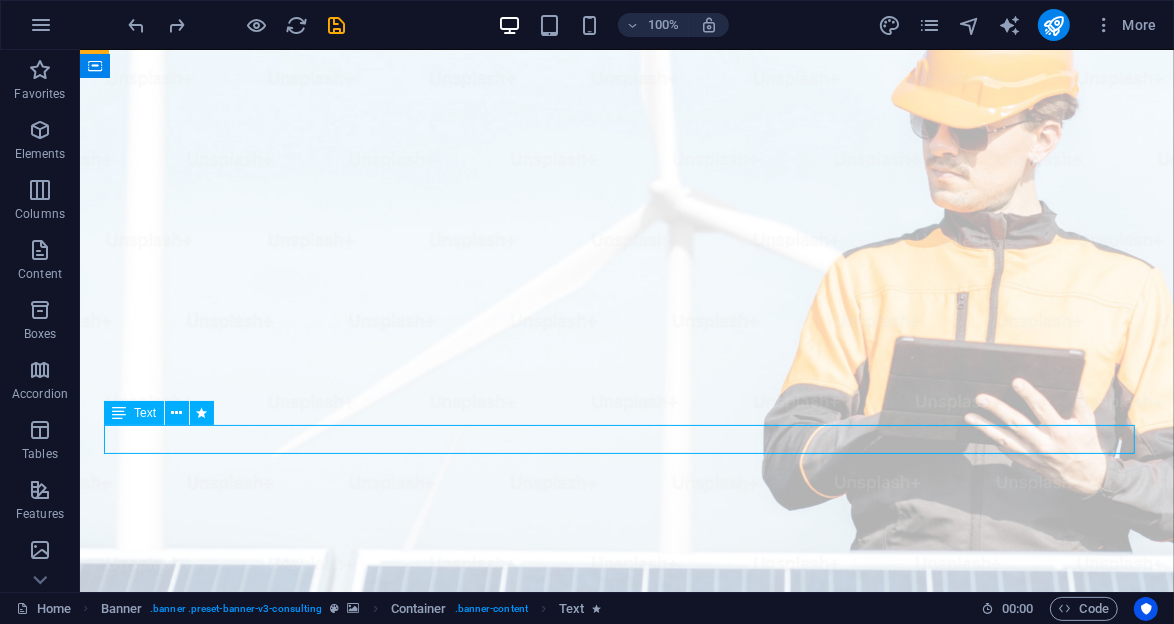 click on "Empowering businesses for a greener future and strategic growth" at bounding box center (626, 1324) 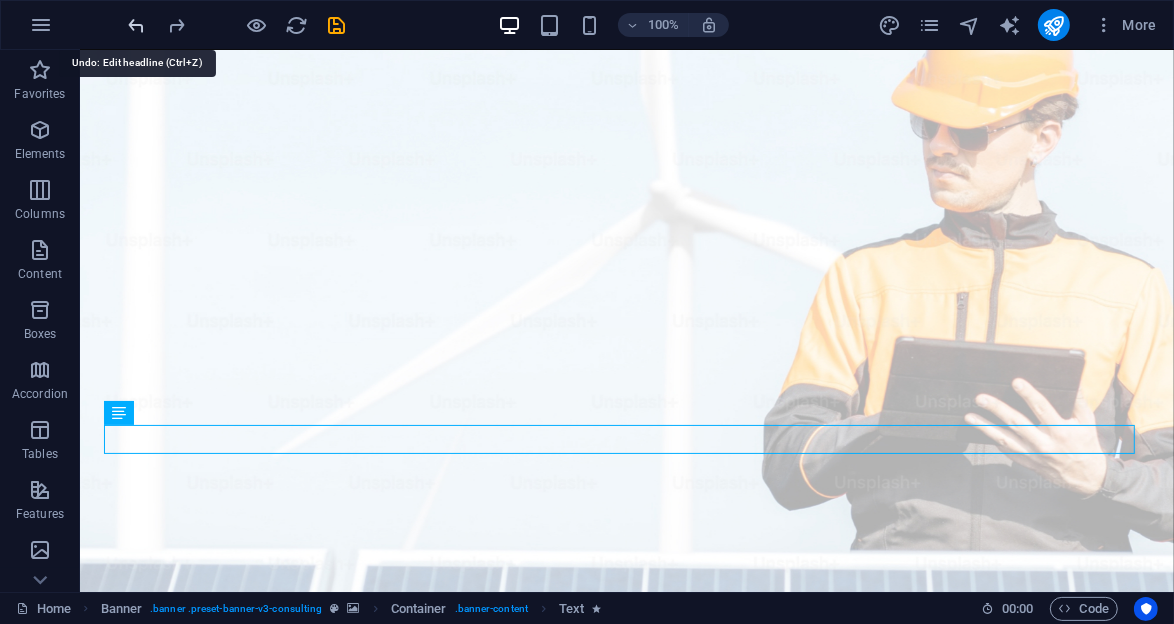 click at bounding box center [137, 25] 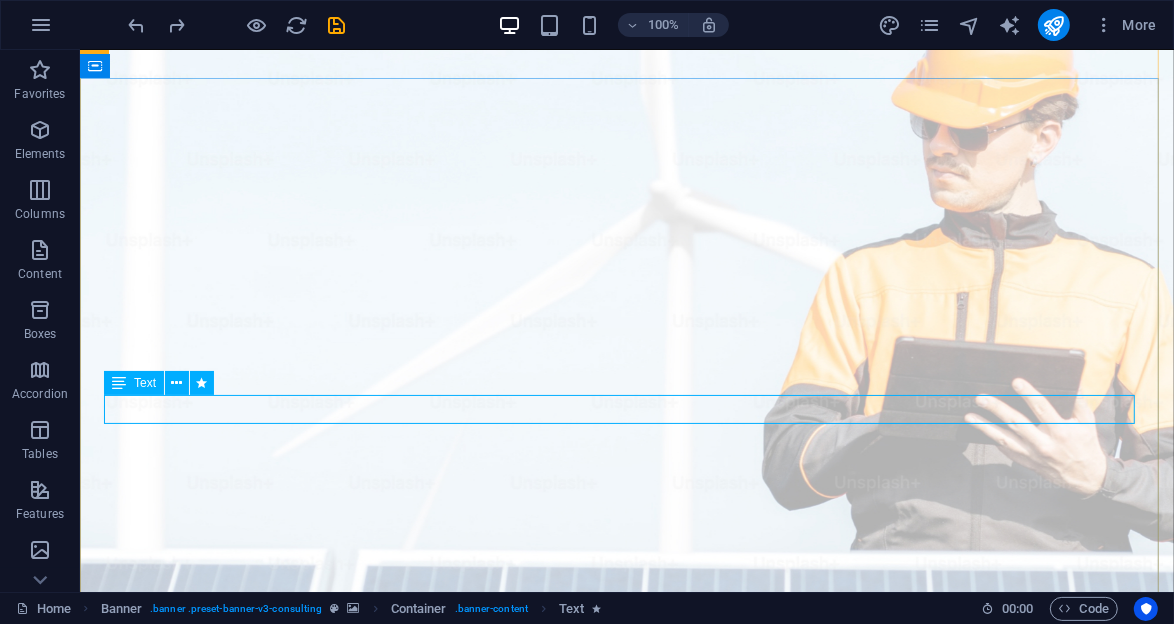 click on "Empowering businesses for a greener future and strategic growth" at bounding box center [626, 1264] 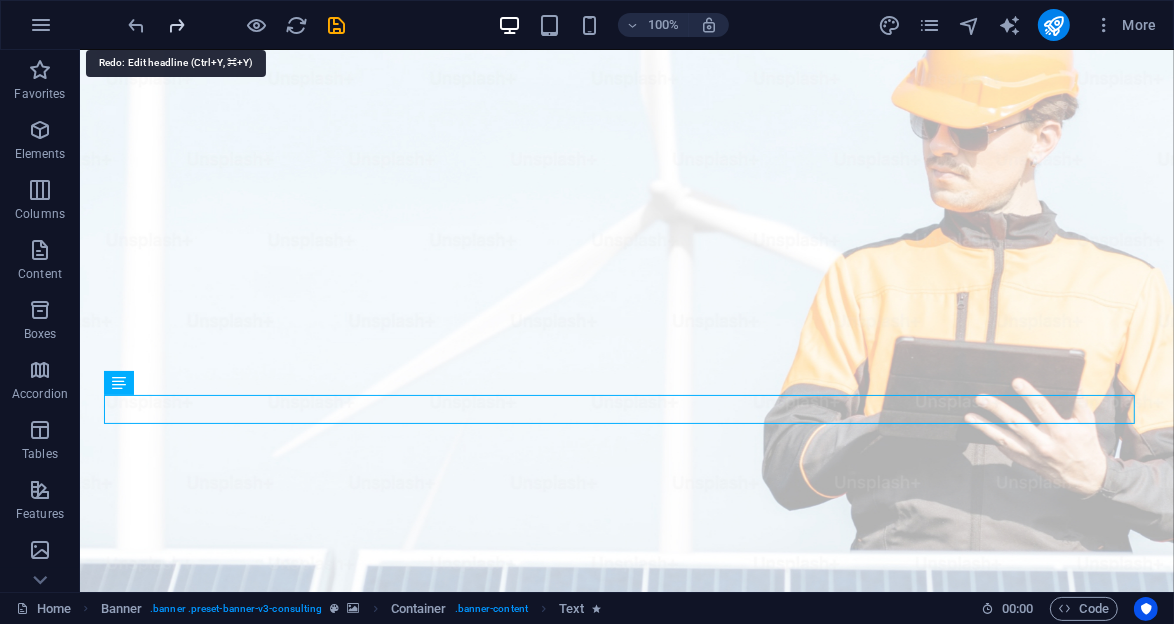 click at bounding box center (177, 25) 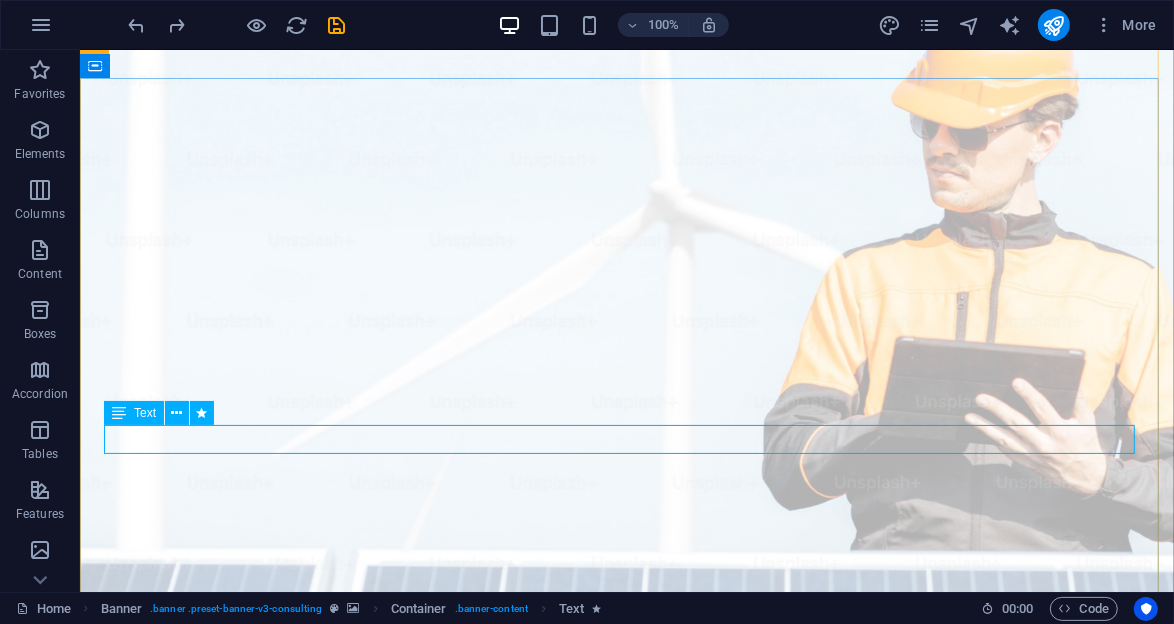 click on "Empowering businesses for a greener future and strategic growth" at bounding box center [626, 1324] 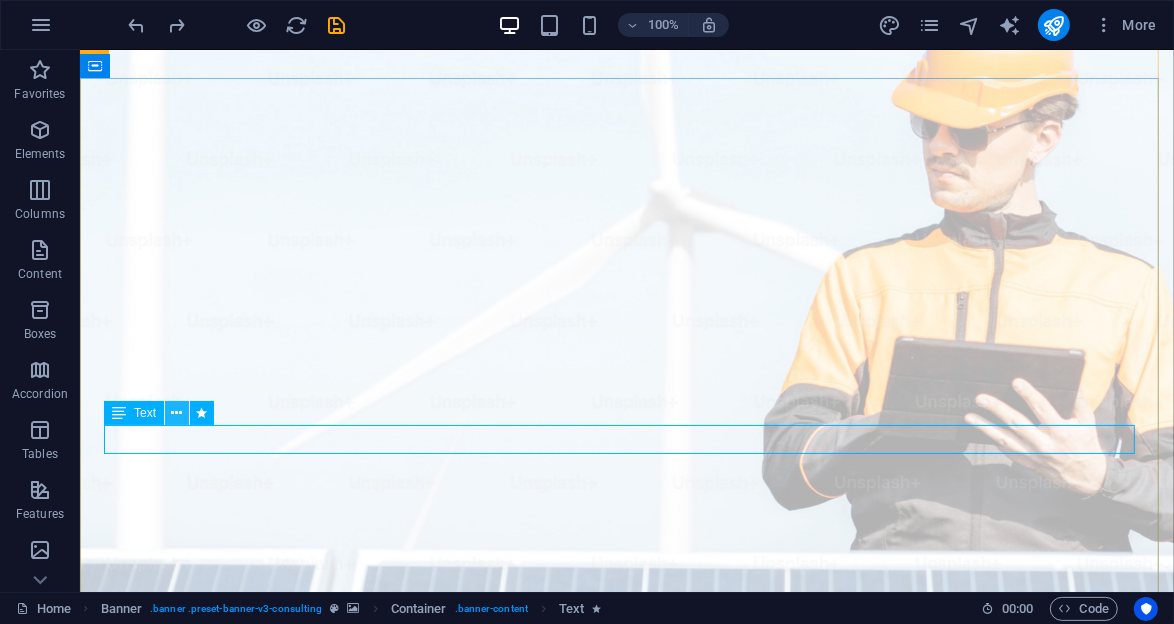 click at bounding box center [177, 413] 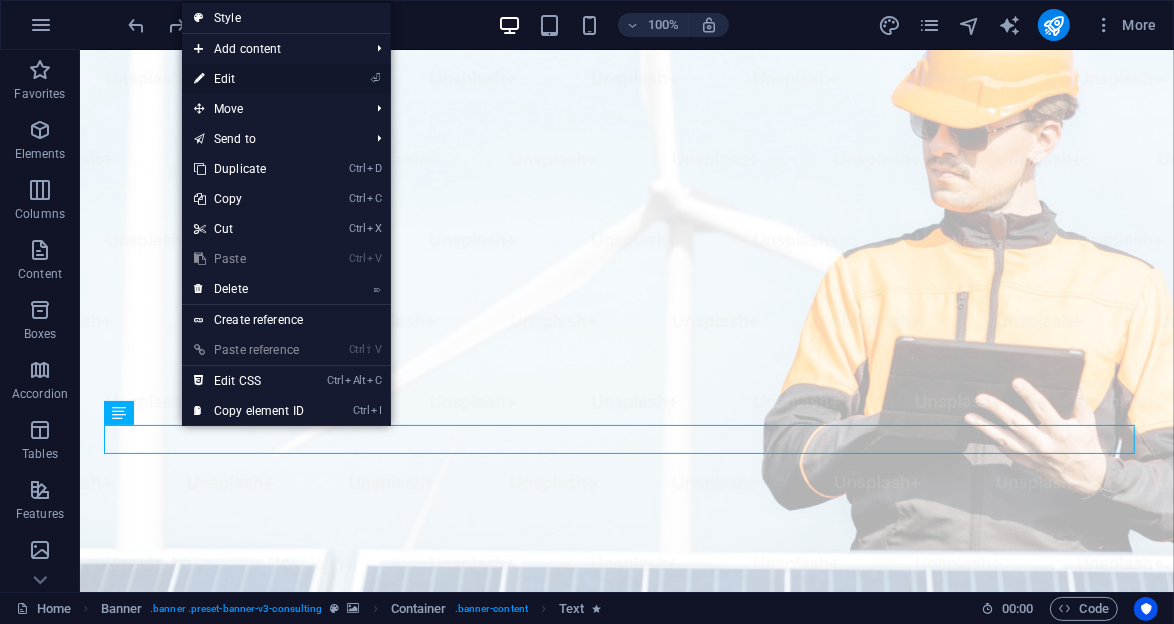 click on "⏎  Edit" at bounding box center [249, 79] 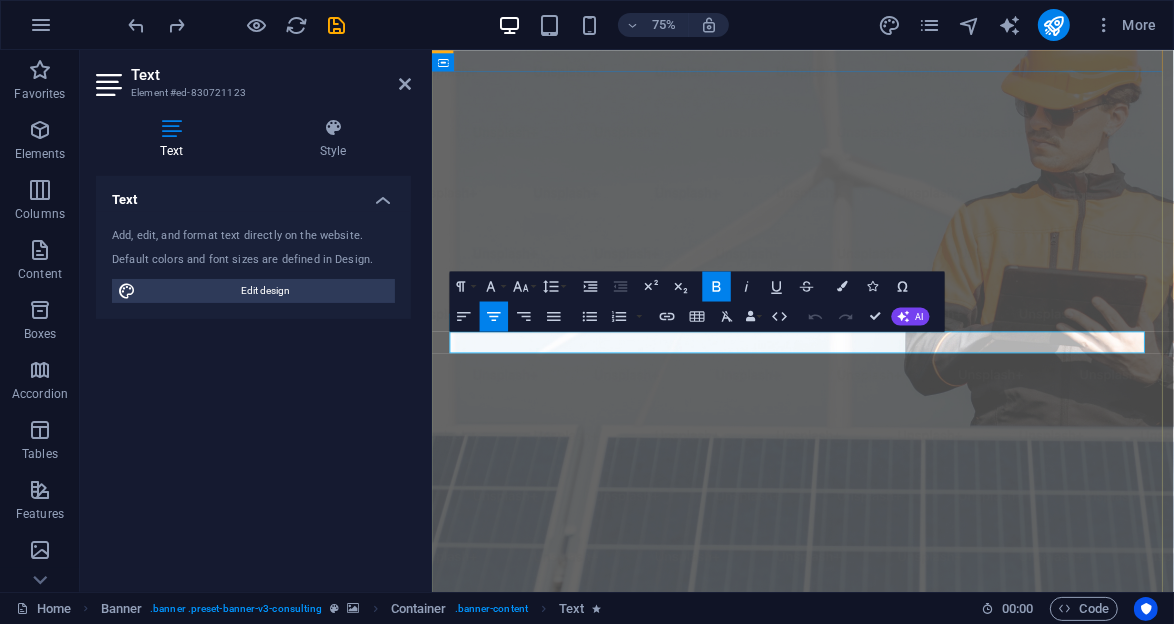 click on "Empowering businesses for a greener future and strategic growth" at bounding box center (925, 1324) 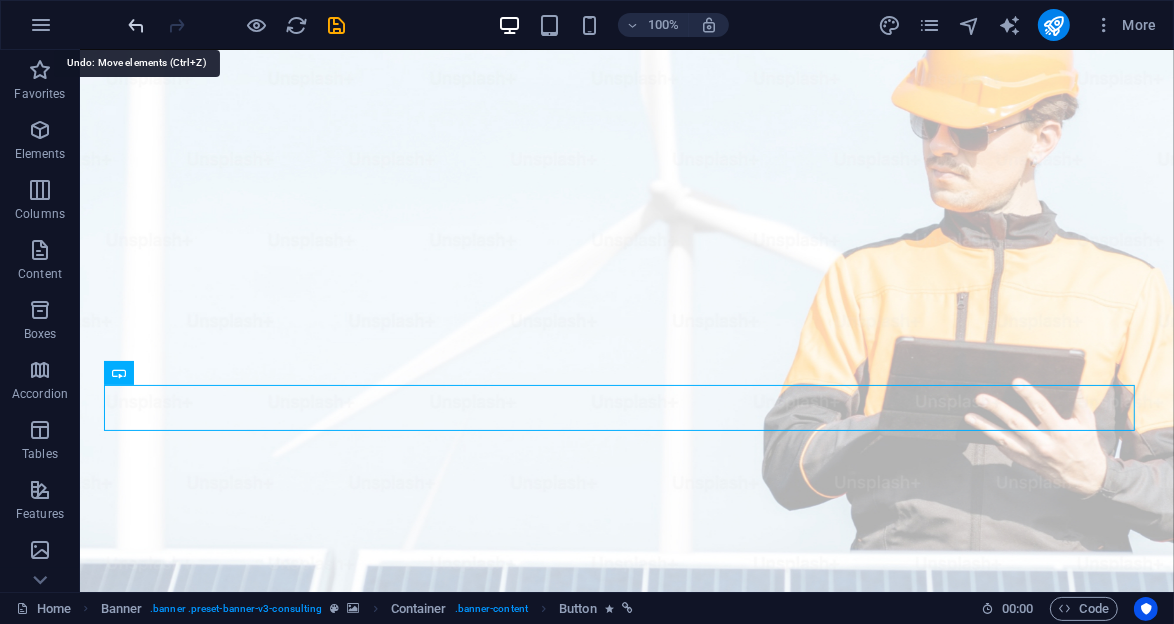 click at bounding box center (137, 25) 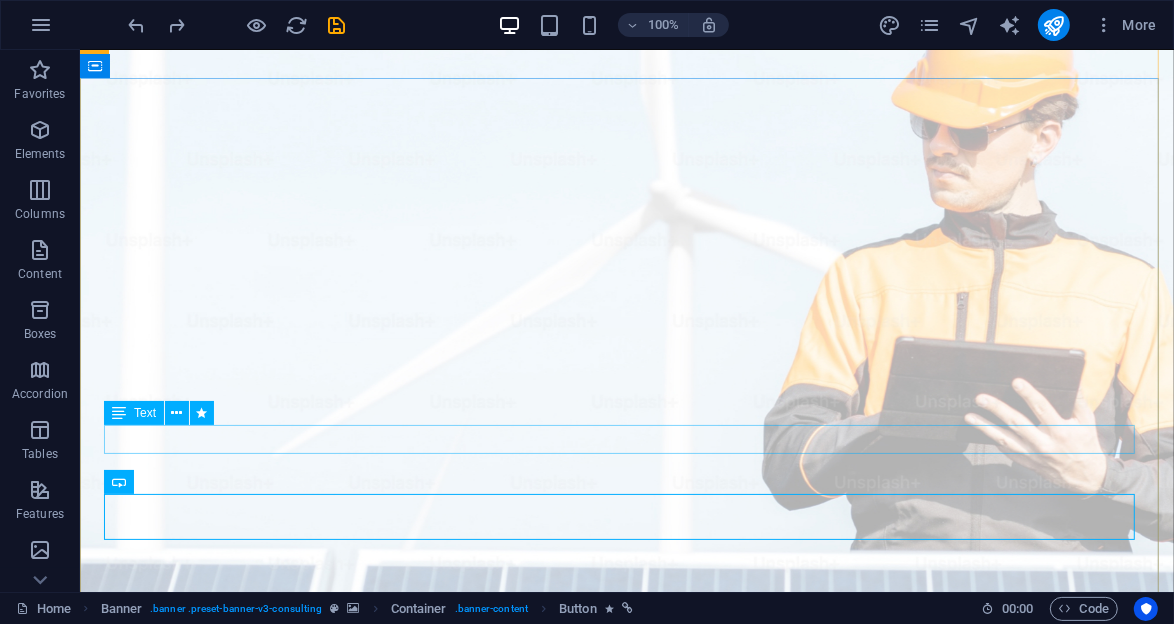 click on "Empowering businesses for a greener future and strategic growth" at bounding box center [626, 1324] 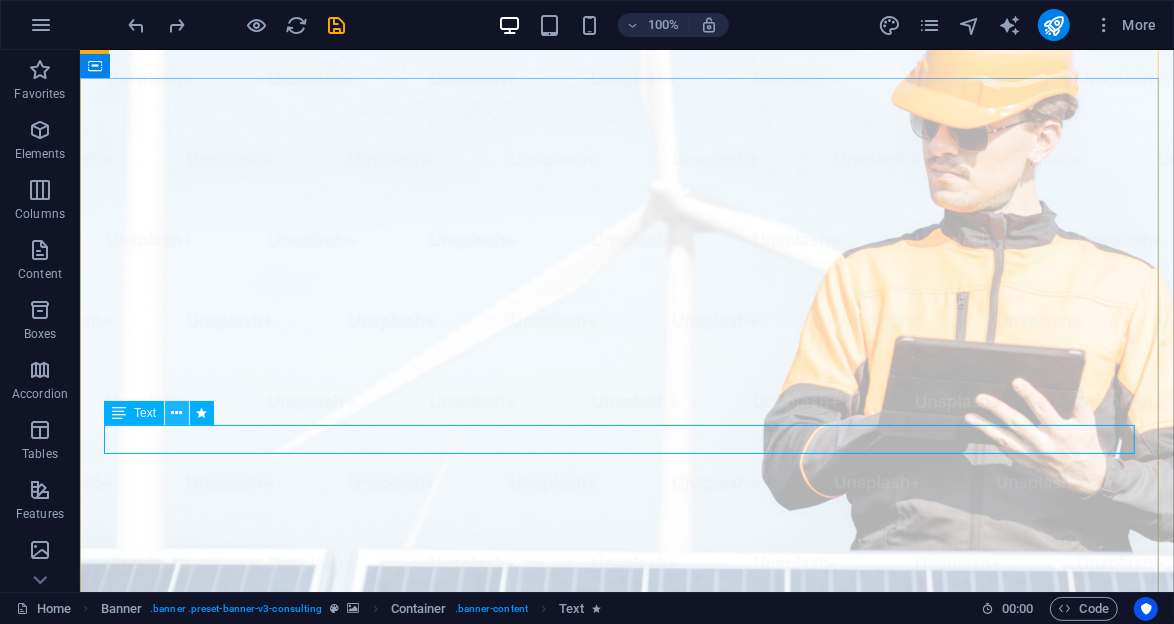 click at bounding box center [177, 413] 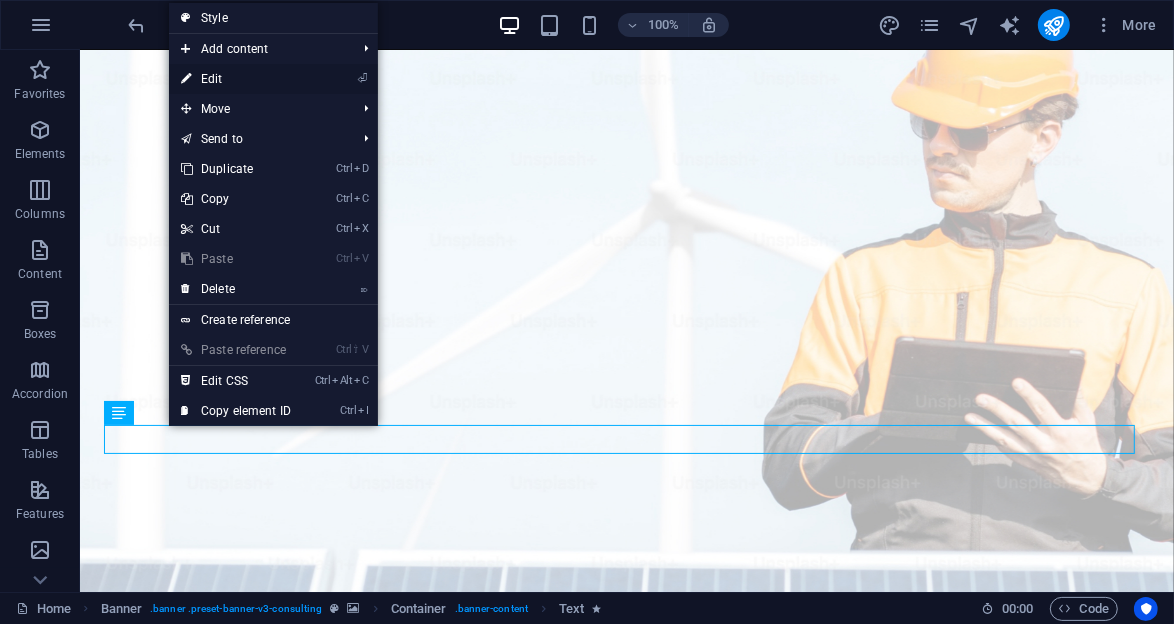 click on "⏎  Edit" at bounding box center [236, 79] 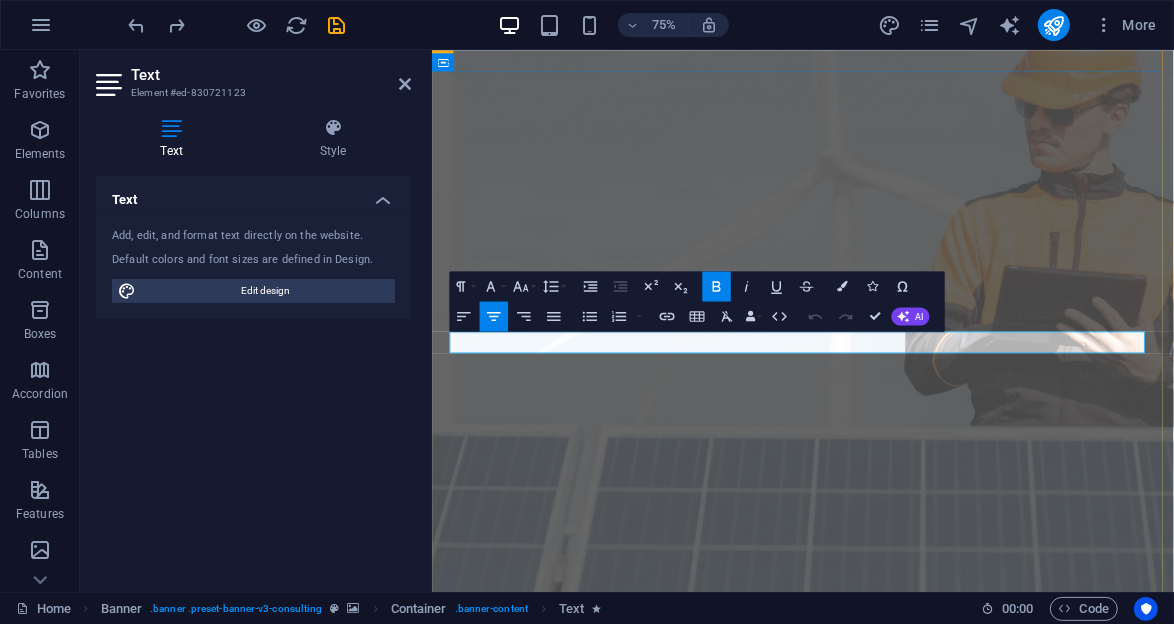 click on "Empowering businesses for a greener future and strategic growth" at bounding box center (925, 1323) 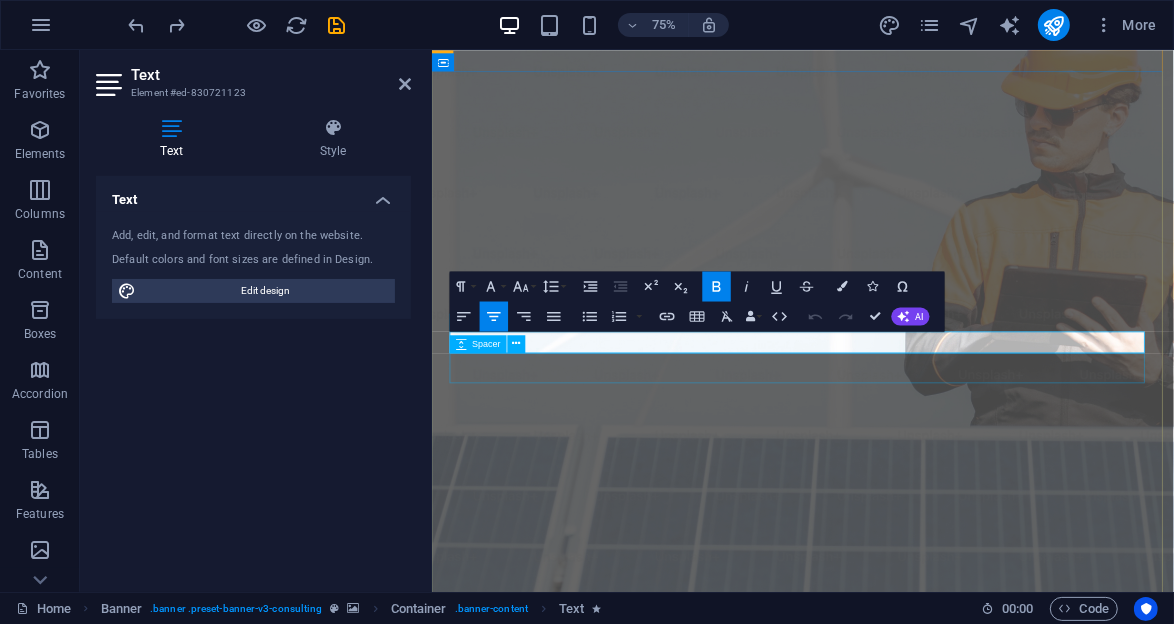 drag, startPoint x: 1178, startPoint y: 438, endPoint x: 654, endPoint y: 457, distance: 524.34436 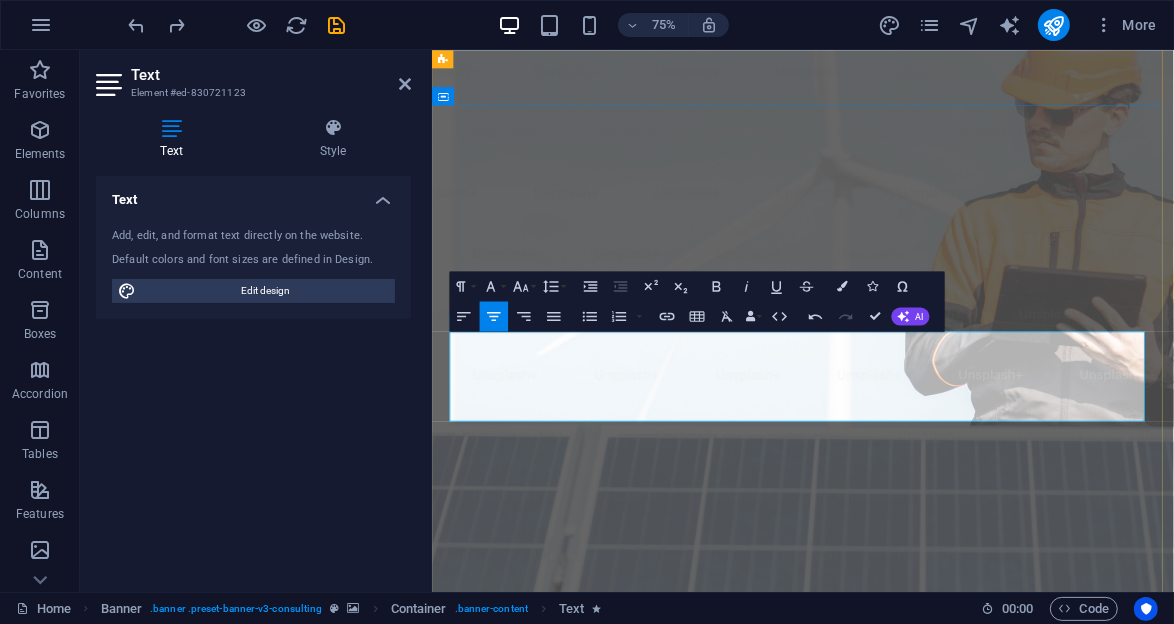 scroll, scrollTop: 69, scrollLeft: 0, axis: vertical 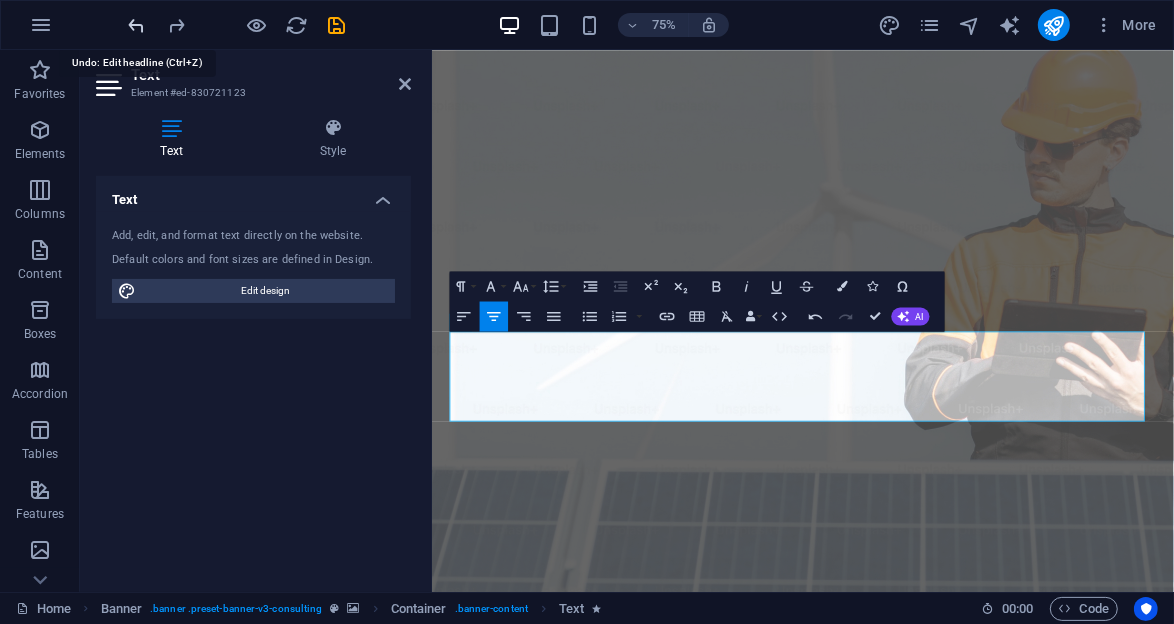 click at bounding box center (137, 25) 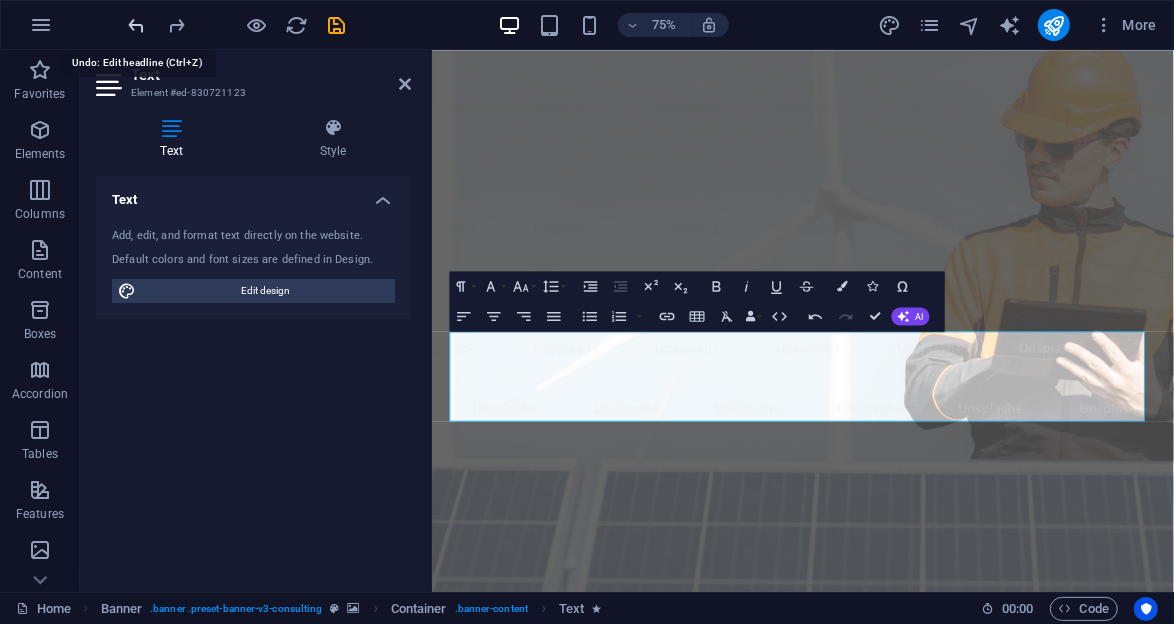 click at bounding box center [137, 25] 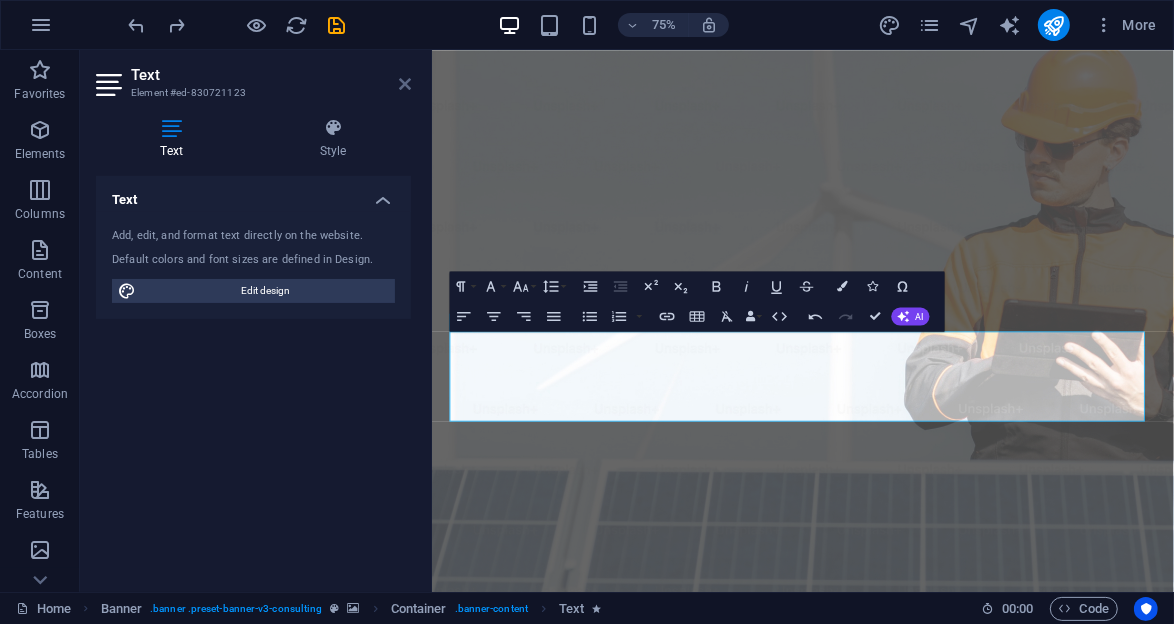 click at bounding box center [405, 84] 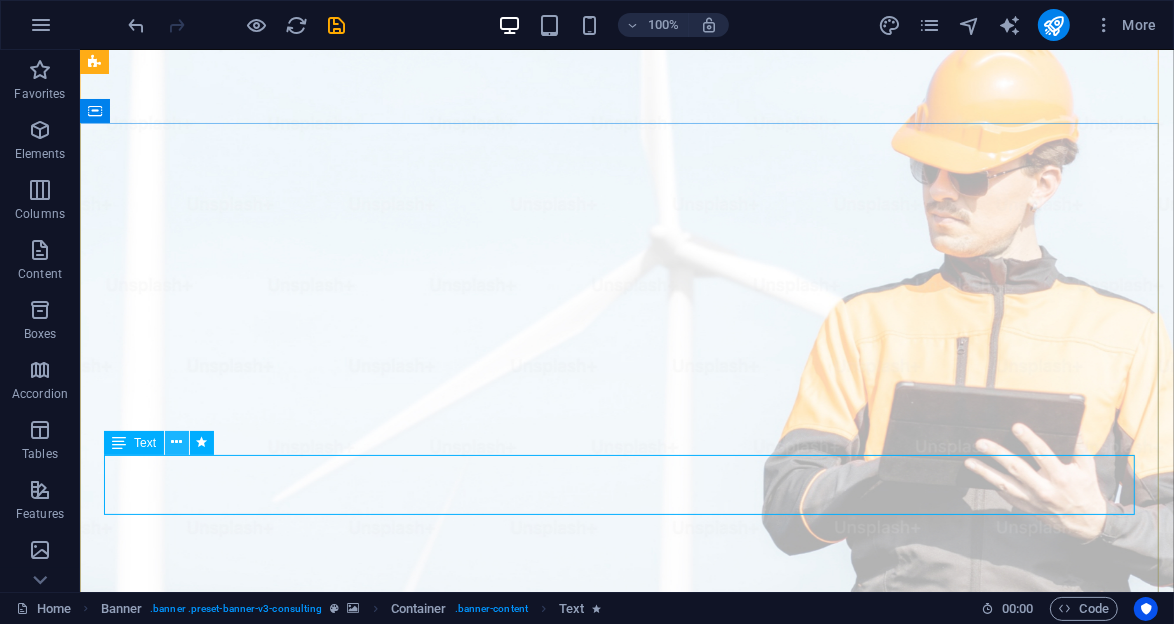 click at bounding box center (177, 442) 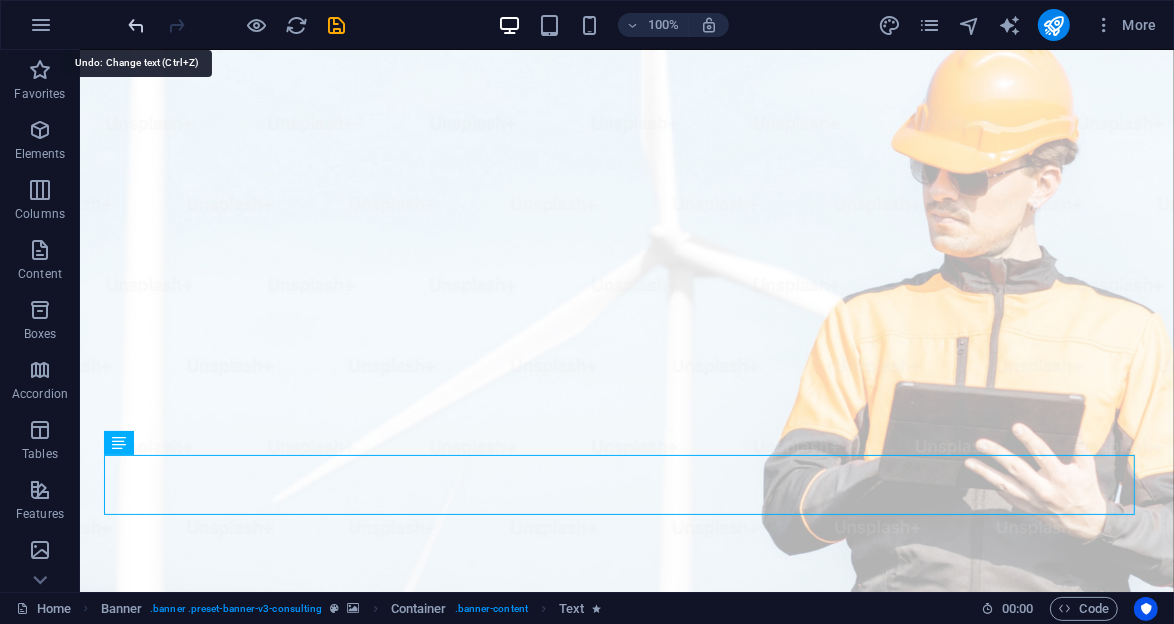 click at bounding box center [137, 25] 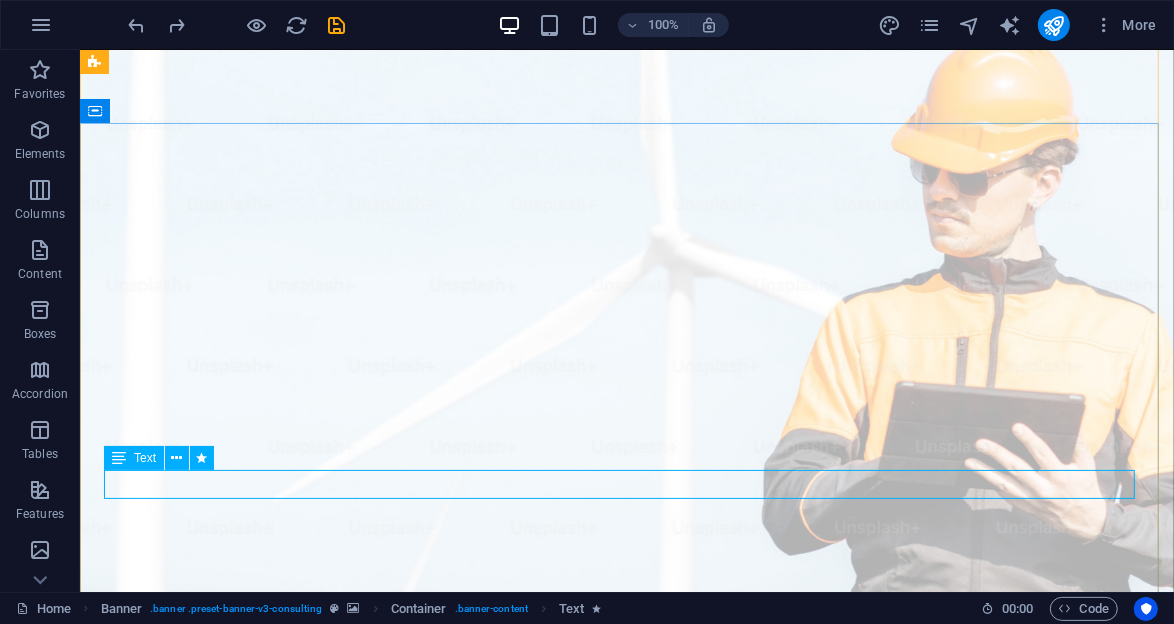 click on "Empowering businesses for a greener future and strategic growth" at bounding box center [626, 1369] 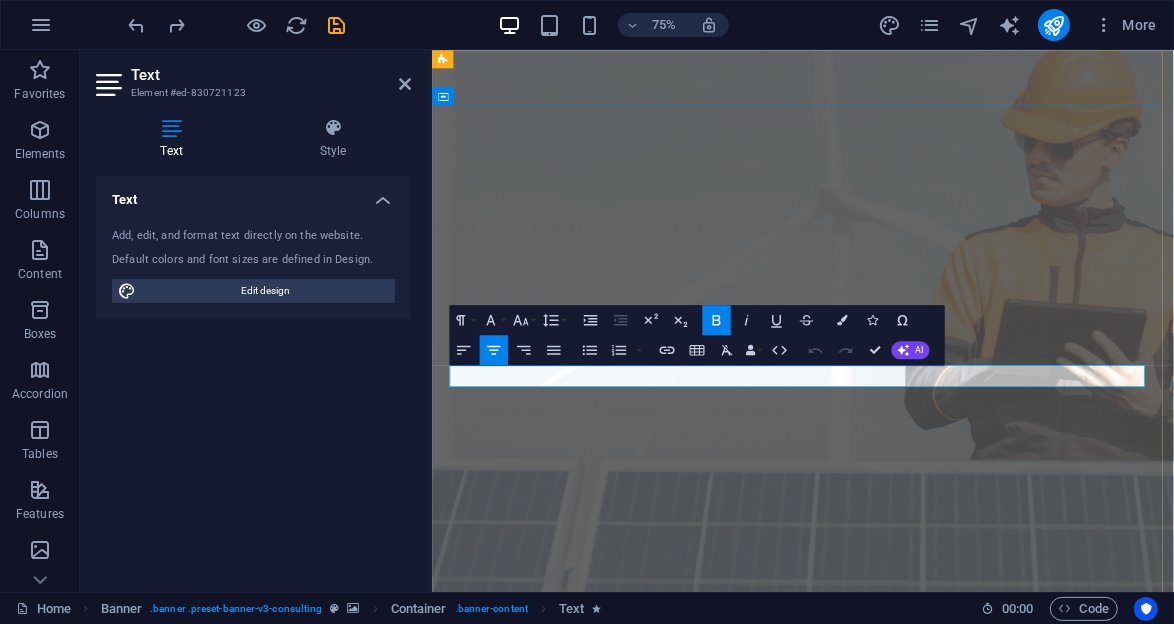 click on "Empowering businesses for a greener future and strategic growth" at bounding box center [925, 1369] 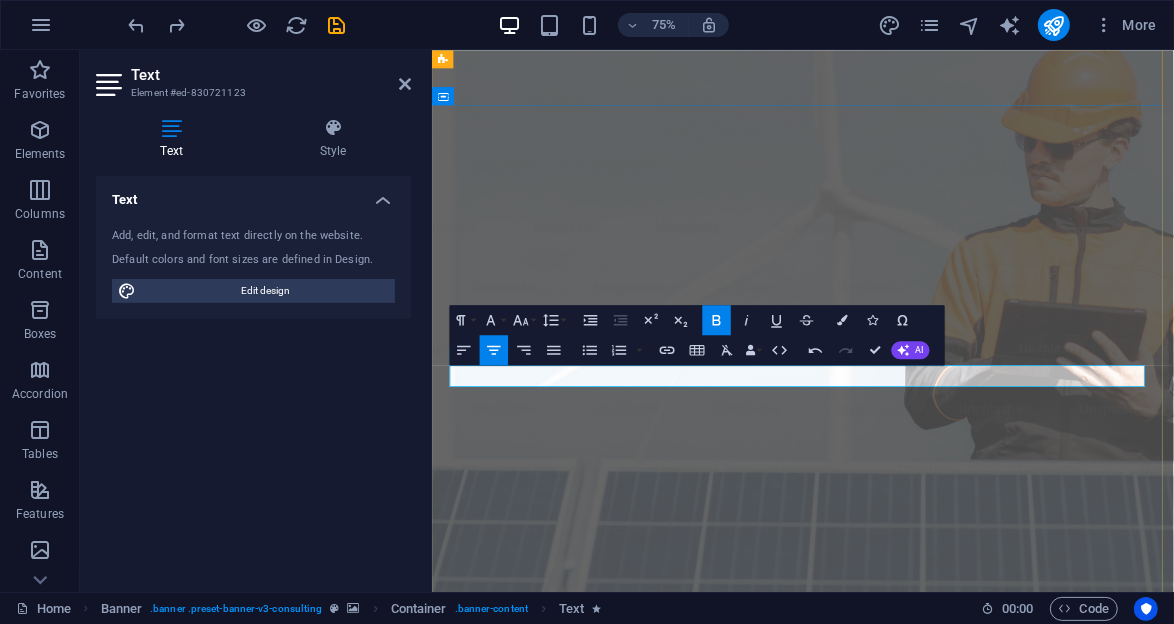 type 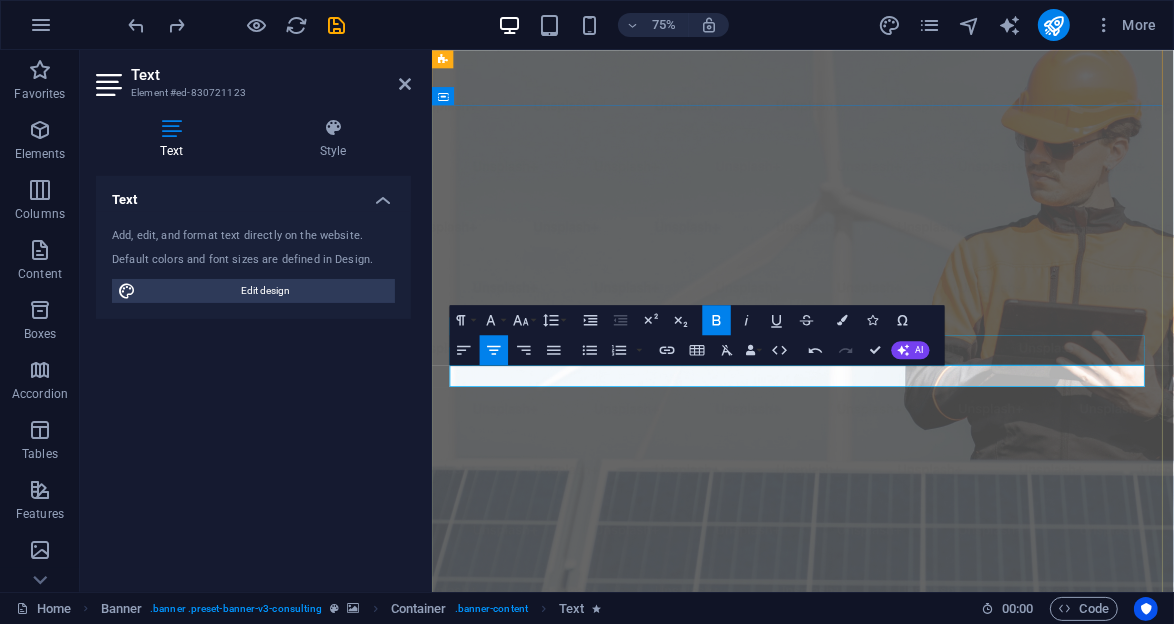 click at bounding box center [925, 1335] 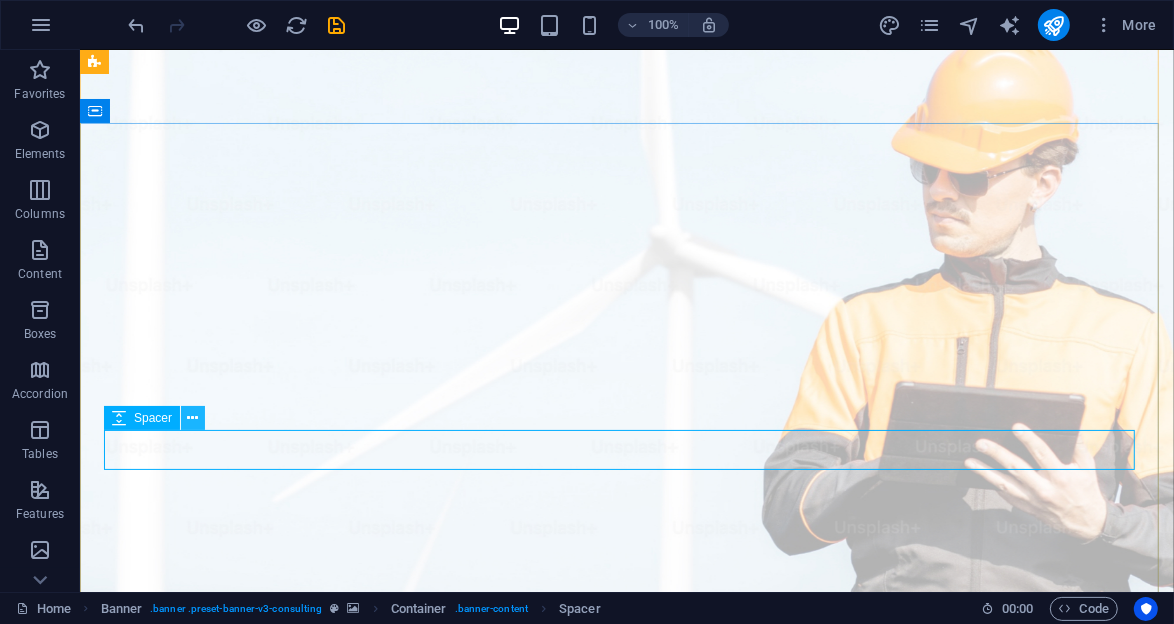click at bounding box center (193, 418) 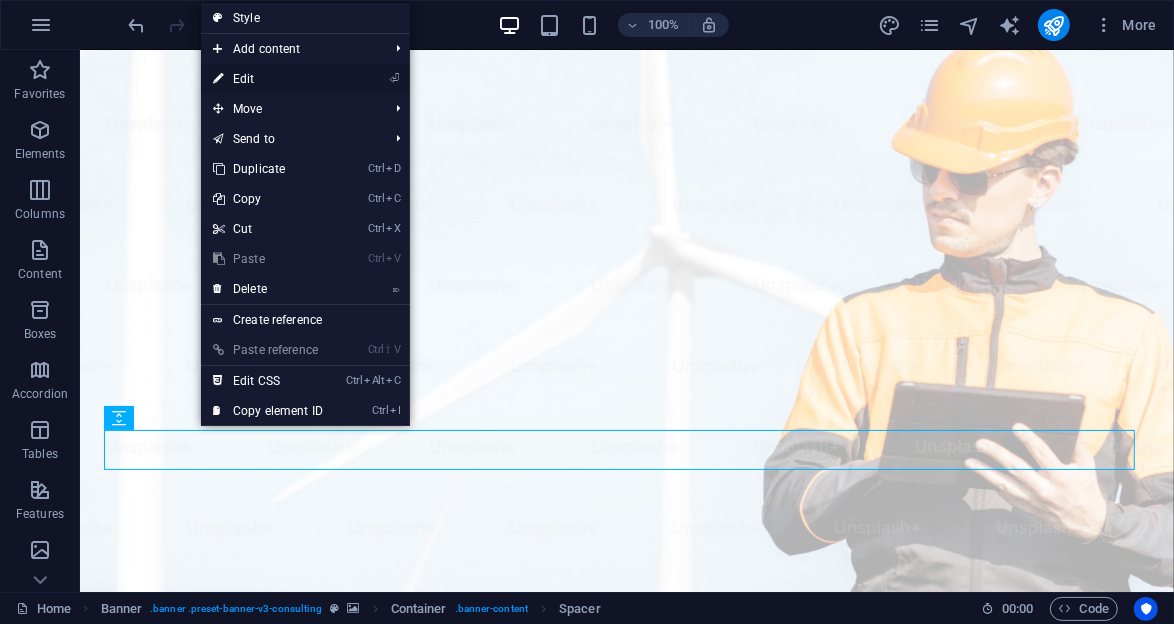 click on "⏎  Edit" at bounding box center [268, 79] 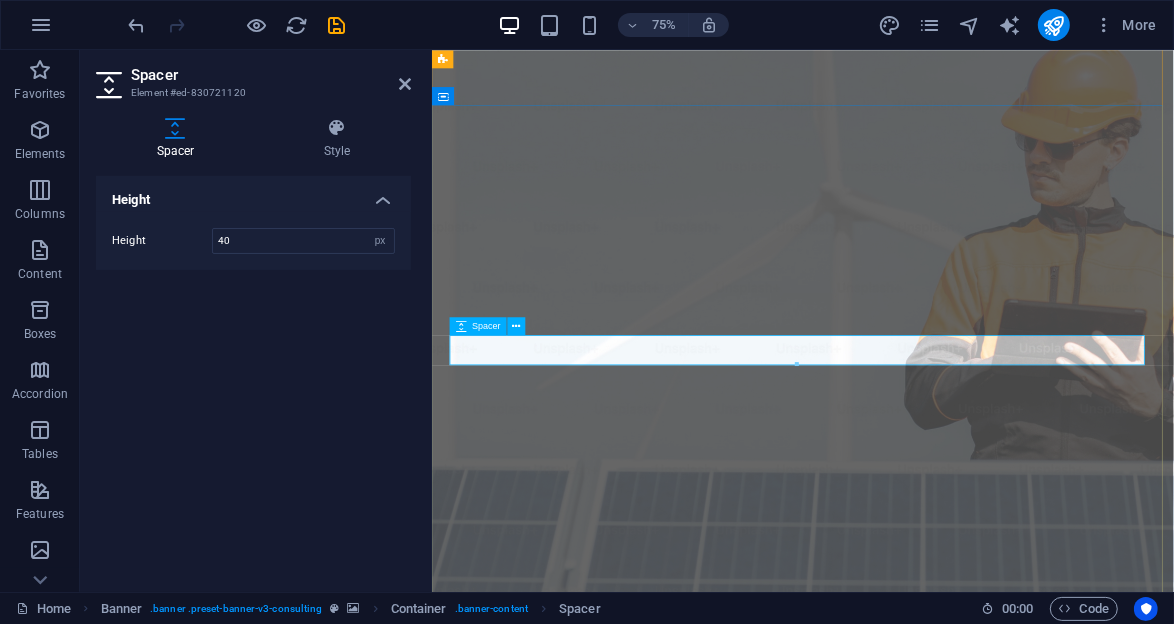 click at bounding box center [925, 1335] 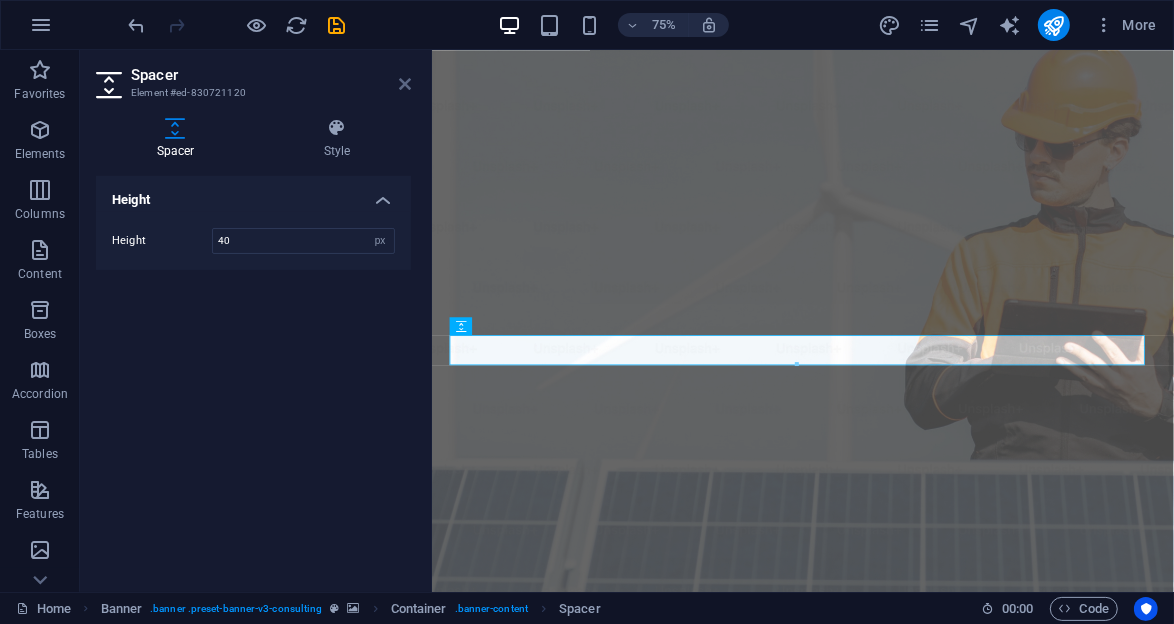 click at bounding box center [405, 84] 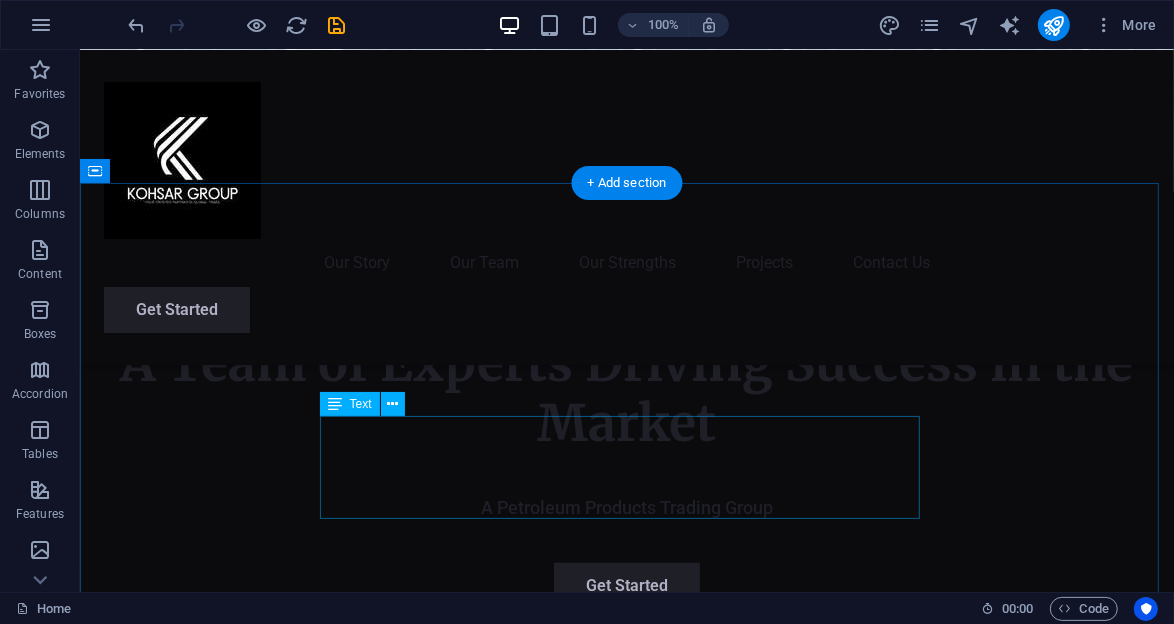 scroll, scrollTop: 769, scrollLeft: 0, axis: vertical 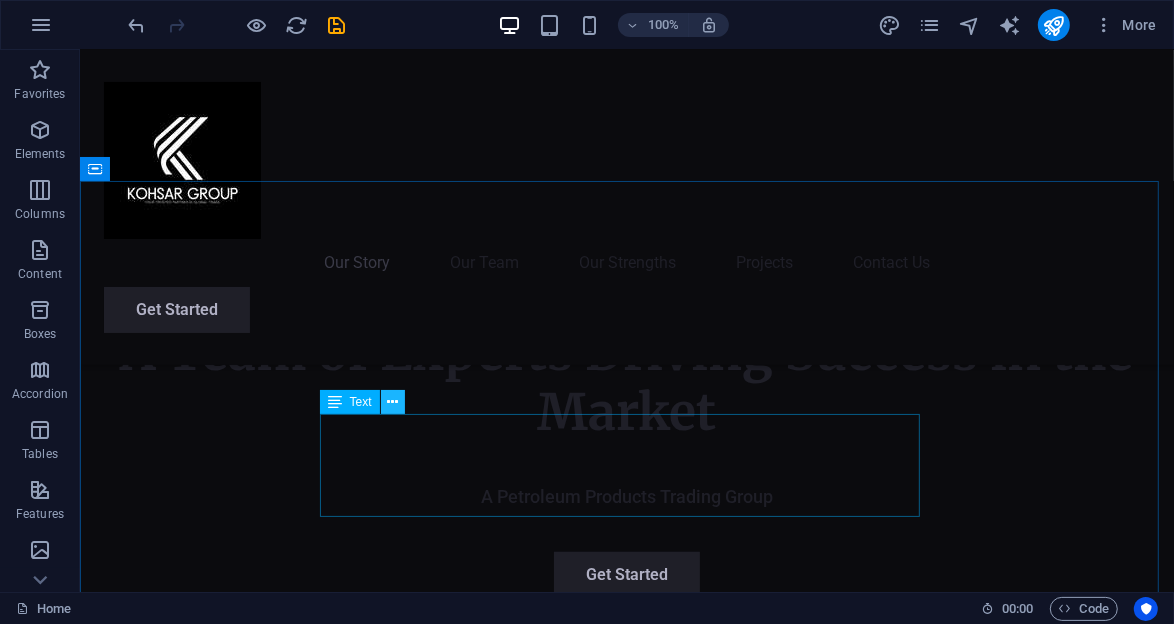 click at bounding box center (392, 402) 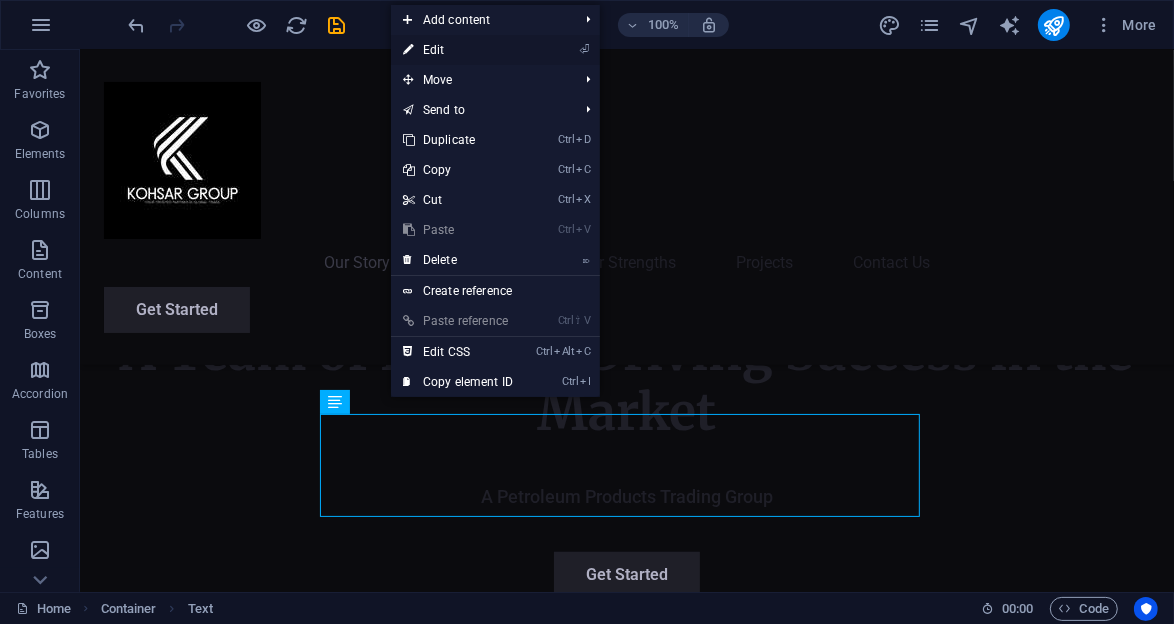 click on "⏎  Edit" at bounding box center [458, 50] 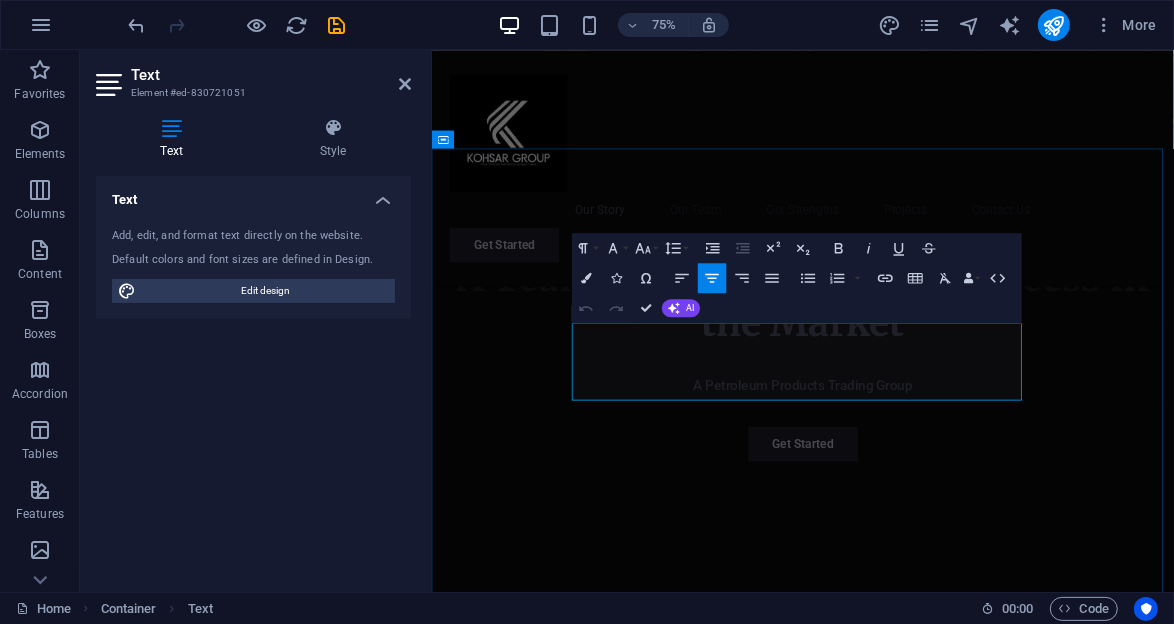 drag, startPoint x: 968, startPoint y: 499, endPoint x: 625, endPoint y: 424, distance: 351.10397 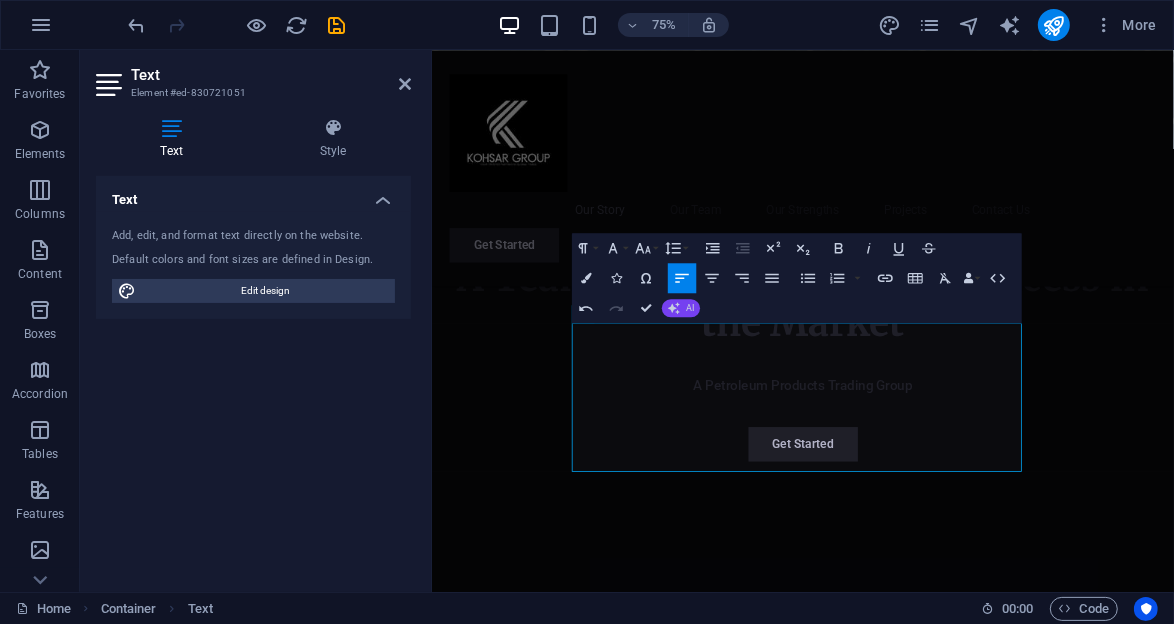 click on "AI" at bounding box center [681, 308] 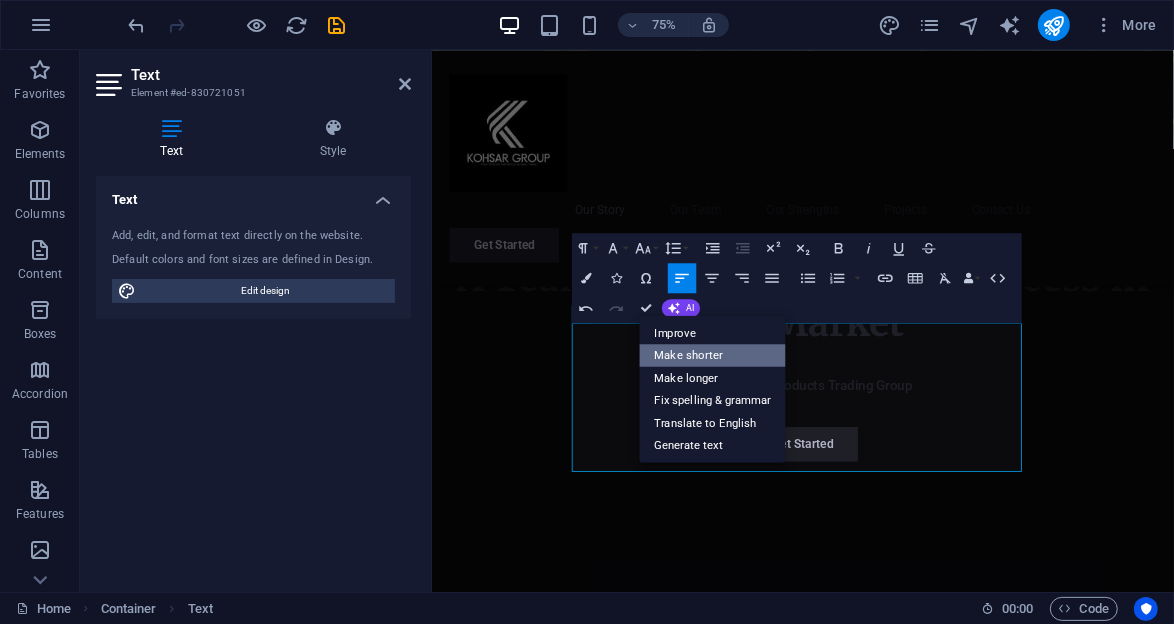 click on "Make shorter" at bounding box center [713, 355] 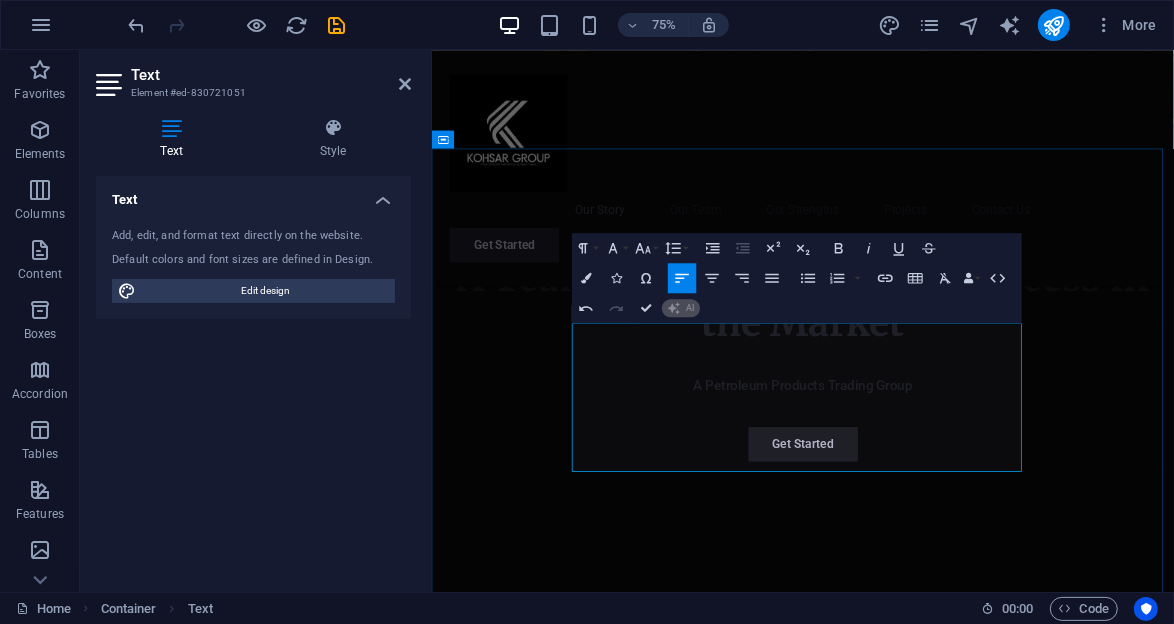 type 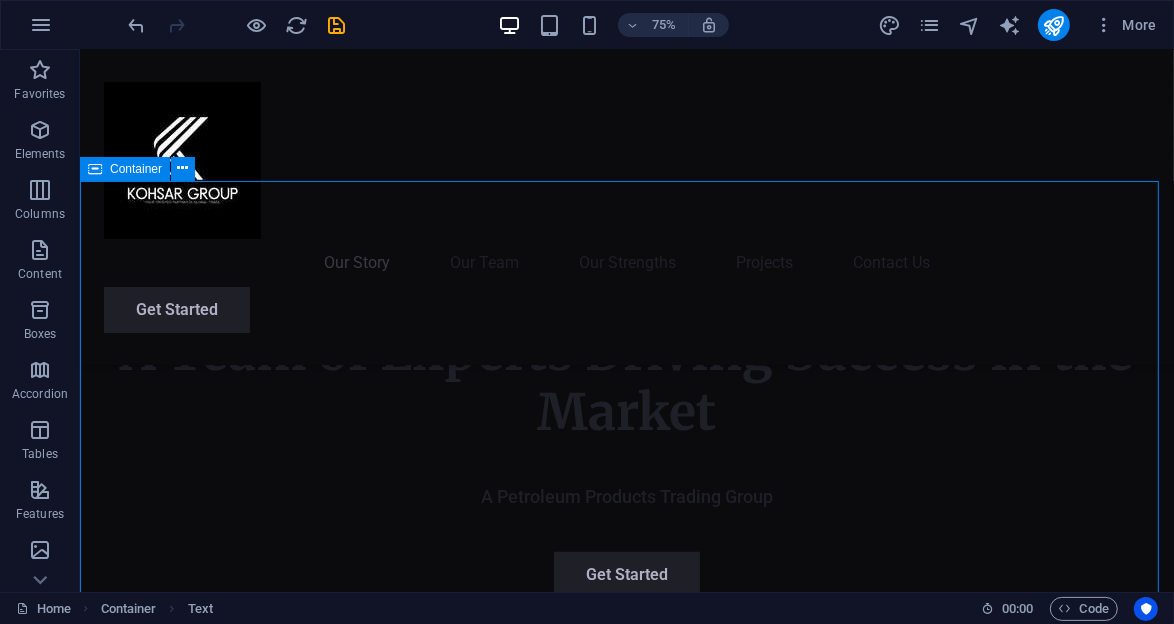drag, startPoint x: 923, startPoint y: 536, endPoint x: 1064, endPoint y: 415, distance: 185.80096 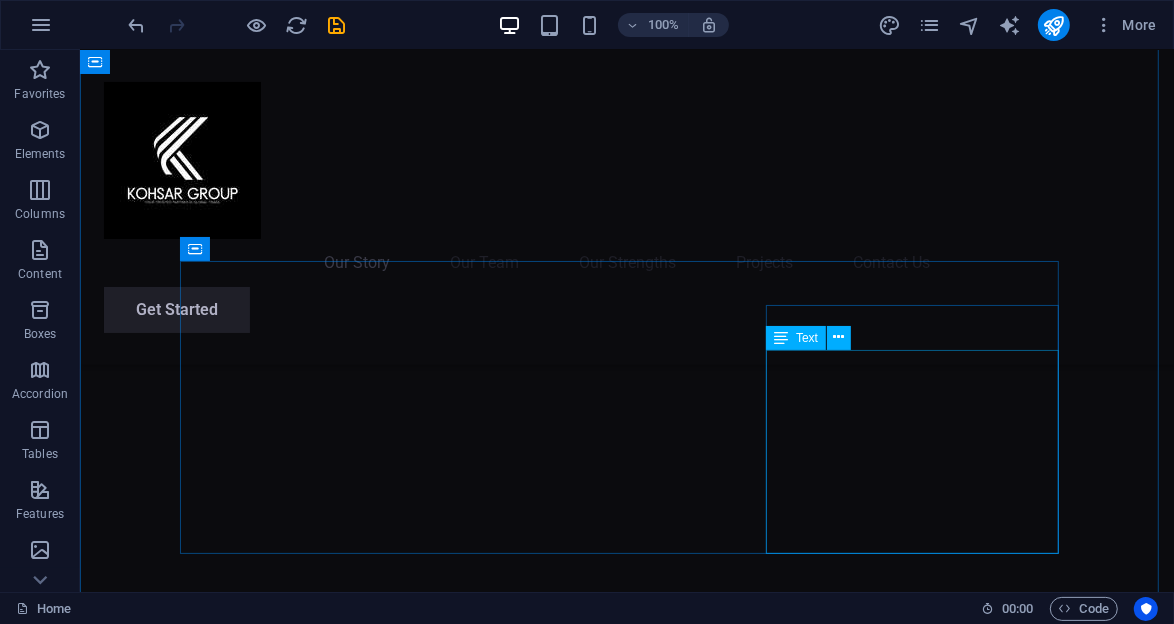 scroll, scrollTop: 1000, scrollLeft: 0, axis: vertical 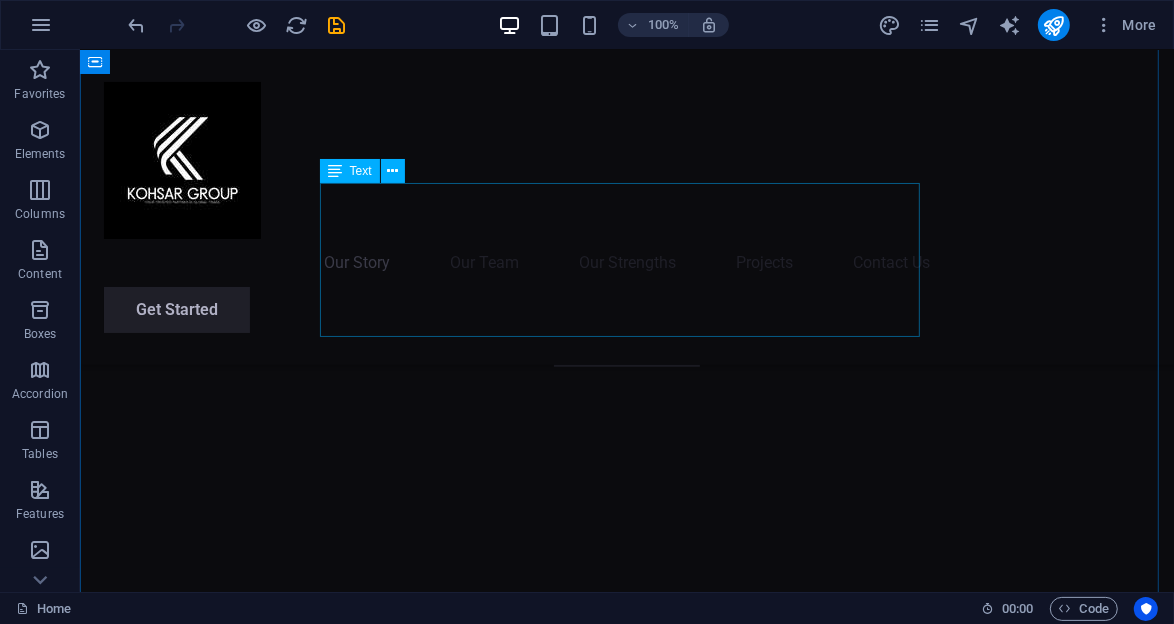click on "The [COMPANY] of Companies, established in [YEAR], is a diverse umbrella organization focused on continuous improvement and growth. We seek innovative opportunities to enhance value for our customers, supported by a team of experienced professionals dedicated to delivering top-quality products and services. Thank you for considering us as your partner in the Oil and Gas Industry. We look forward to helping you achieve your goals." at bounding box center [626, 763] 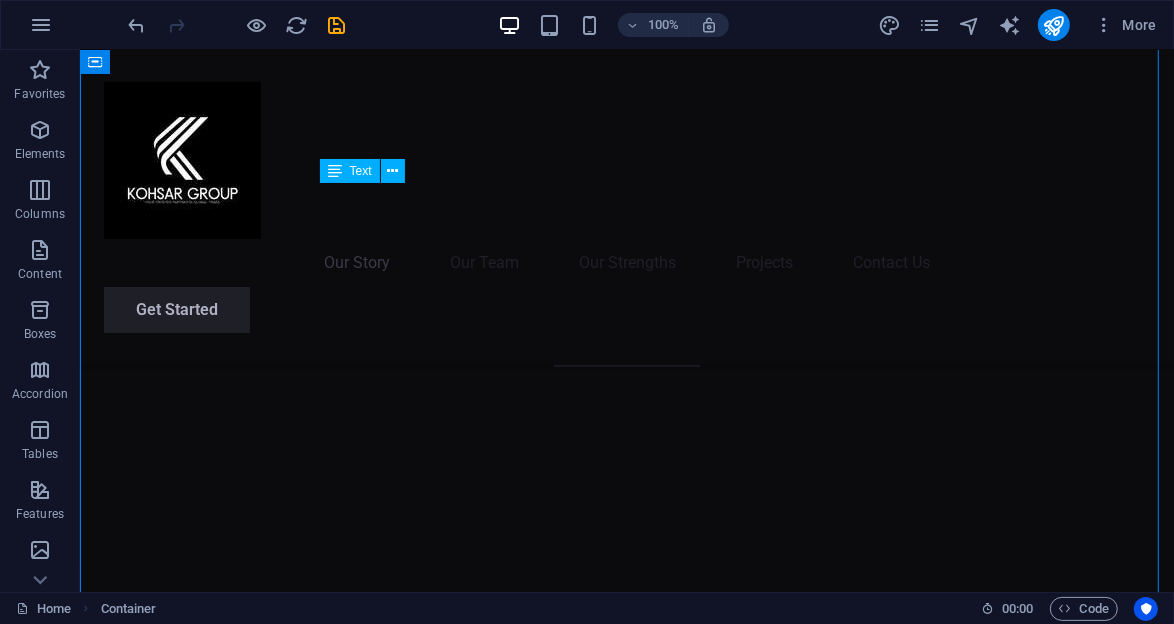 click on "The [COMPANY] of Companies, established in [YEAR], is a diverse umbrella organization focused on continuous improvement and growth. We seek innovative opportunities to enhance value for our customers, supported by a team of experienced professionals dedicated to delivering top-quality products and services. Thank you for considering us as your partner in the Oil and Gas Industry. We look forward to helping you achieve your goals." at bounding box center [626, 763] 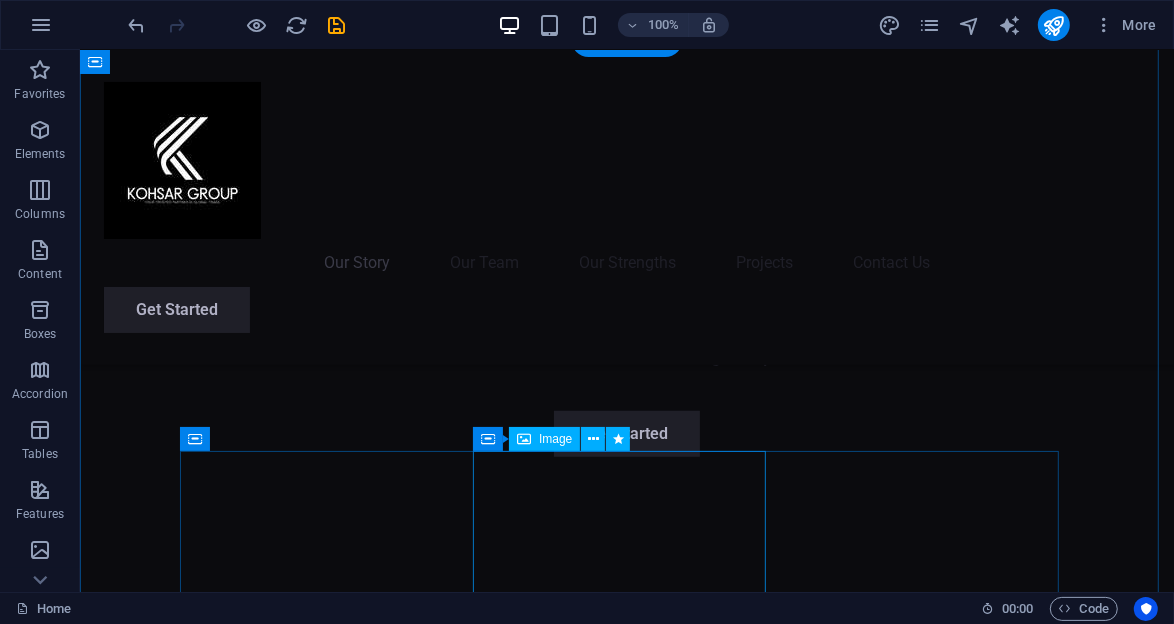 scroll, scrollTop: 800, scrollLeft: 0, axis: vertical 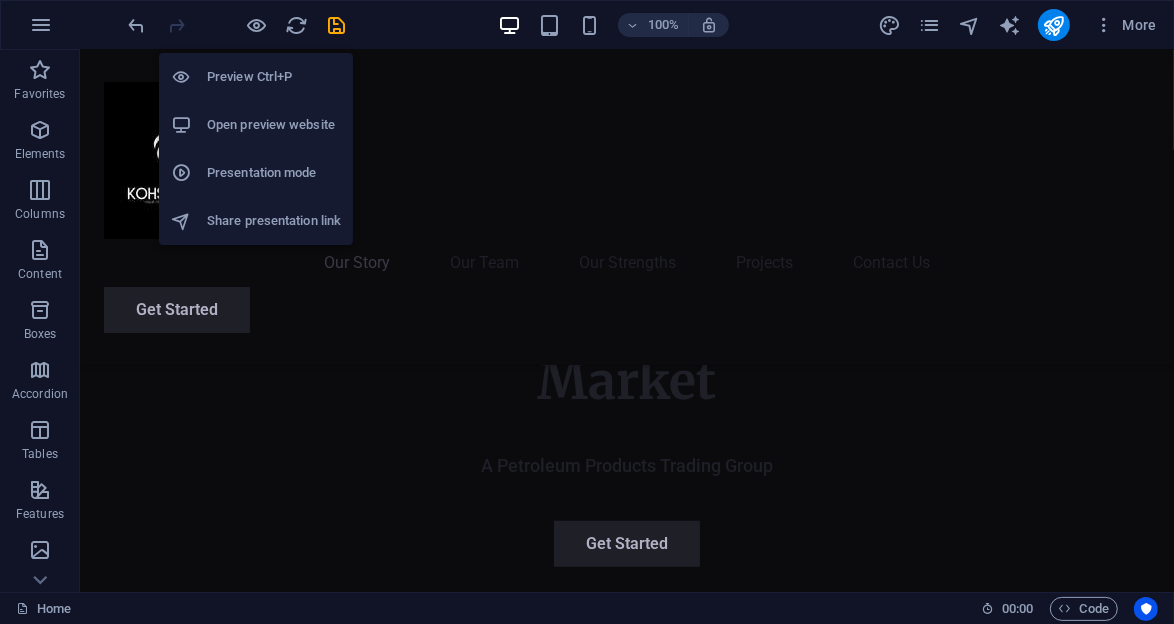 click on "Preview Ctrl+P" at bounding box center (256, 77) 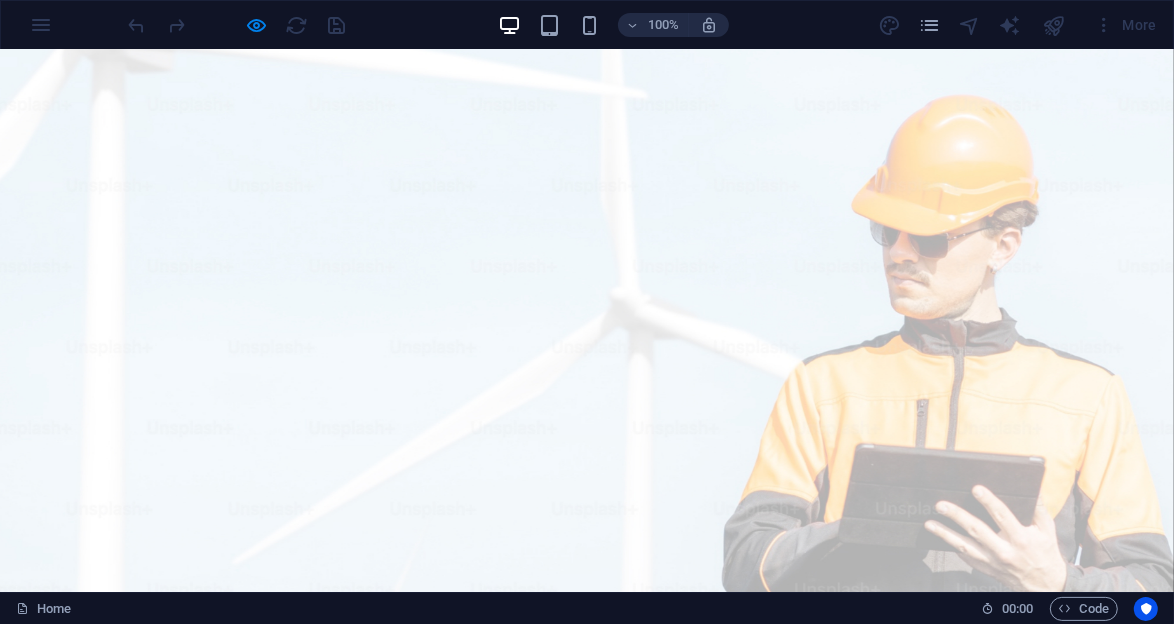 scroll, scrollTop: 0, scrollLeft: 0, axis: both 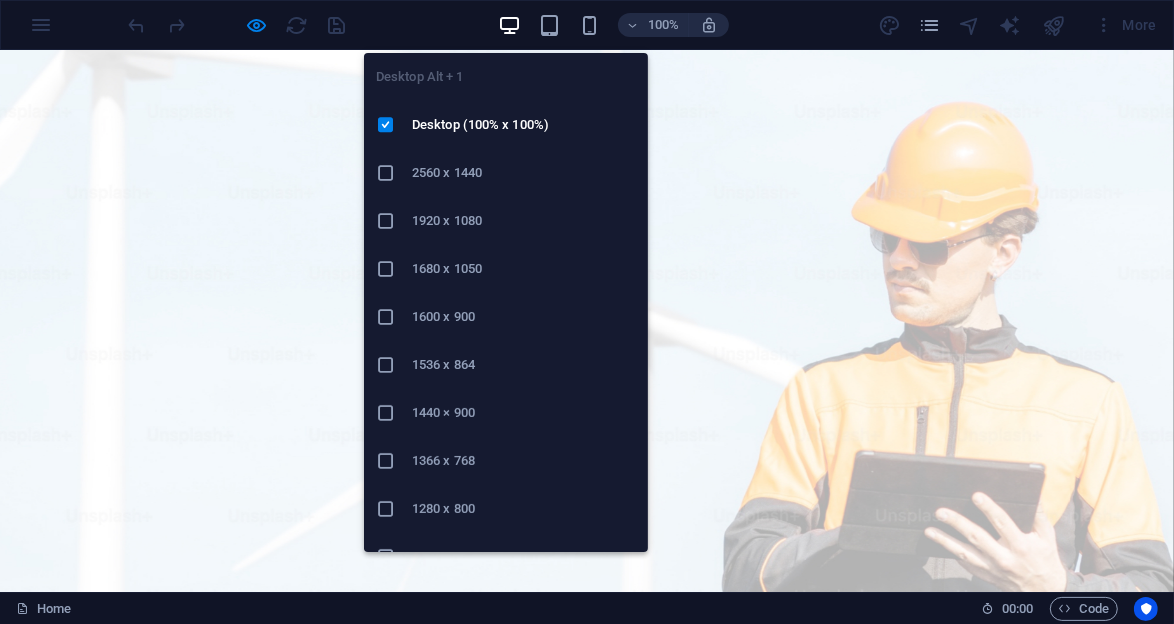 click at bounding box center [509, 25] 